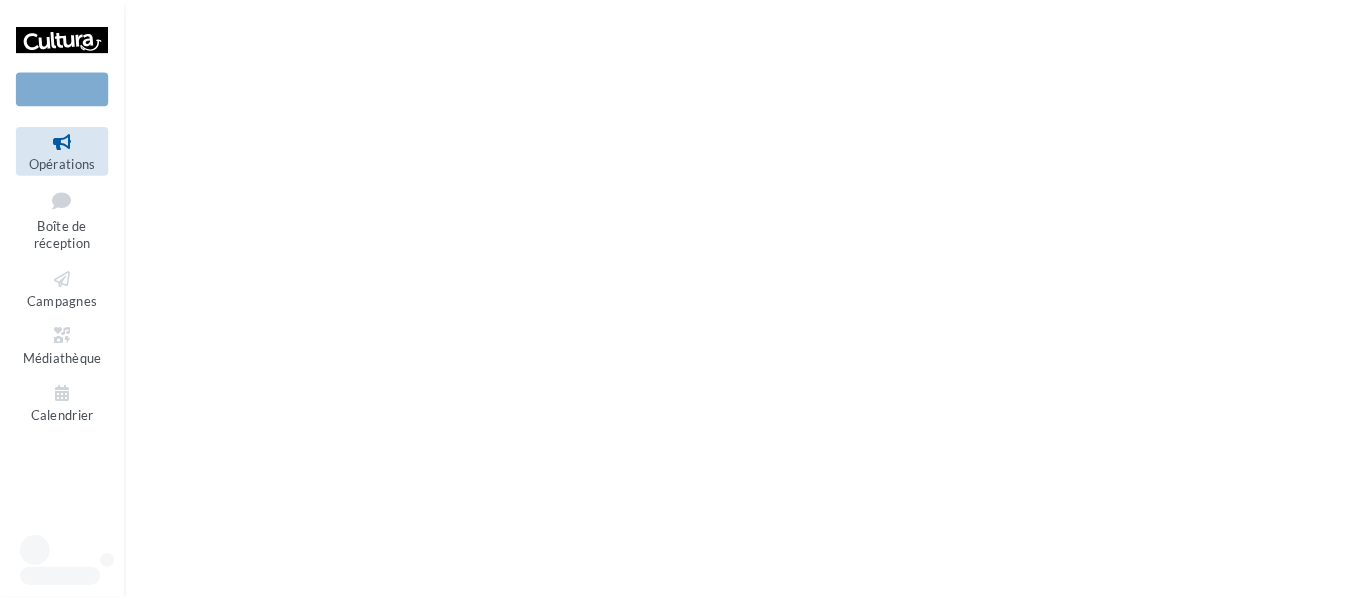 scroll, scrollTop: 0, scrollLeft: 0, axis: both 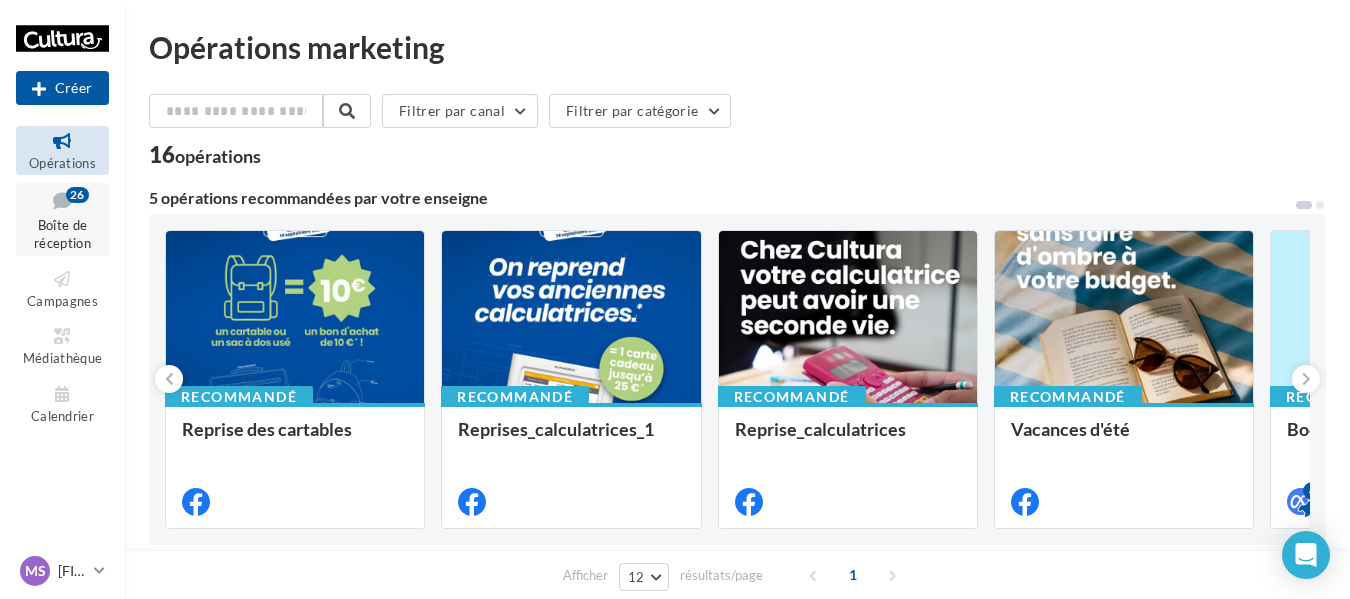 click on "Boîte de réception" at bounding box center (62, 234) 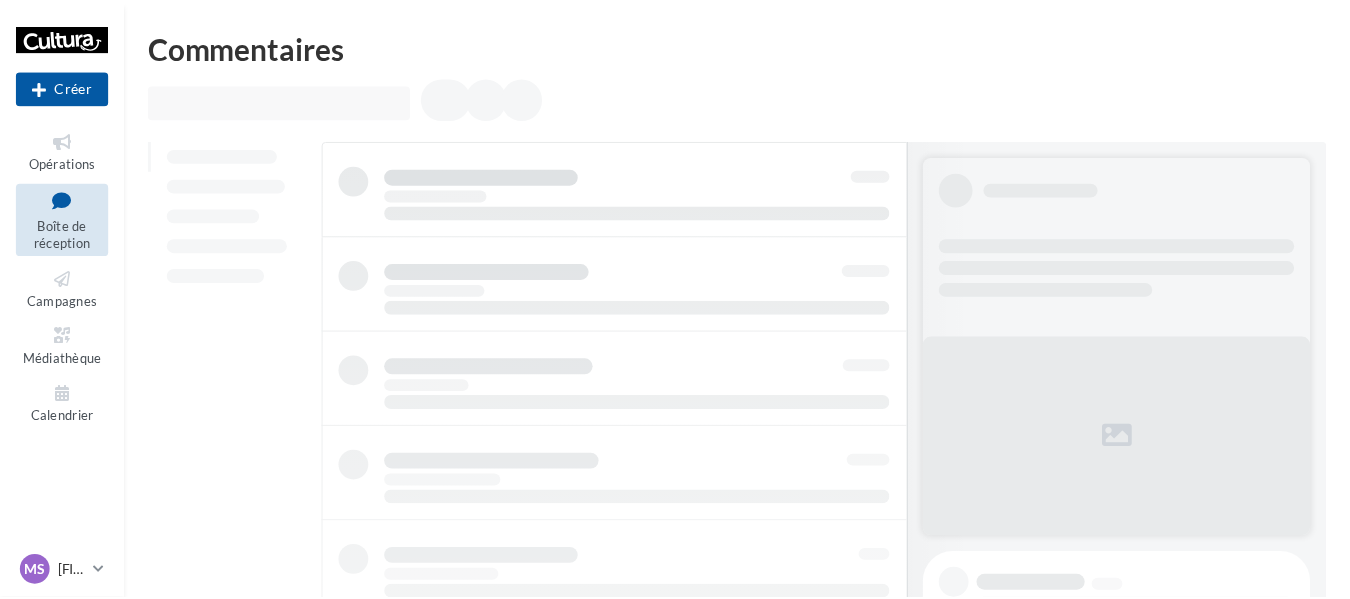 scroll, scrollTop: 0, scrollLeft: 0, axis: both 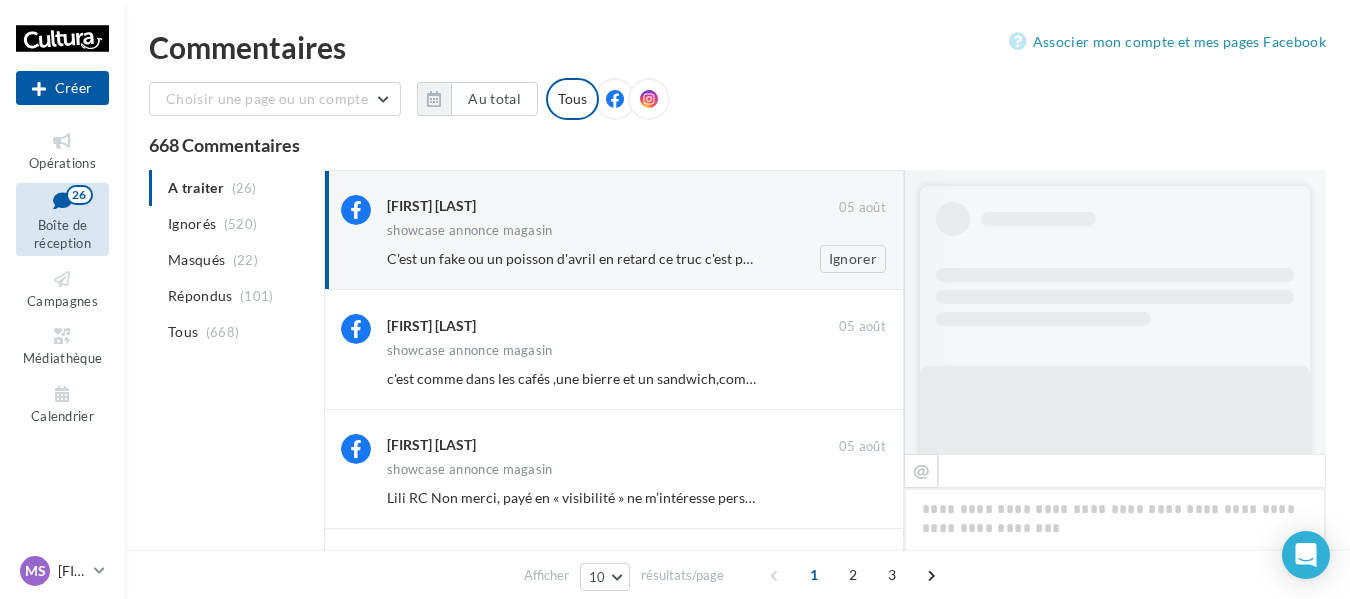 click on "showcase annonce magasin" at bounding box center (636, 232) 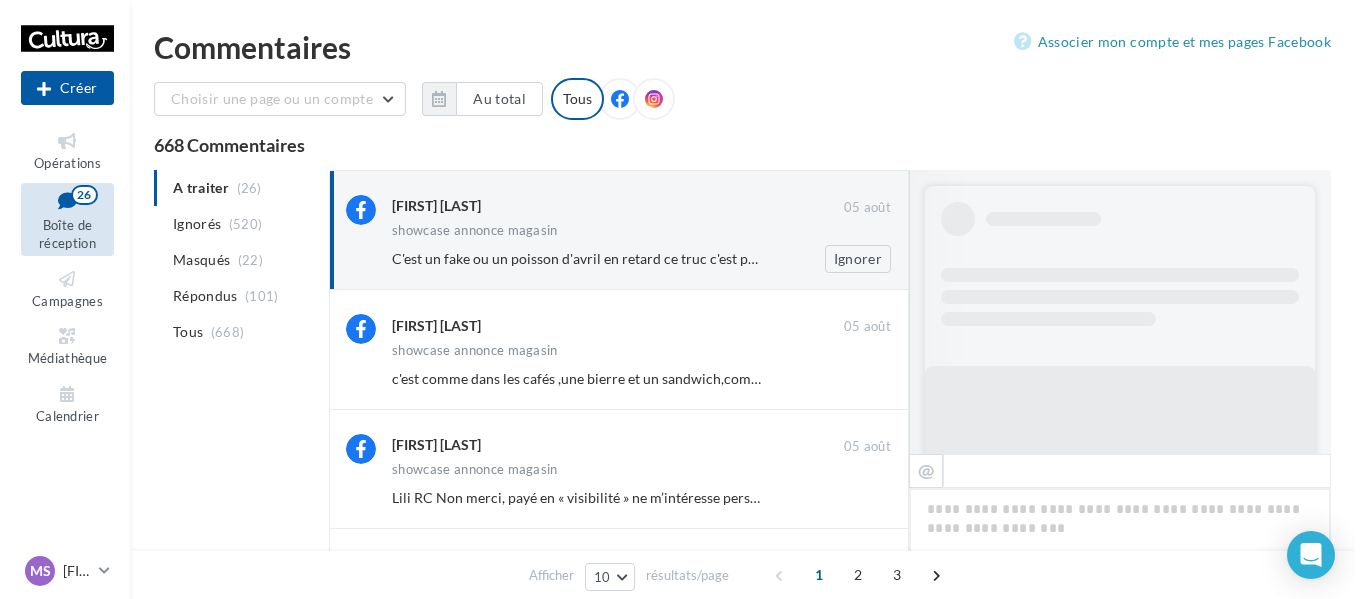 scroll, scrollTop: 1325, scrollLeft: 0, axis: vertical 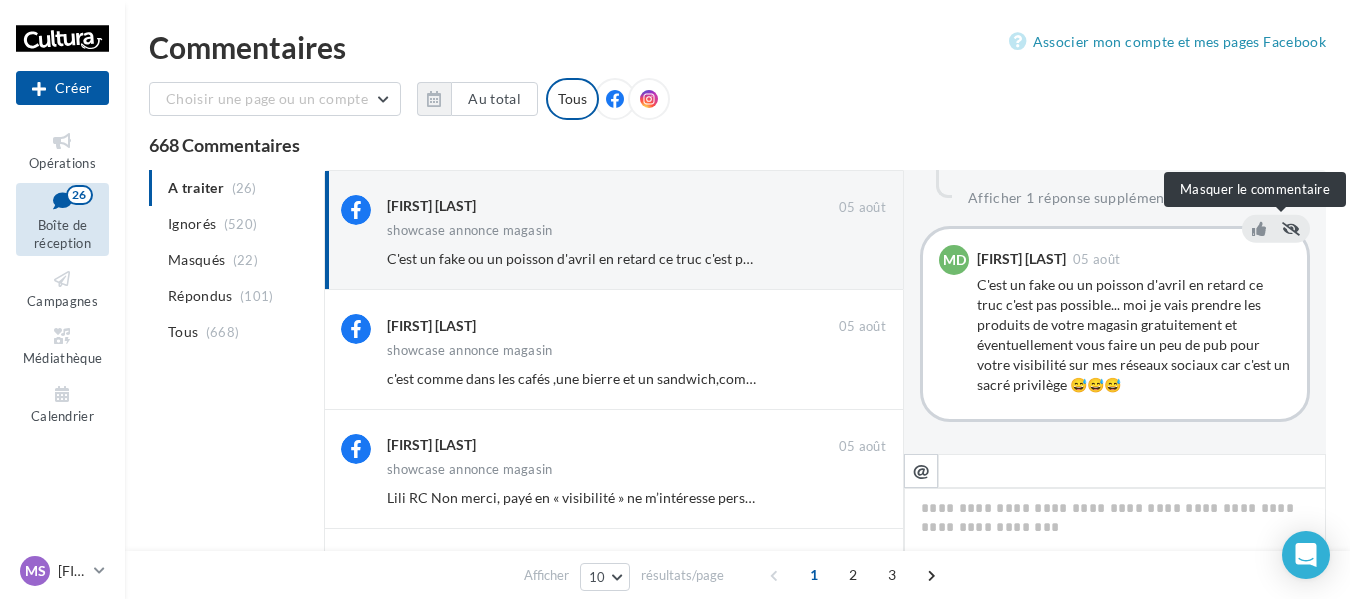 click at bounding box center [1291, 229] 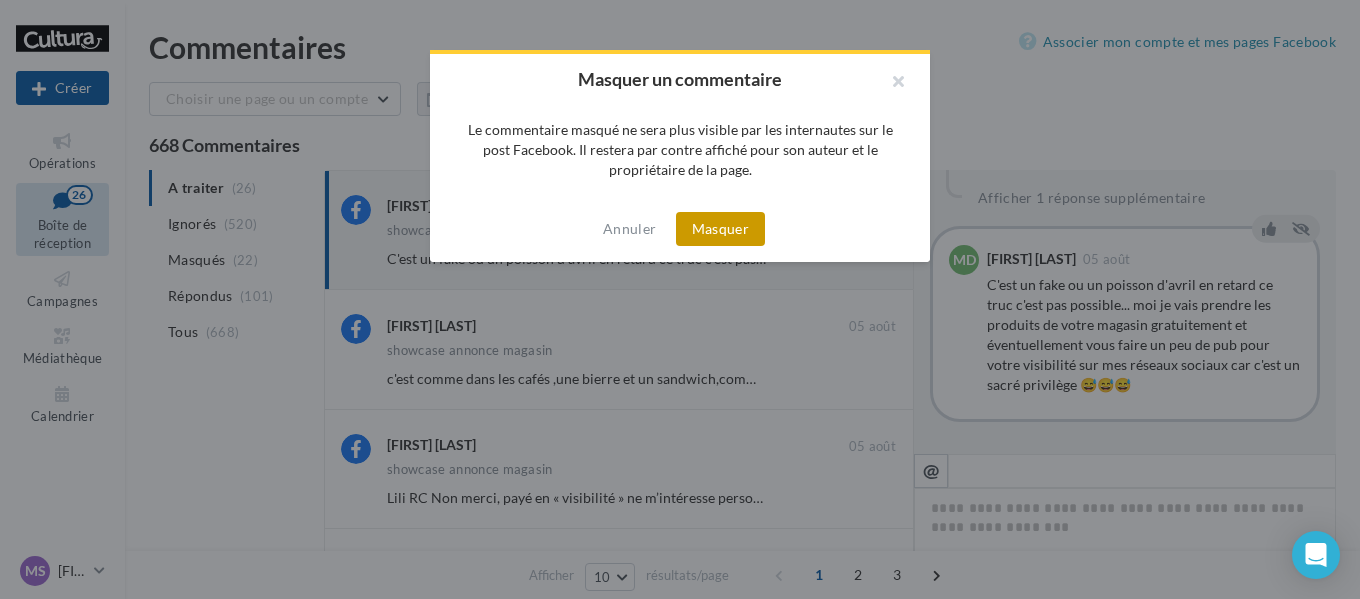 click on "Masquer" at bounding box center (720, 229) 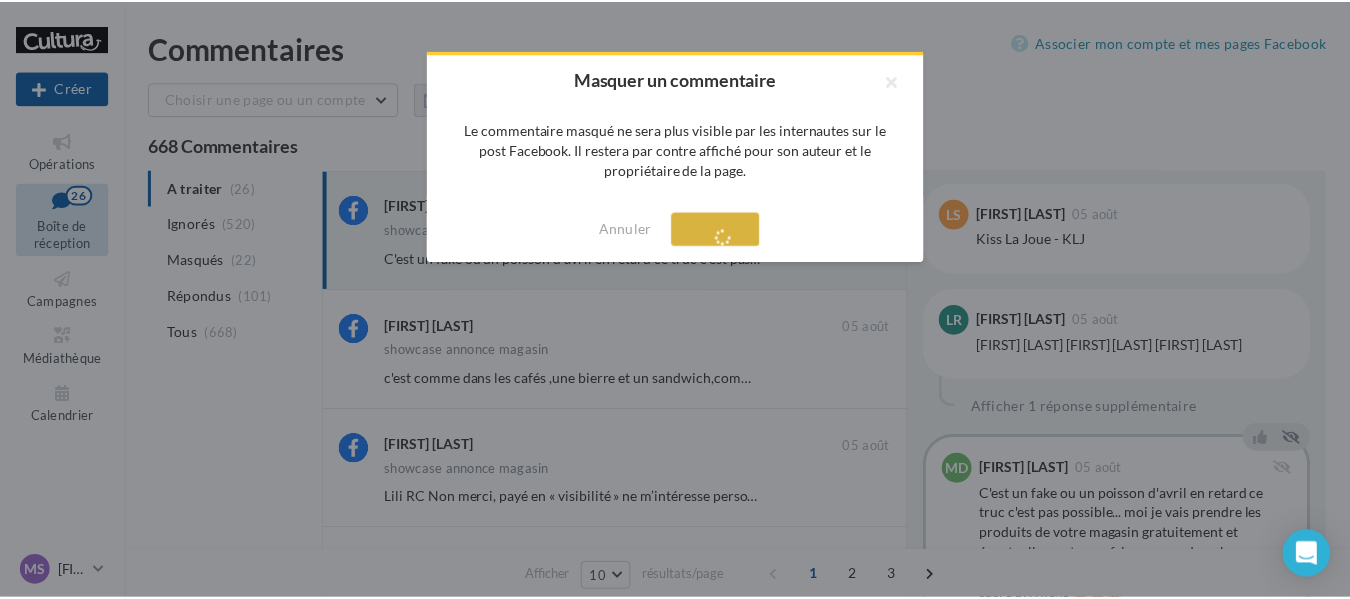 scroll, scrollTop: 1116, scrollLeft: 0, axis: vertical 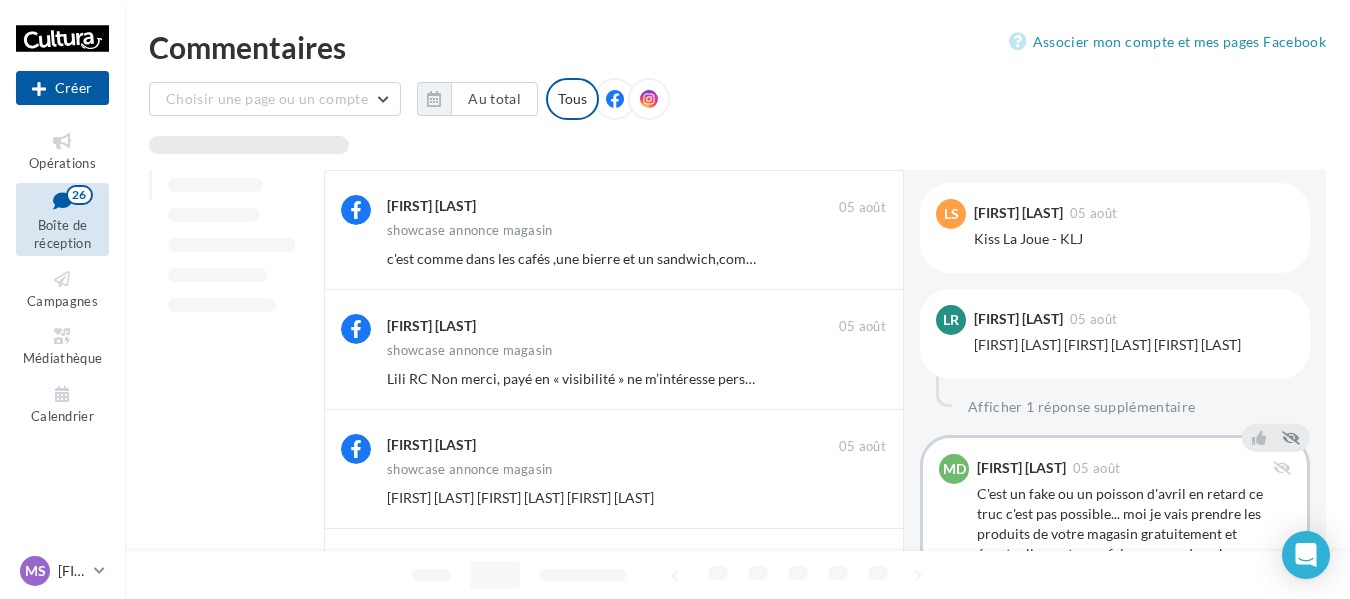 click on "showcase annonce magasin" at bounding box center (636, 232) 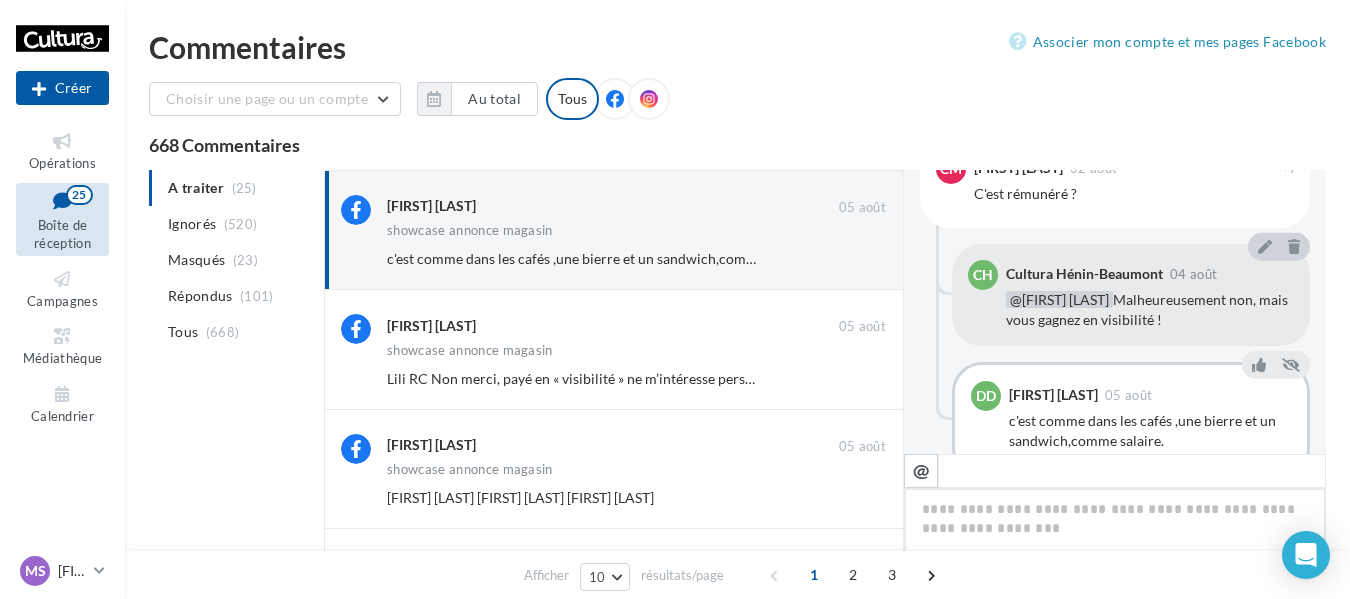scroll, scrollTop: 1453, scrollLeft: 0, axis: vertical 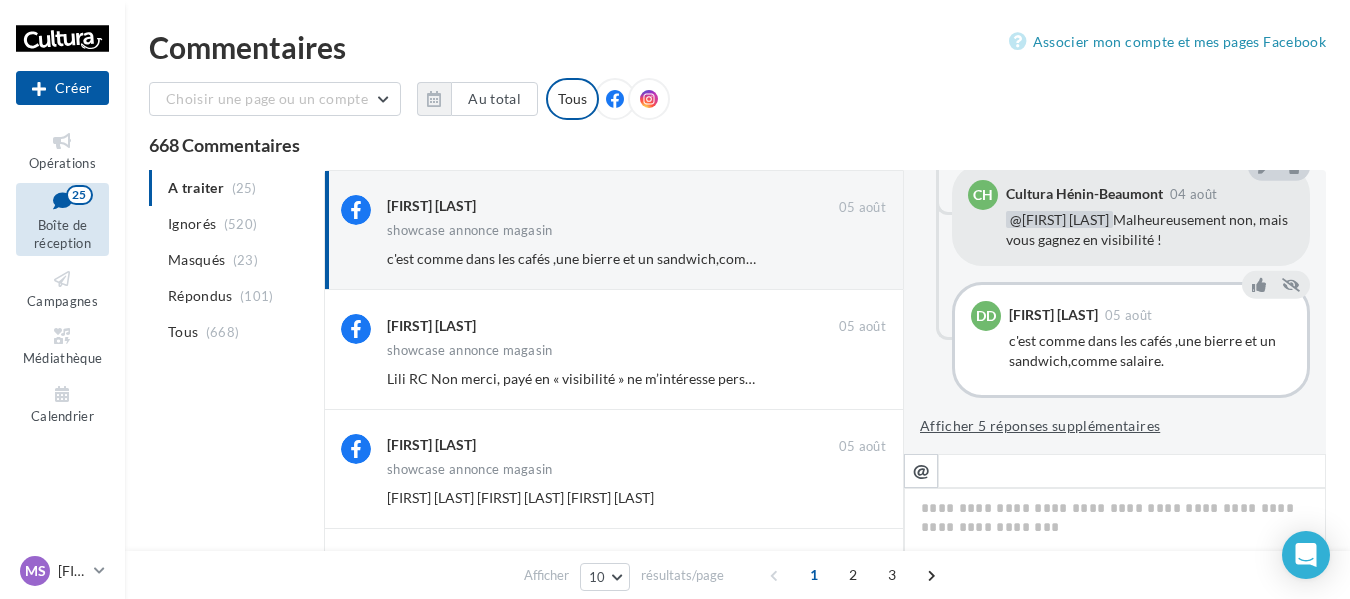 click on "Afficher 5 réponses supplémentaires" at bounding box center (1040, 426) 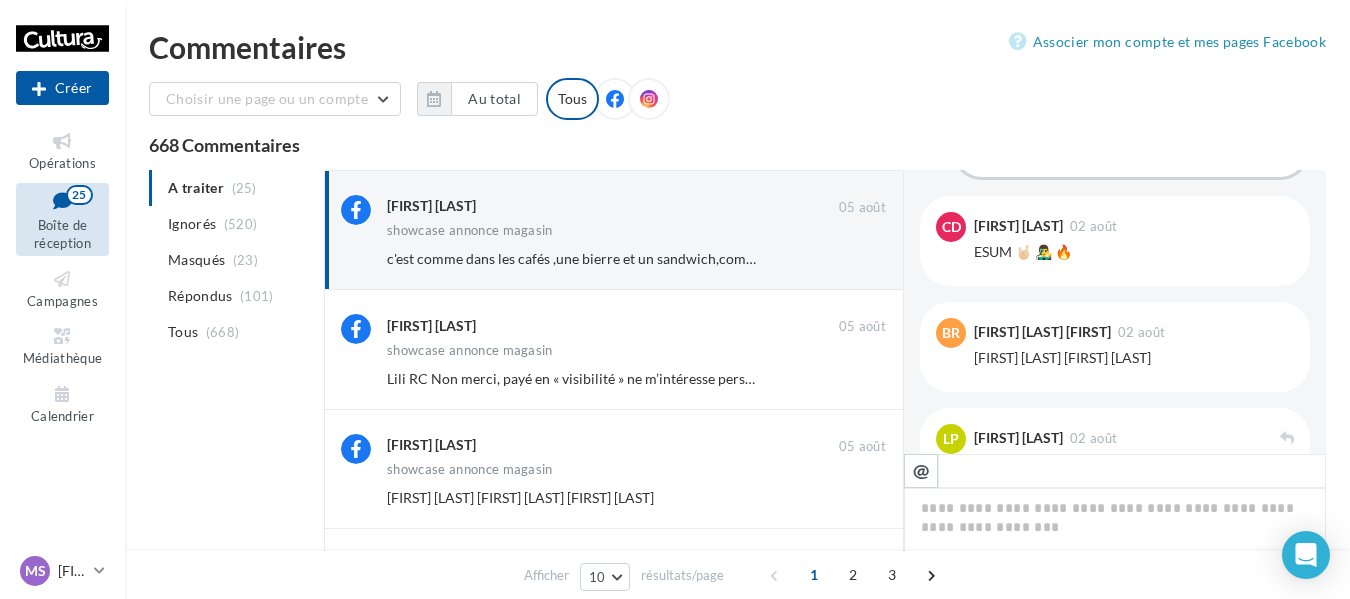 scroll, scrollTop: 1653, scrollLeft: 0, axis: vertical 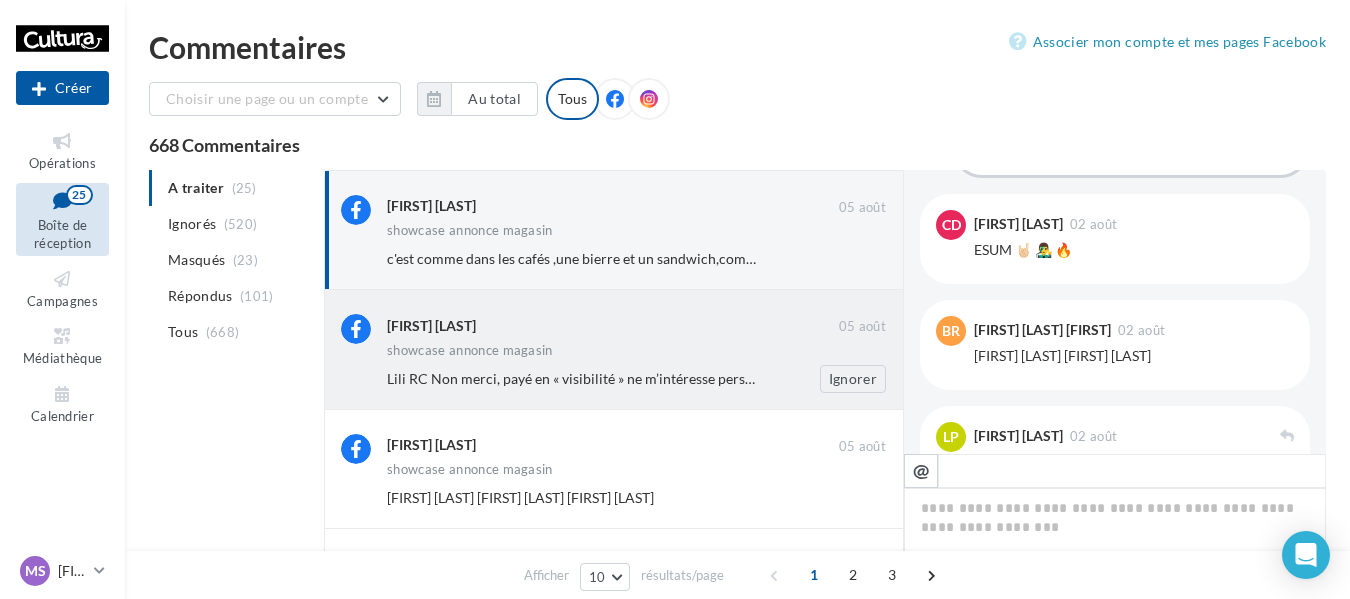 click on "showcase annonce magasin" at bounding box center (636, 352) 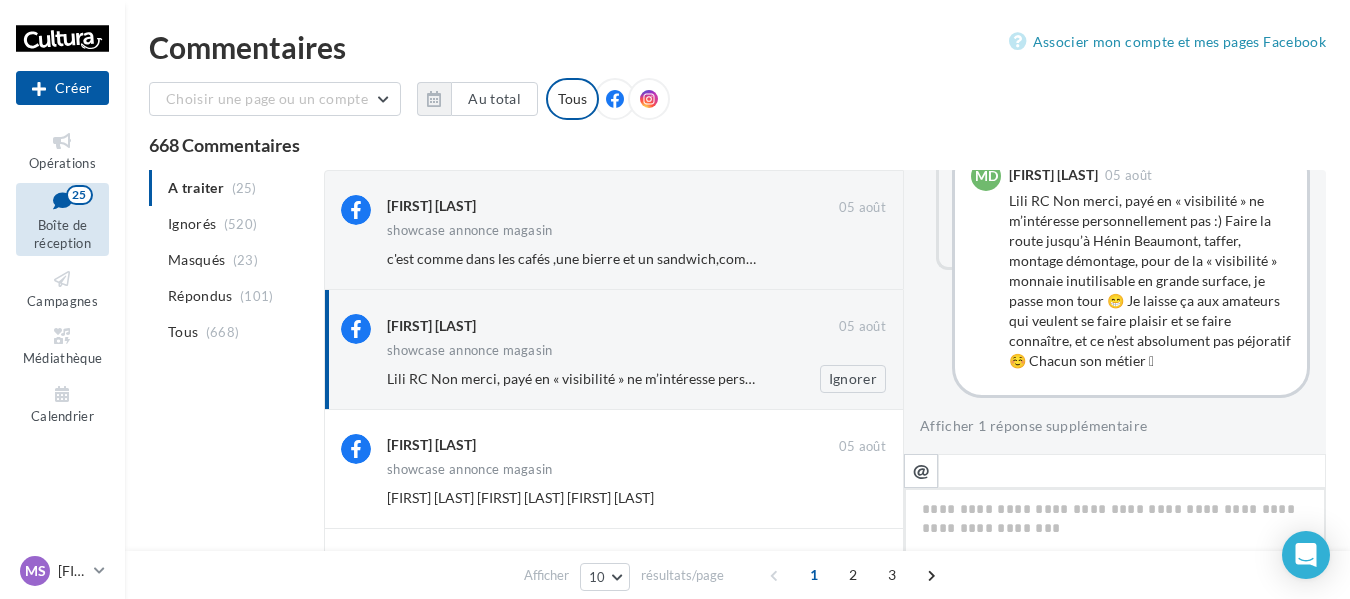 scroll, scrollTop: 1575, scrollLeft: 0, axis: vertical 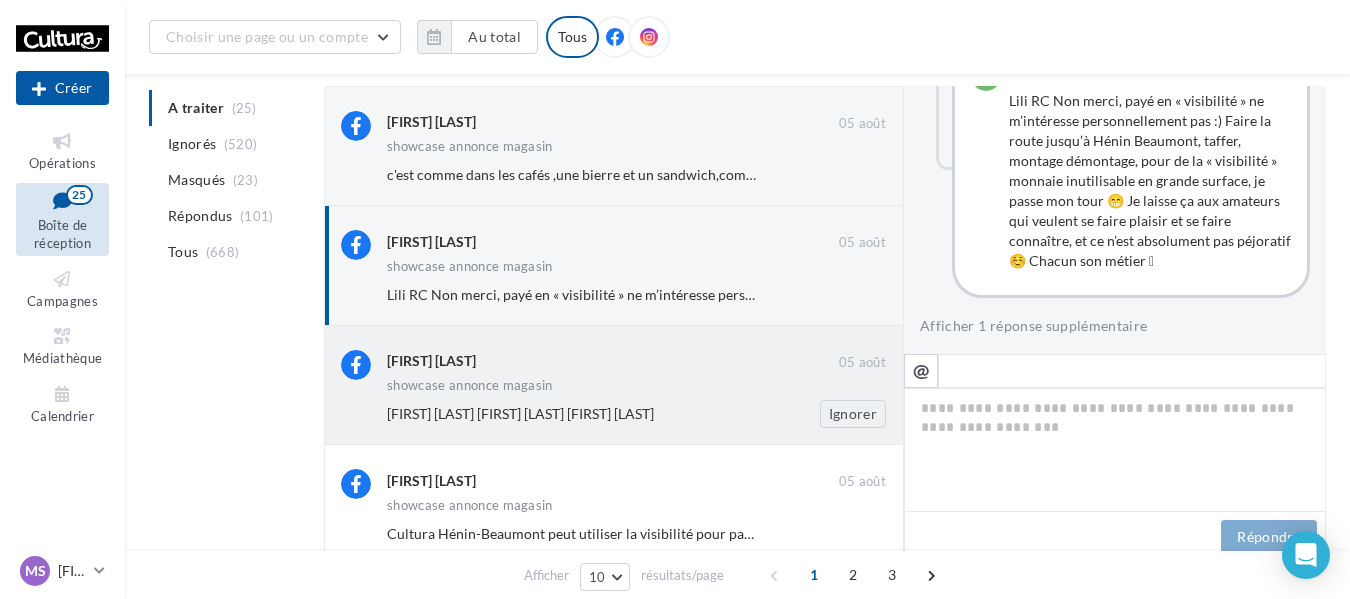 click on "showcase annonce magasin" at bounding box center (636, 387) 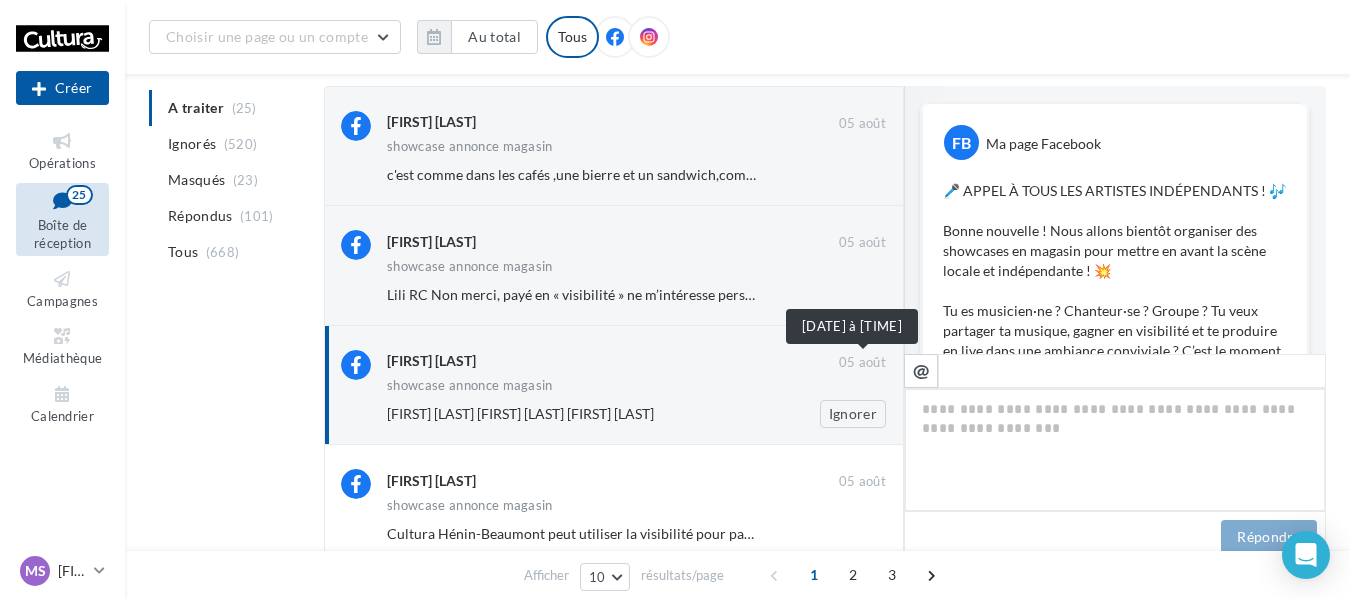 scroll, scrollTop: 1425, scrollLeft: 0, axis: vertical 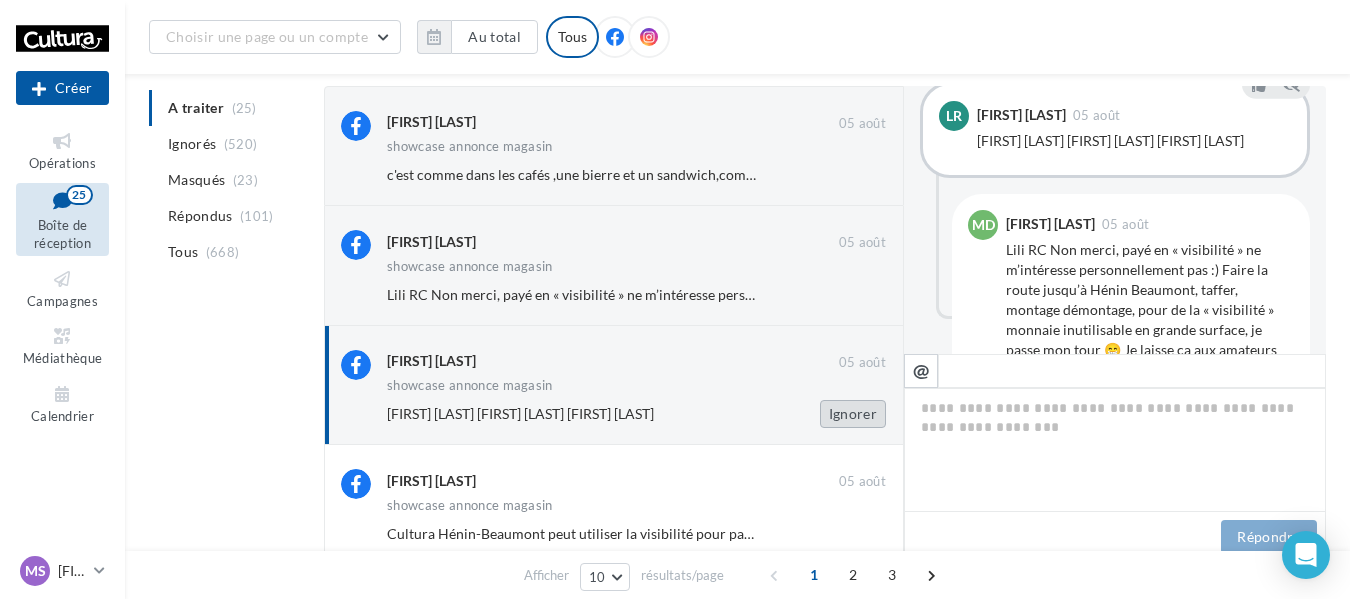 click on "Ignorer" at bounding box center [853, 414] 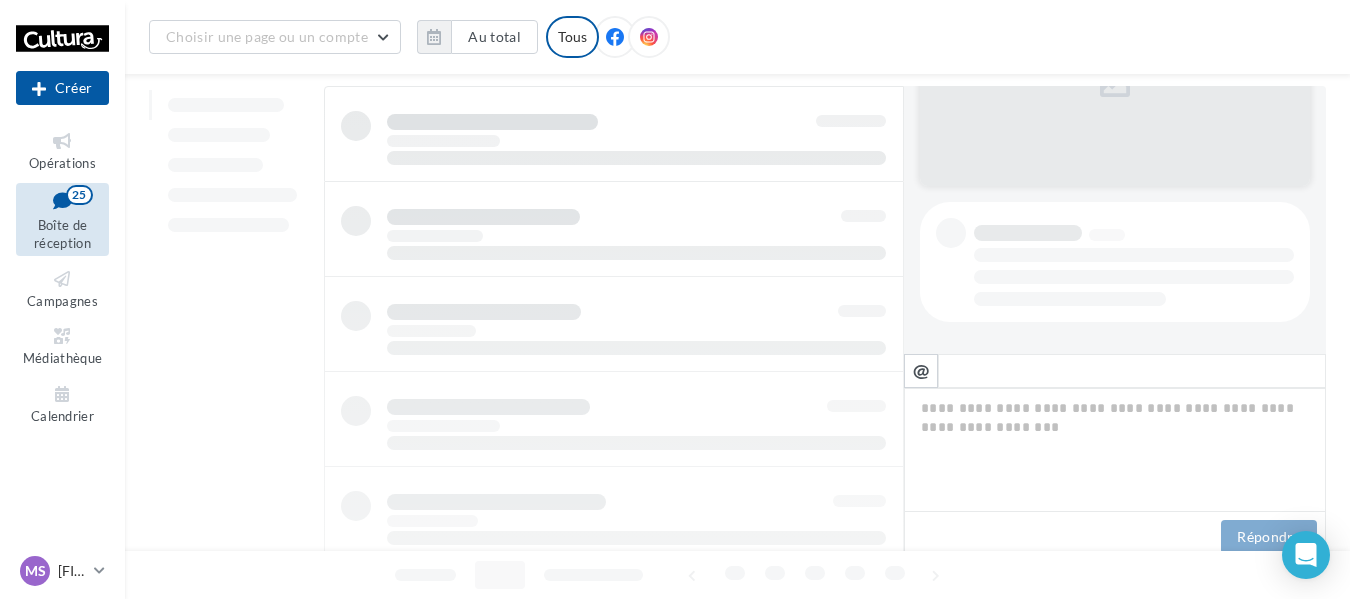 scroll, scrollTop: 296, scrollLeft: 0, axis: vertical 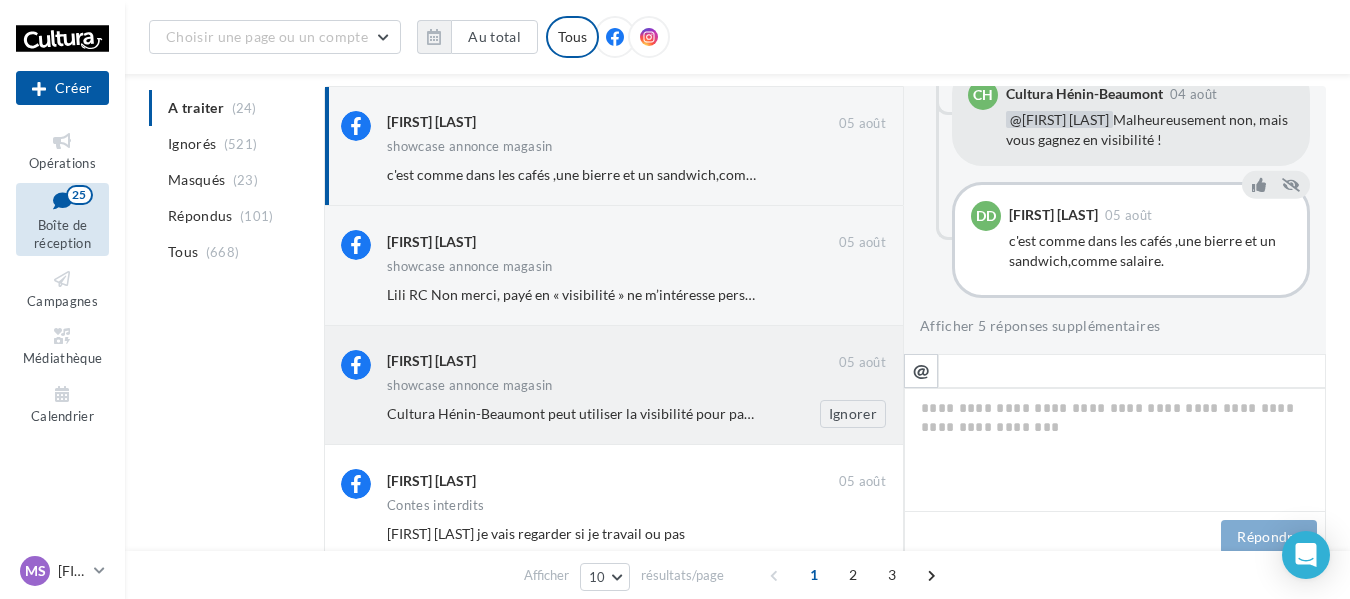 click on "Cultura Hénin-Beaumonton peut utiliser la visibilité pour payer les courses ou pas ?
Ignorer" at bounding box center (644, 414) 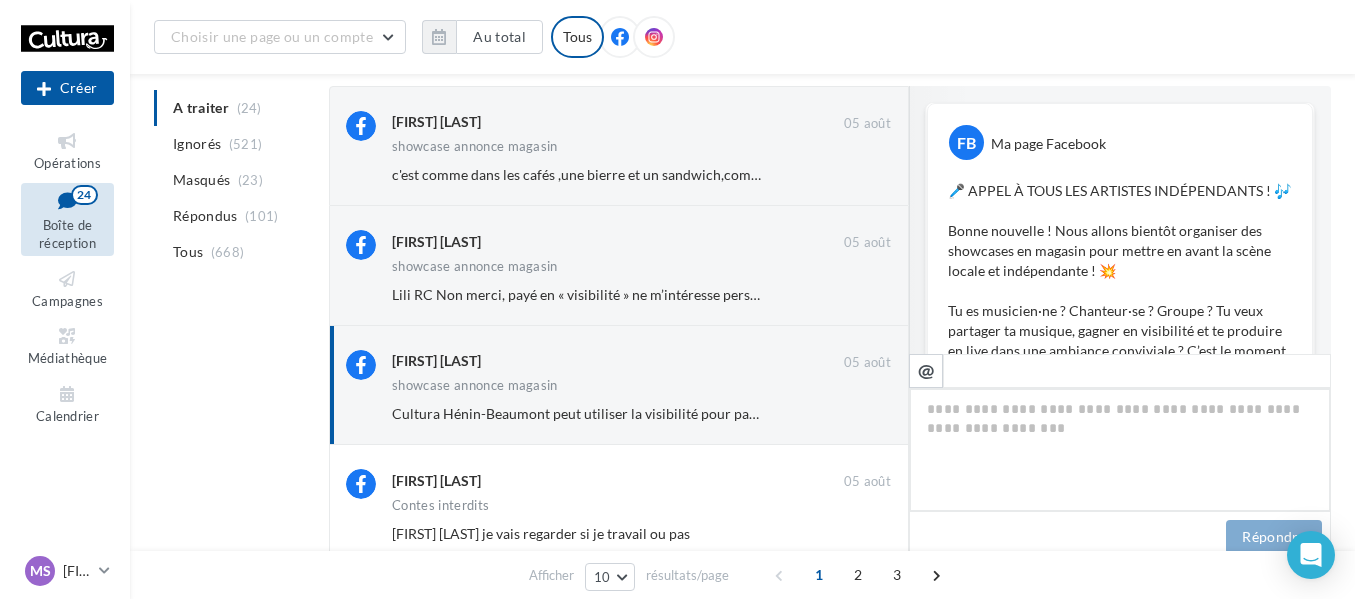 scroll, scrollTop: 1569, scrollLeft: 0, axis: vertical 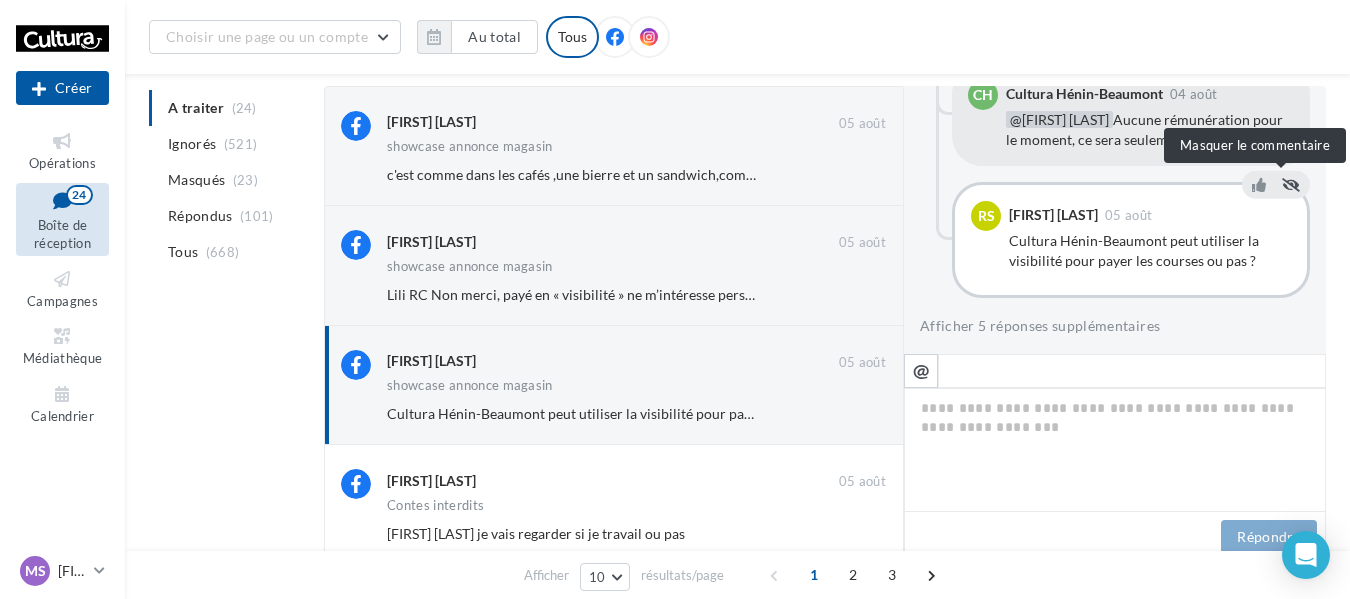 click at bounding box center [1291, 185] 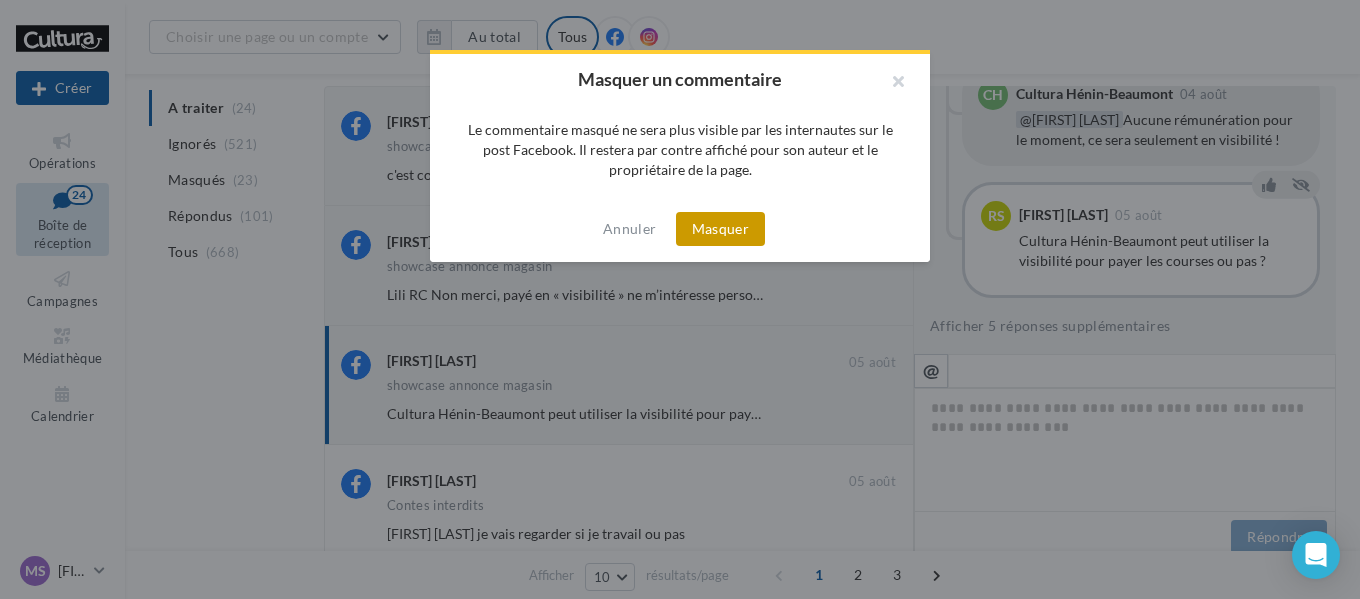 click on "Masquer" at bounding box center [720, 229] 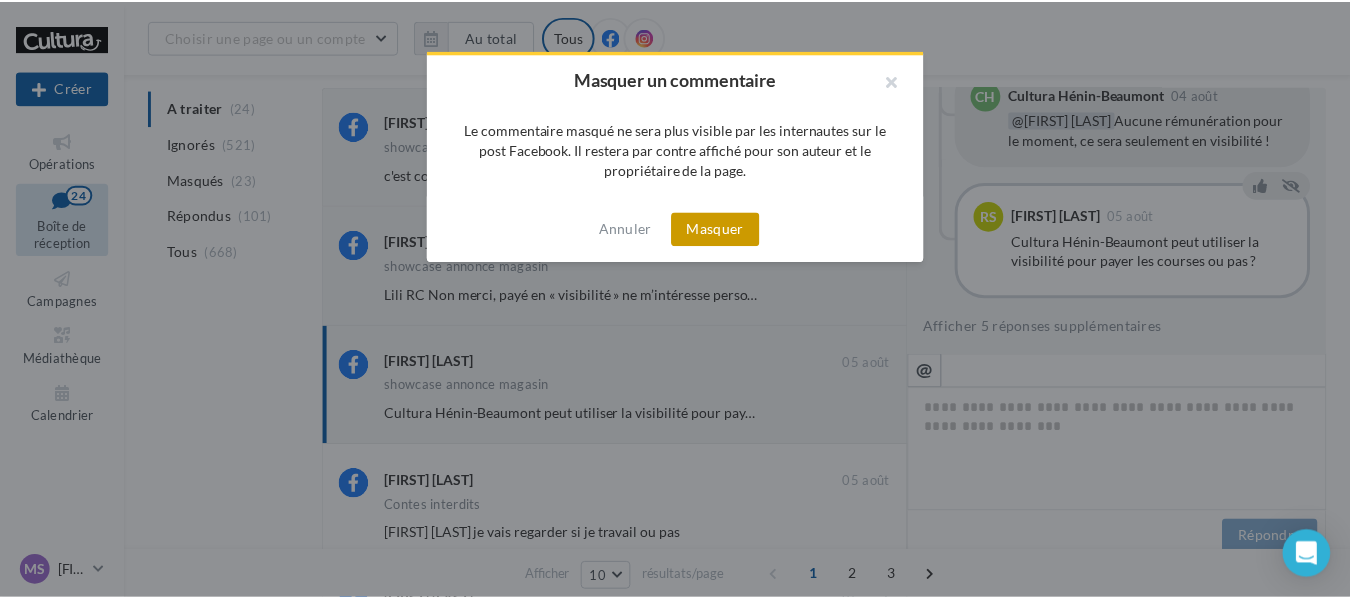 scroll, scrollTop: 1360, scrollLeft: 0, axis: vertical 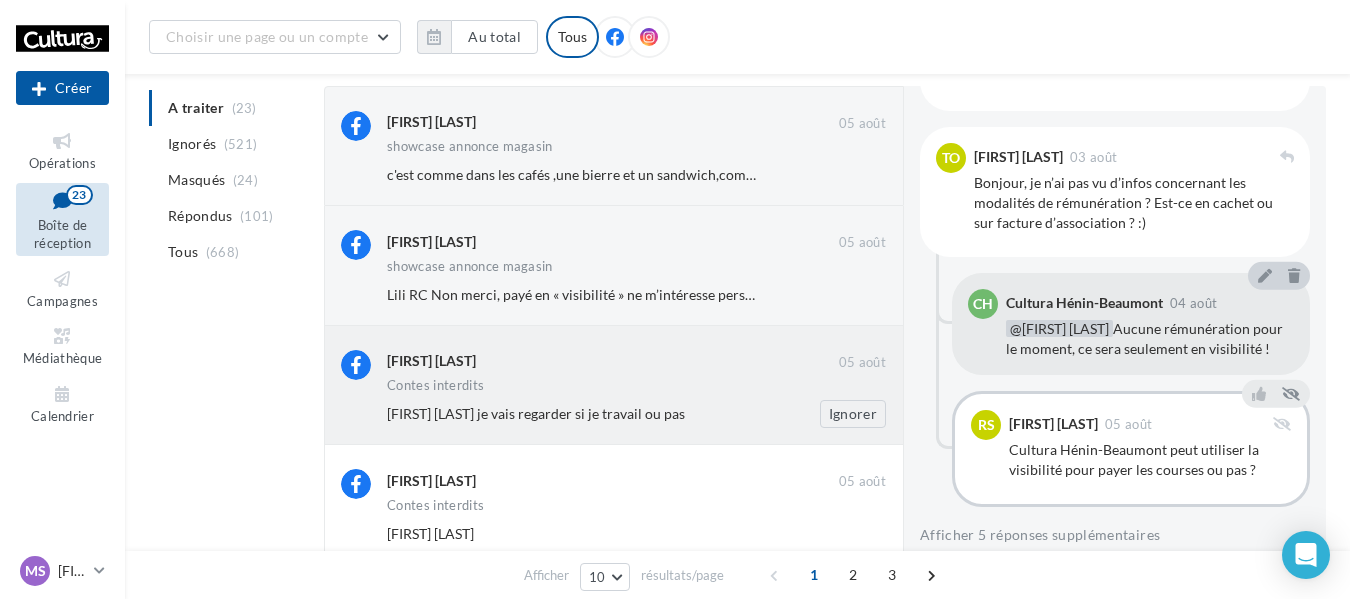 click on "Tiffany Dewulf" at bounding box center (613, 360) 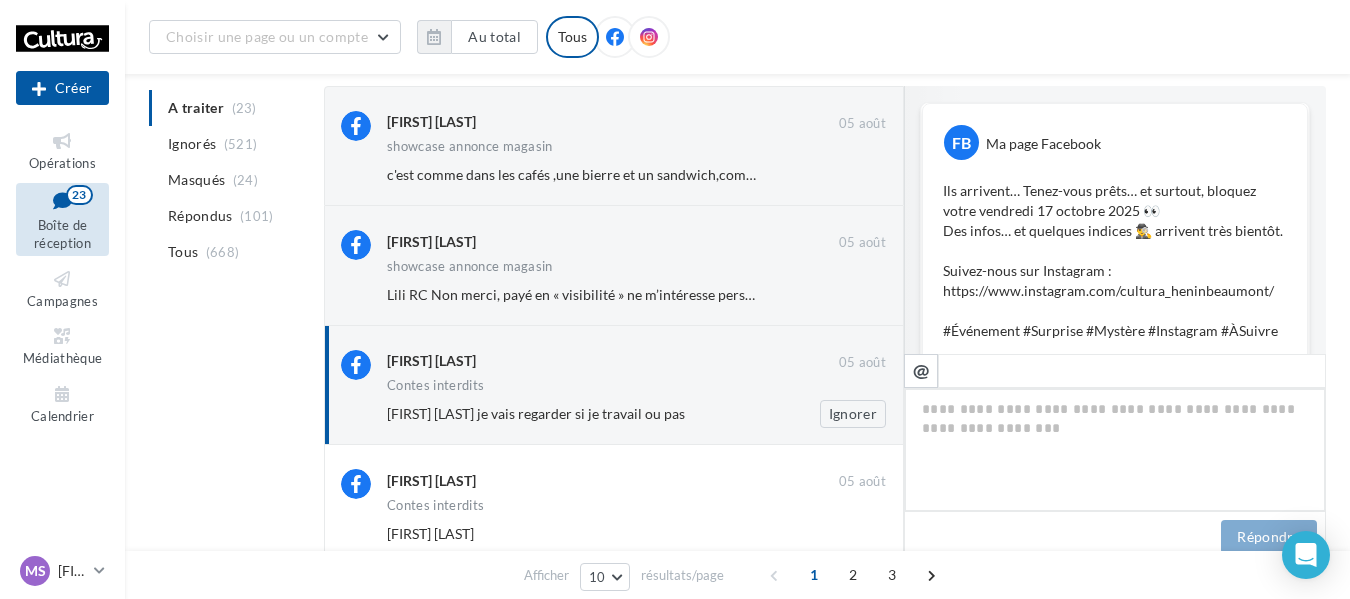 scroll, scrollTop: 907, scrollLeft: 0, axis: vertical 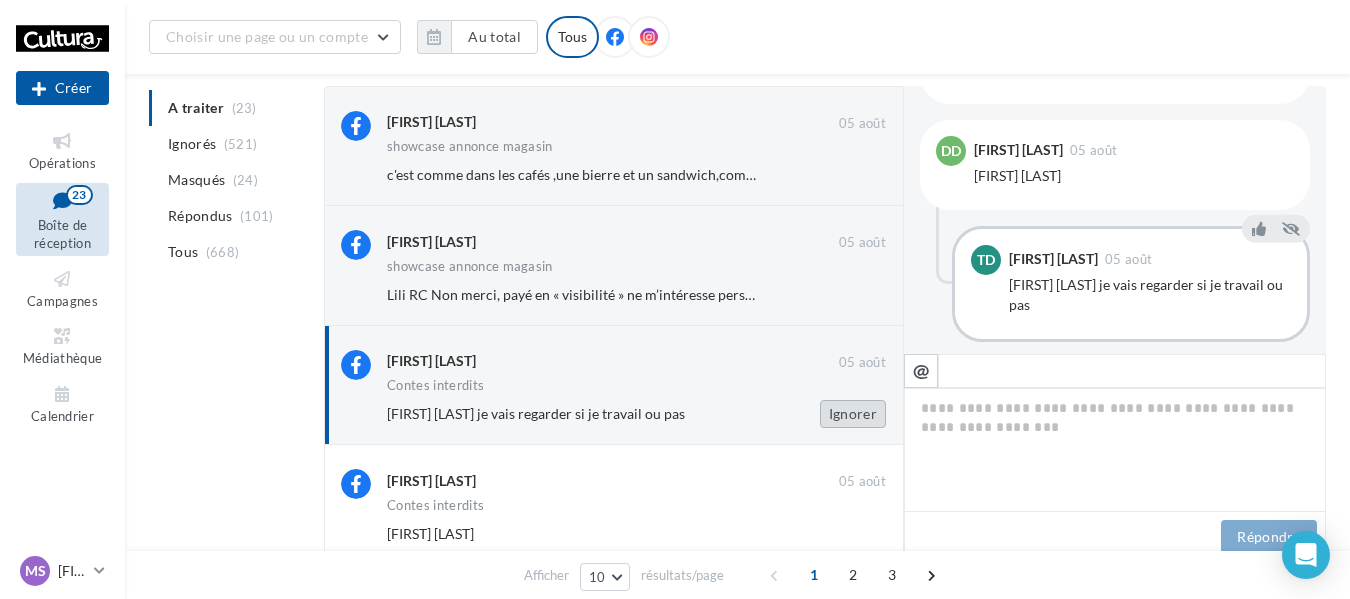 click on "Ignorer" at bounding box center [853, 414] 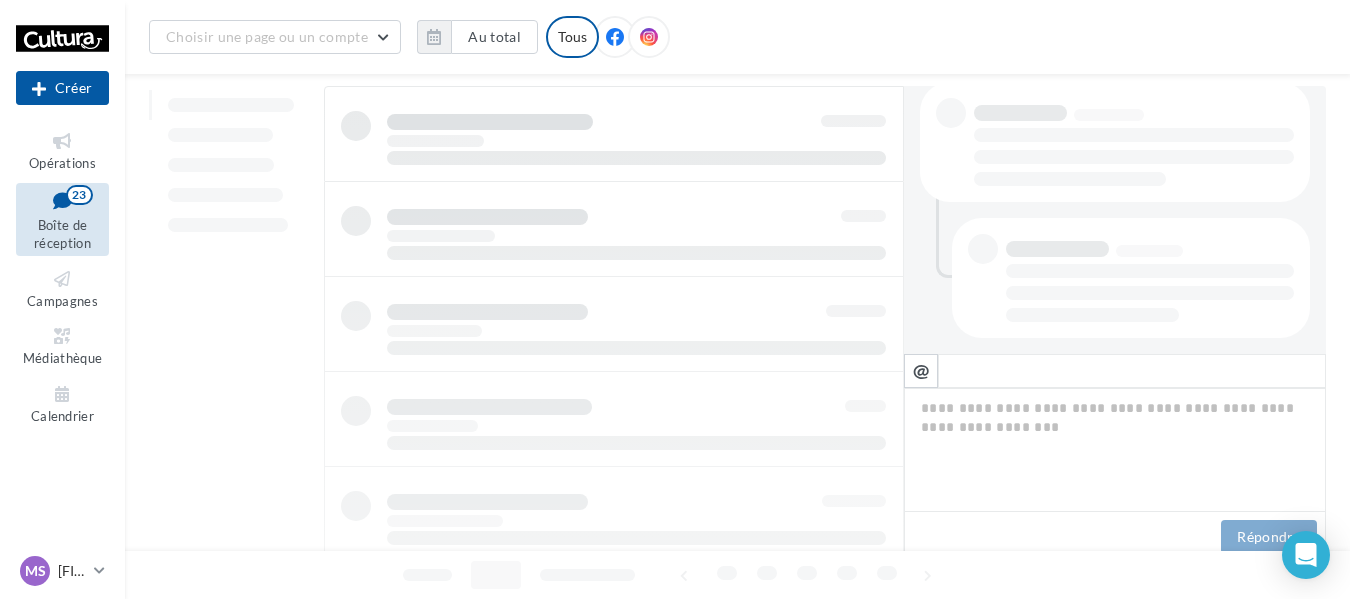 scroll, scrollTop: 416, scrollLeft: 0, axis: vertical 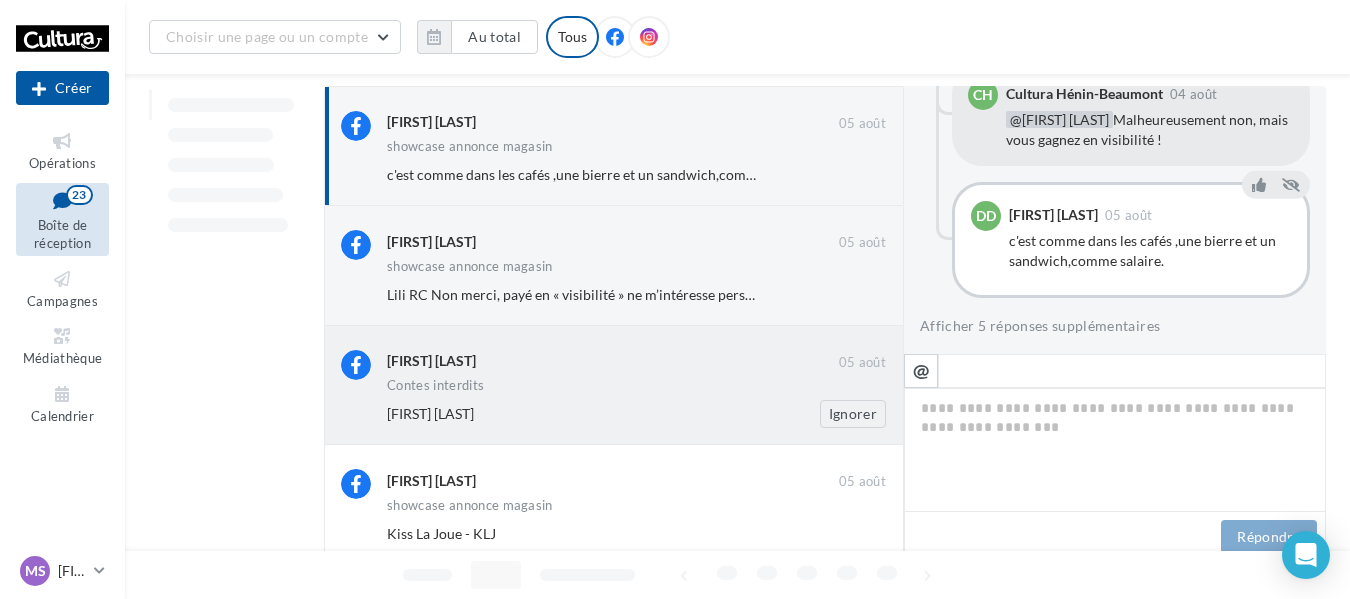 click on "Tiffany Dewulf" at bounding box center [571, 414] 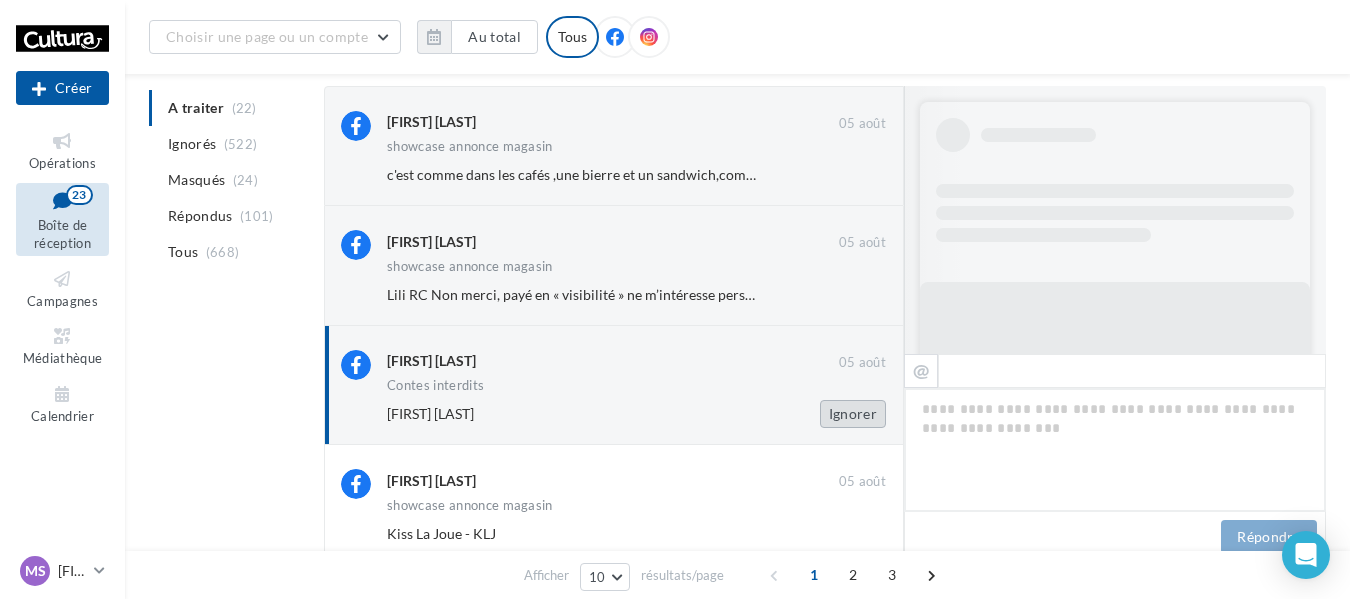 scroll, scrollTop: 907, scrollLeft: 0, axis: vertical 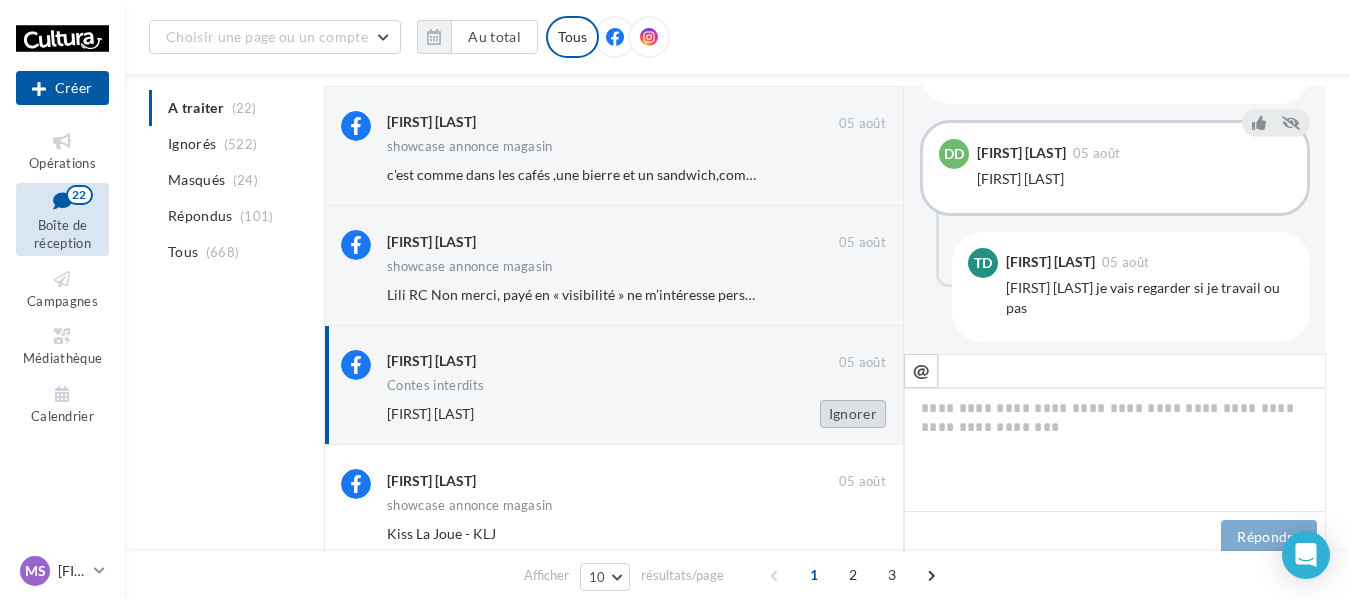 click on "Ignorer" at bounding box center (853, 414) 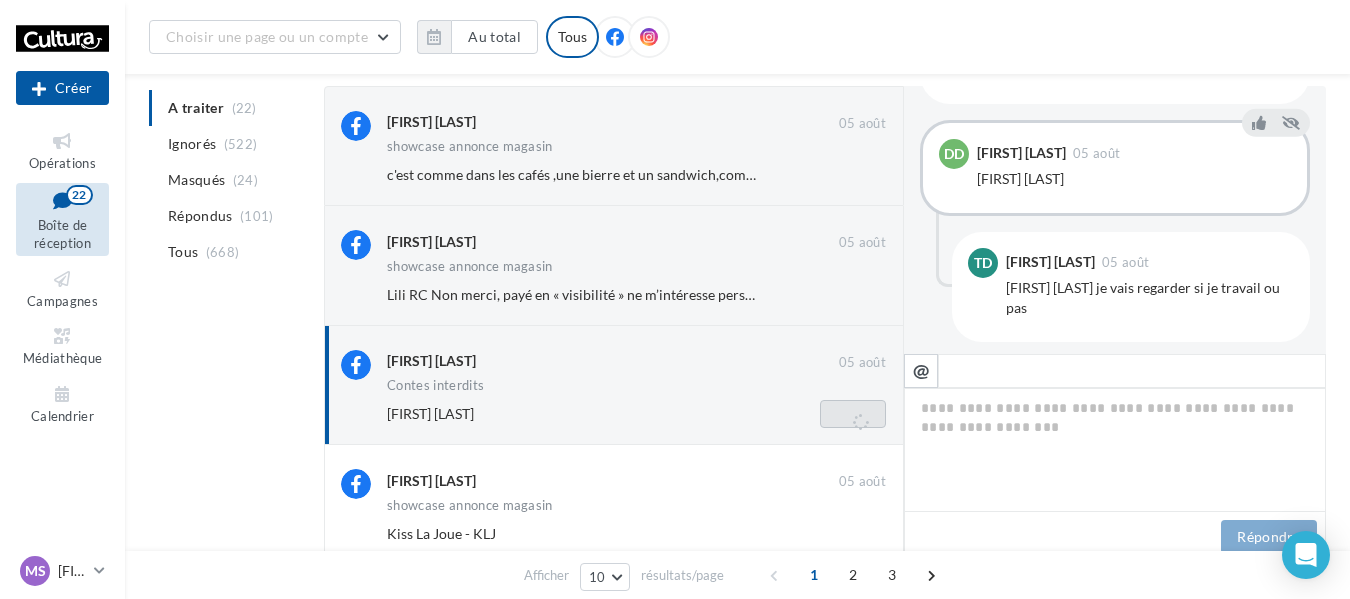 scroll, scrollTop: 552, scrollLeft: 0, axis: vertical 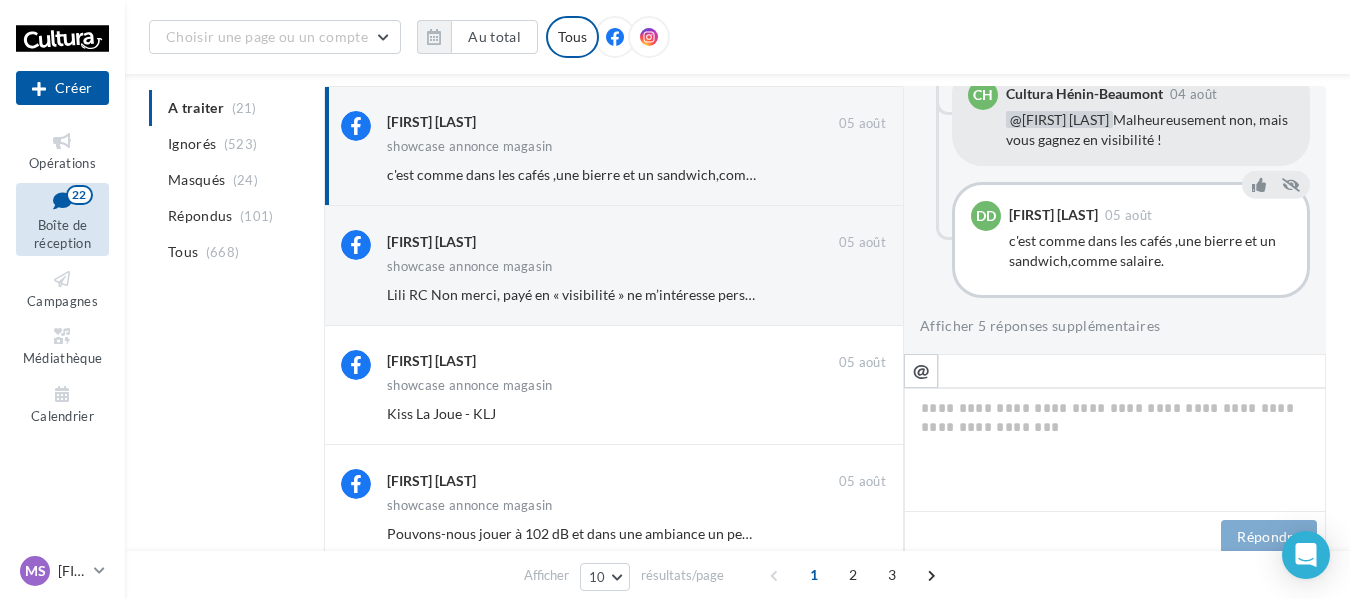 click on "Ignorer" at bounding box center (853, 414) 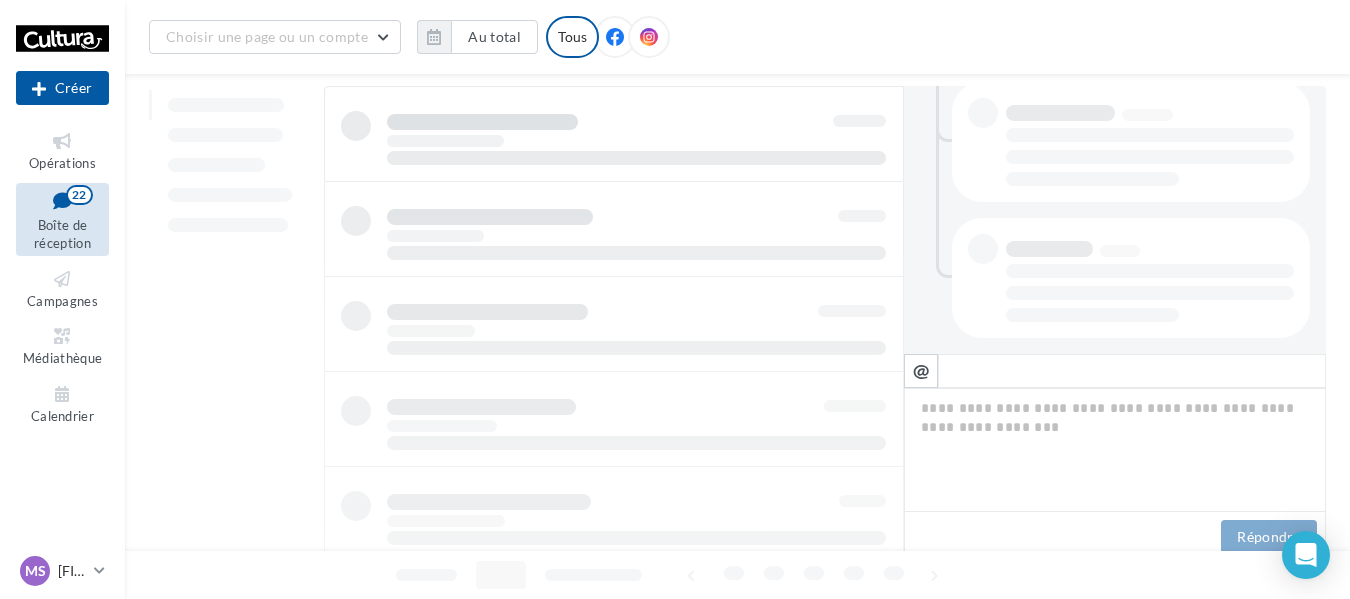 scroll, scrollTop: 552, scrollLeft: 0, axis: vertical 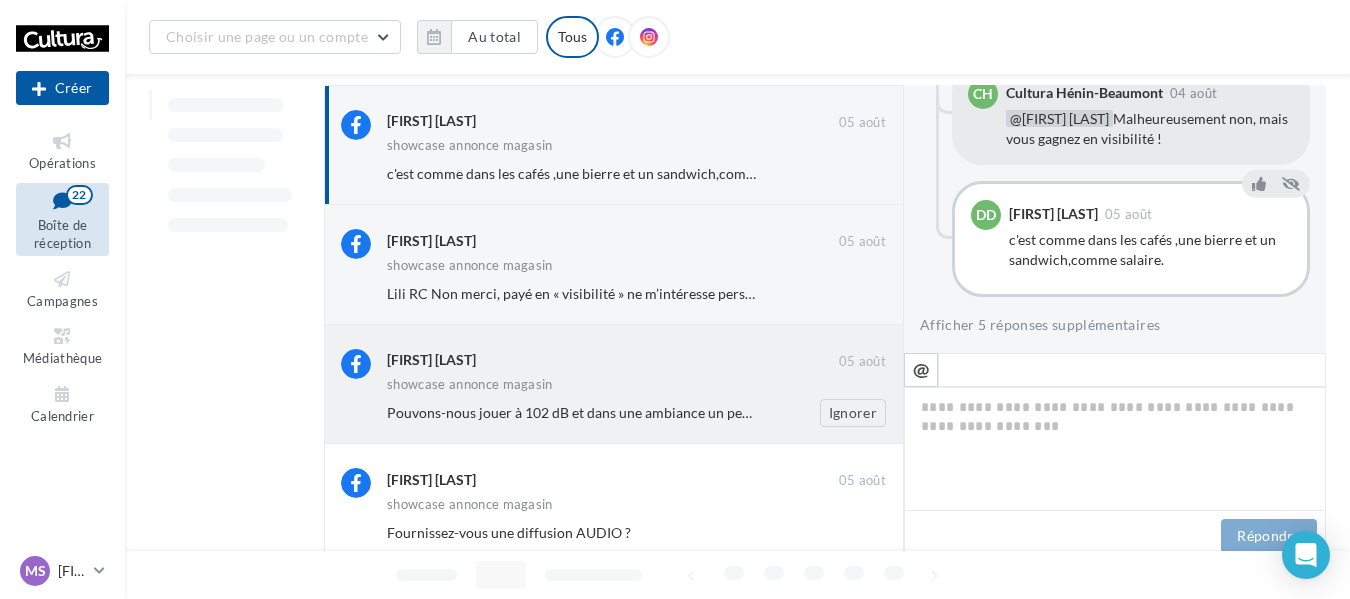 click on "Pouvons-nous jouer à 102 dB et dans une ambiance un peu plus sombre" at bounding box center [608, 412] 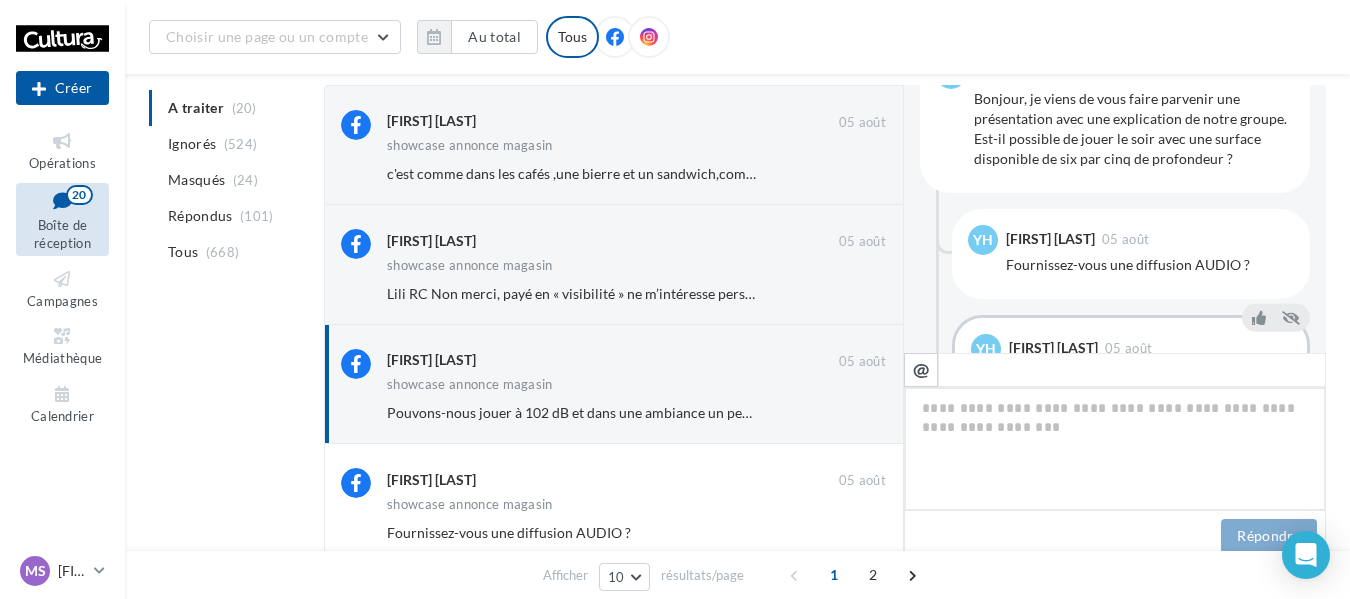 scroll, scrollTop: 1557, scrollLeft: 0, axis: vertical 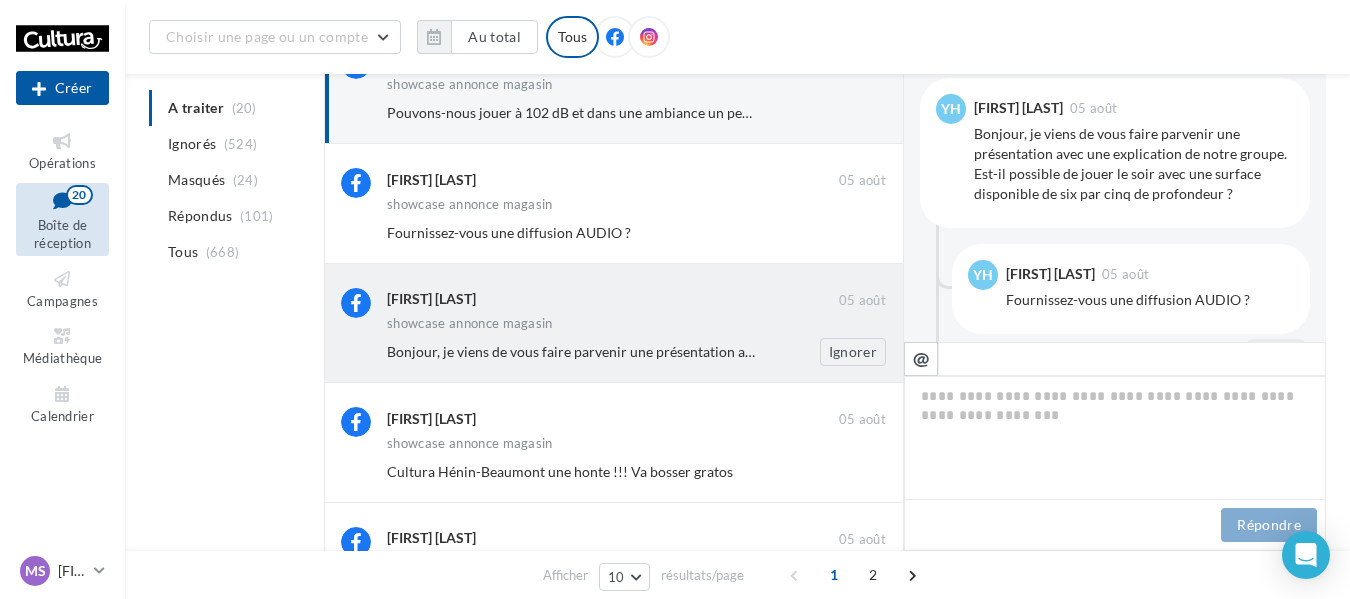click on "showcase annonce magasin" at bounding box center [636, 325] 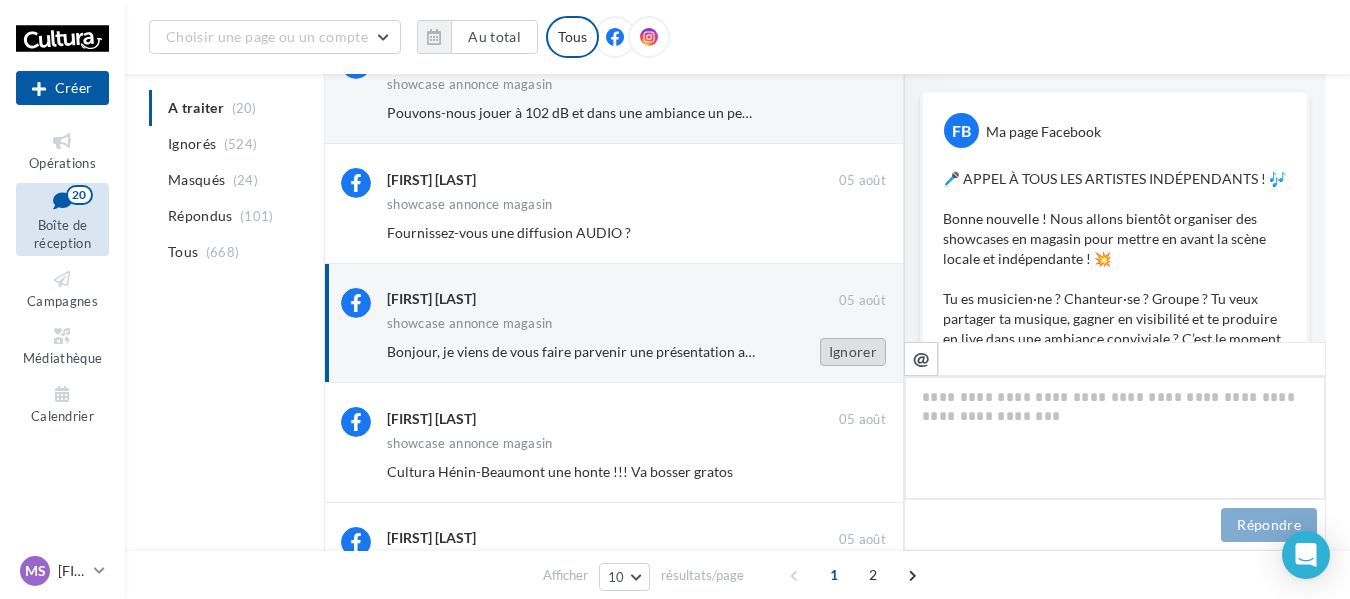 scroll, scrollTop: 1565, scrollLeft: 0, axis: vertical 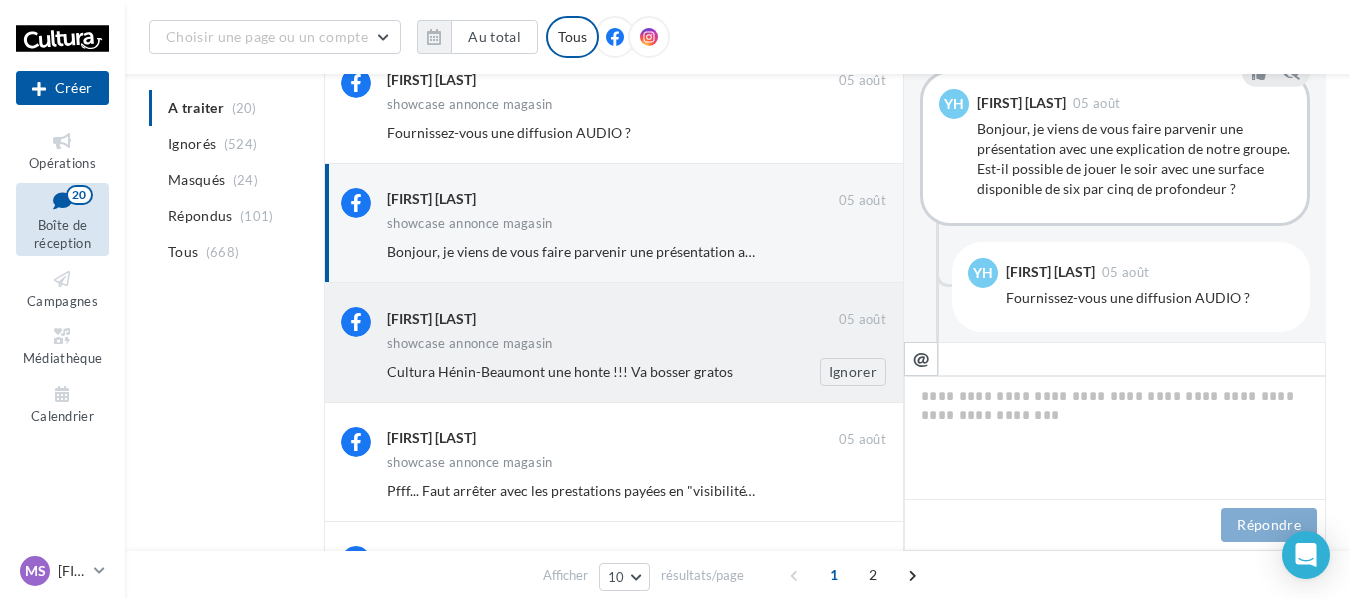 click on "Cultura Hénin-Beaumont une honte !!! Va bosser gratos" at bounding box center (560, 371) 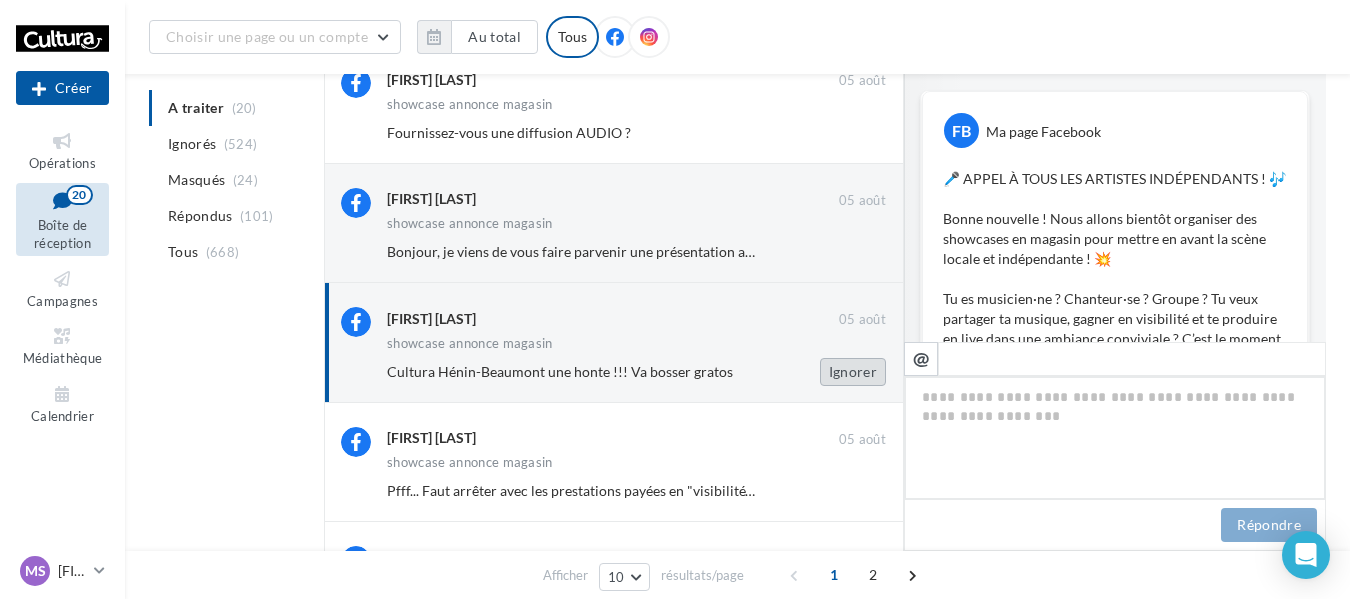 click on "Ignorer" at bounding box center [853, 372] 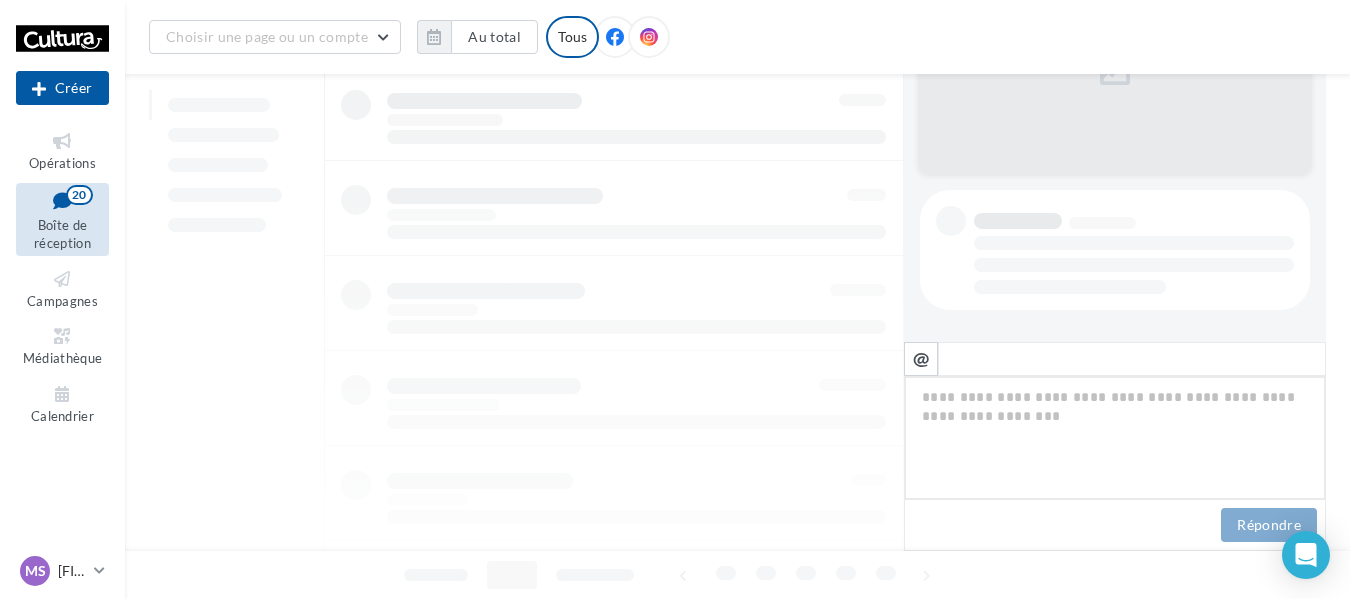scroll, scrollTop: 296, scrollLeft: 0, axis: vertical 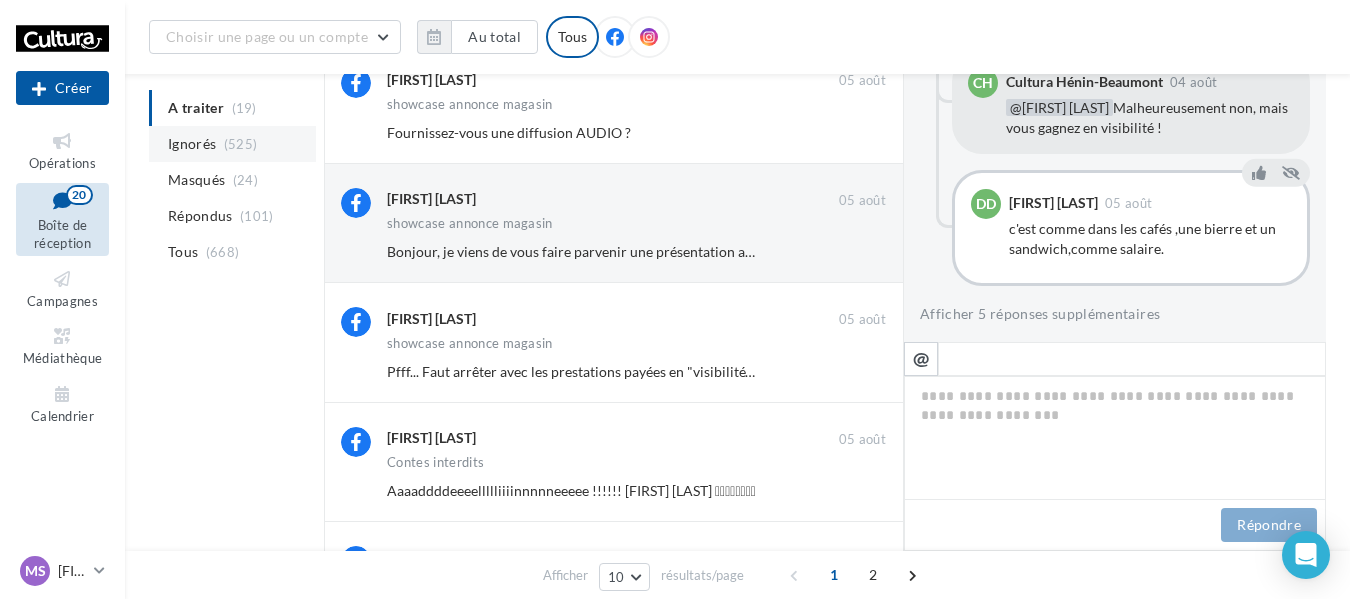 click on "Ignorés
(525)" at bounding box center (232, 144) 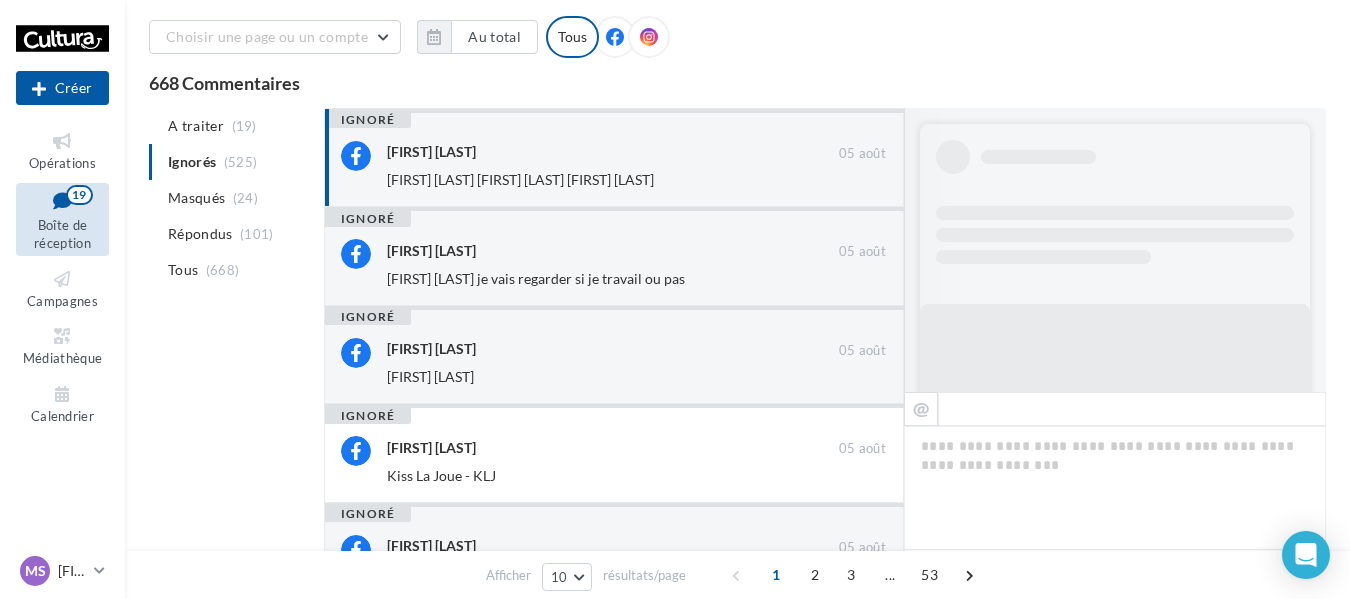 scroll, scrollTop: 63, scrollLeft: 0, axis: vertical 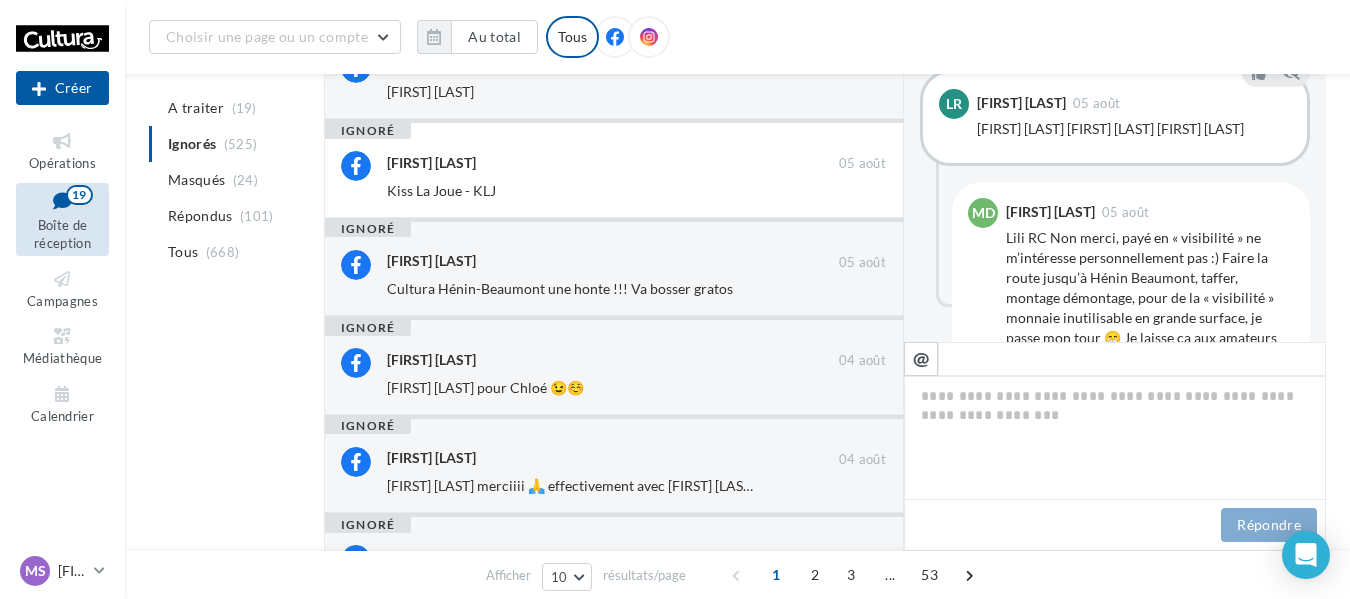 click on "Cultura Hénin-Beaumont une honte !!! Va bosser gratos" at bounding box center (571, 289) 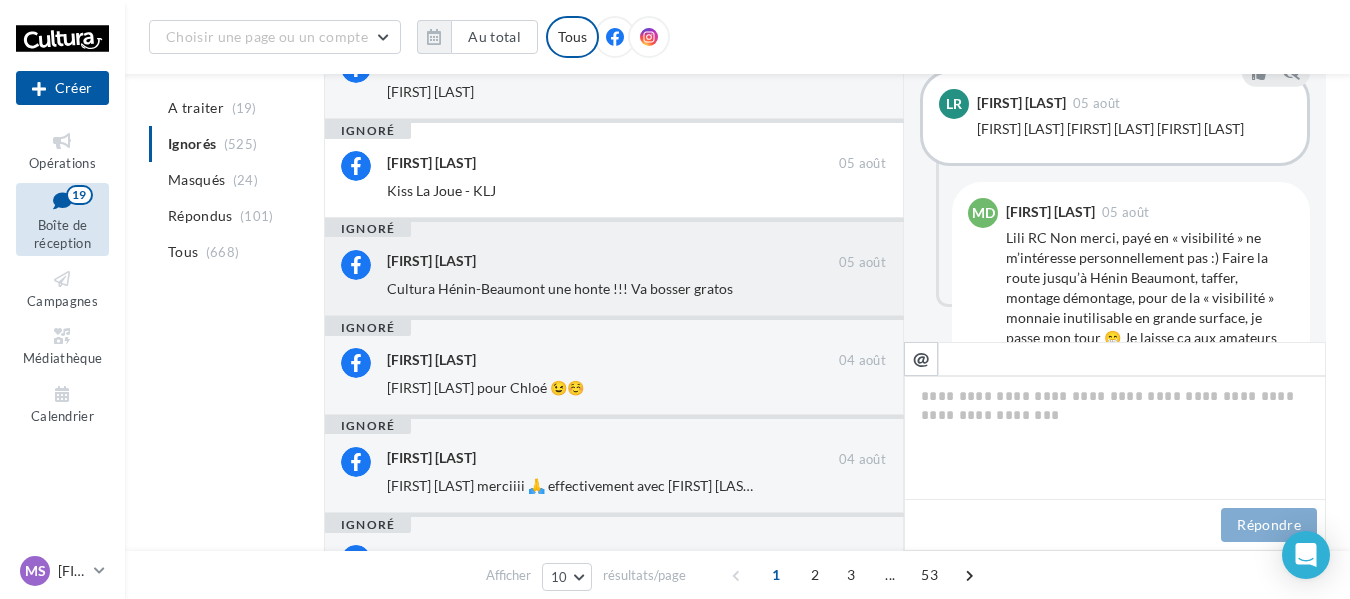 scroll, scrollTop: 384, scrollLeft: 0, axis: vertical 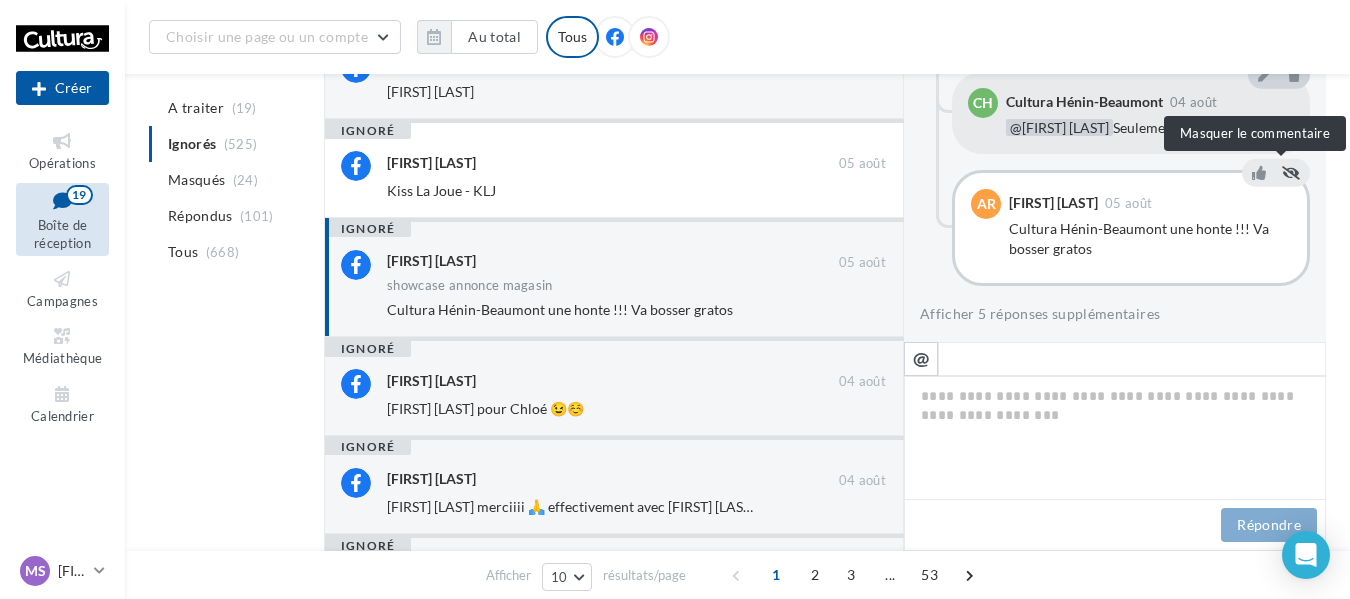click at bounding box center (1291, 173) 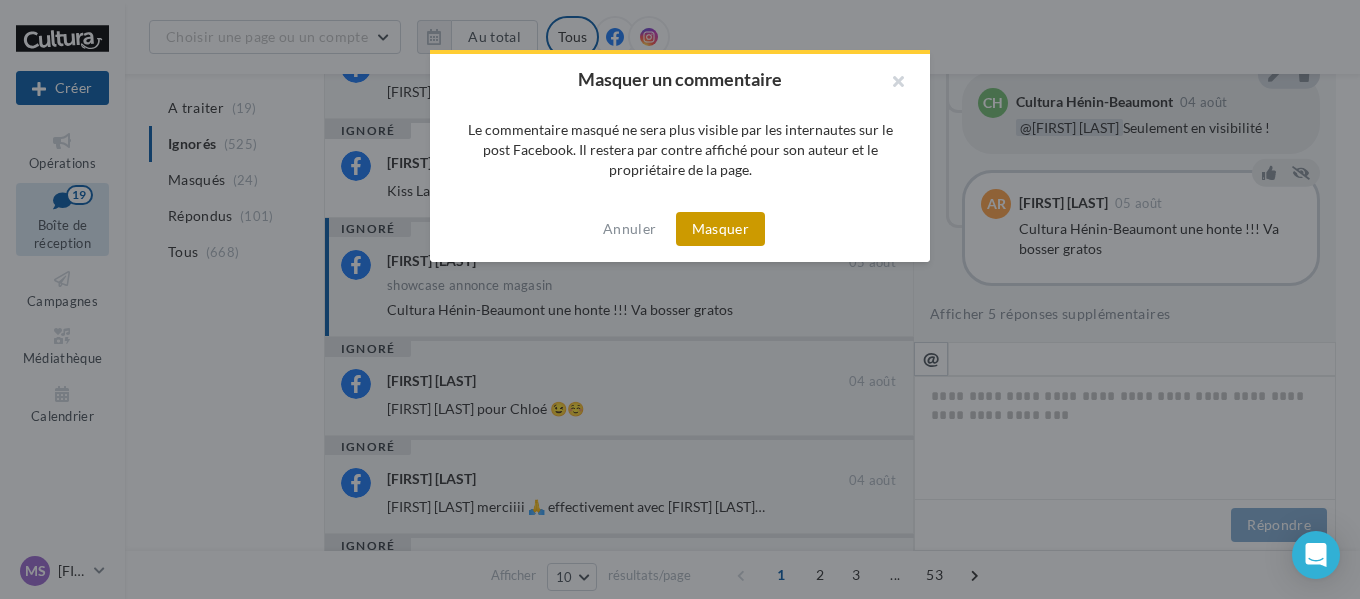 click on "Masquer" at bounding box center [720, 229] 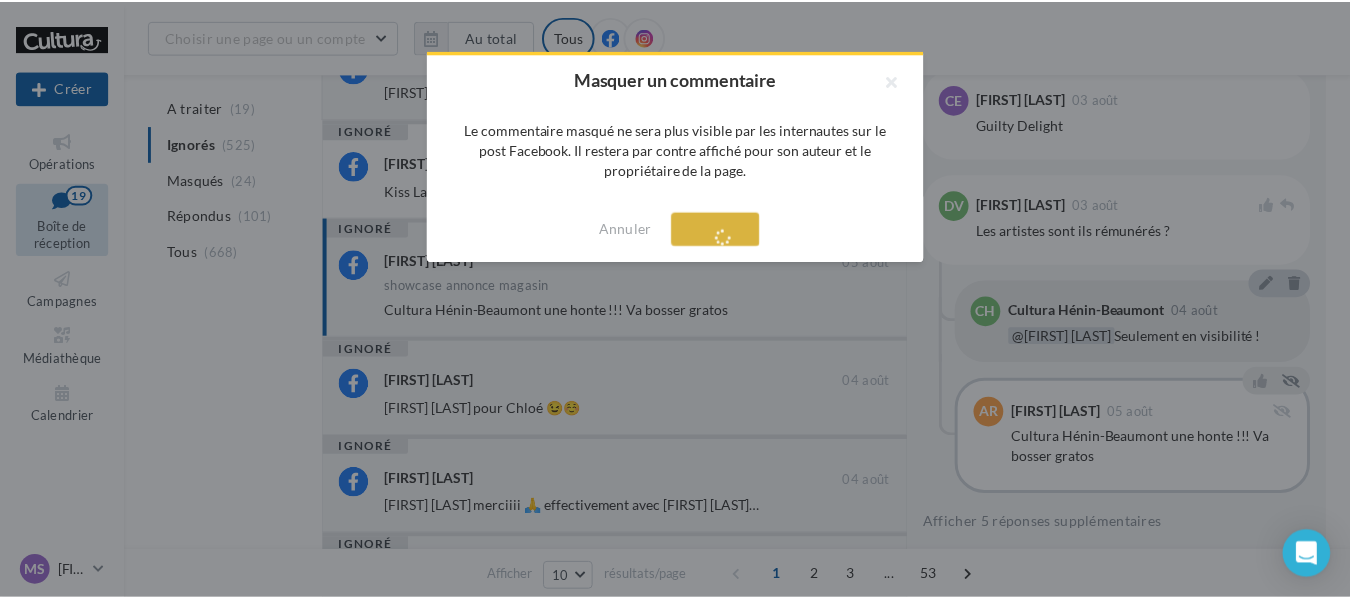 scroll, scrollTop: 1240, scrollLeft: 0, axis: vertical 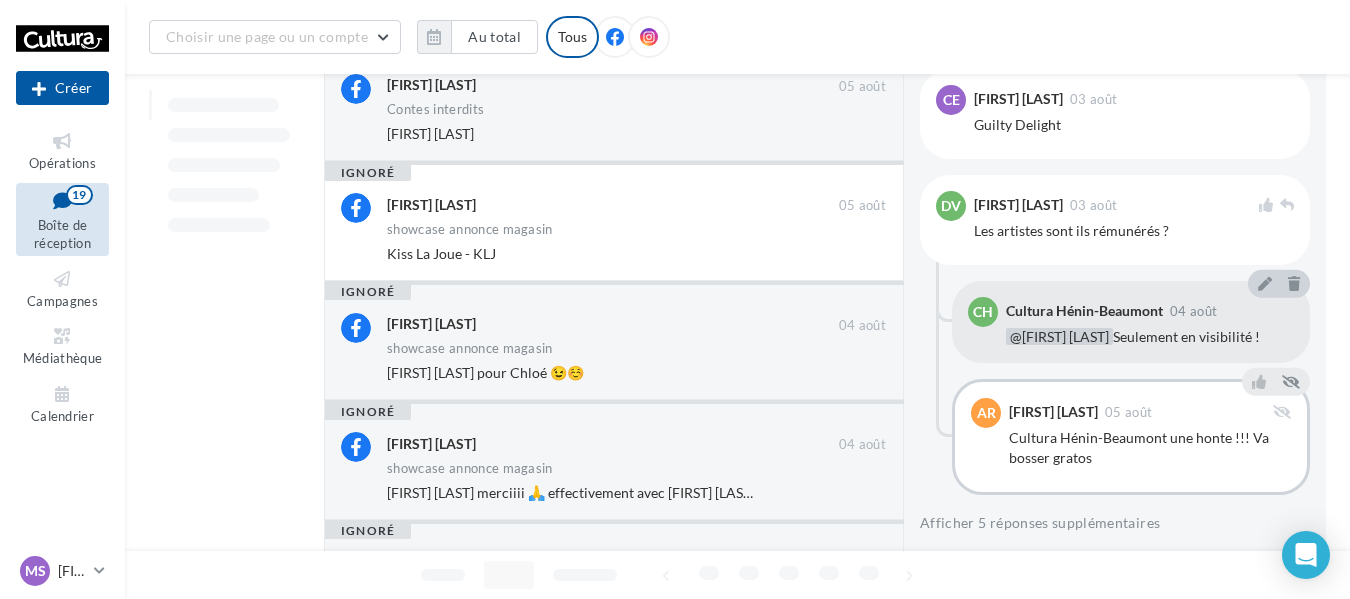 click at bounding box center (62, 200) 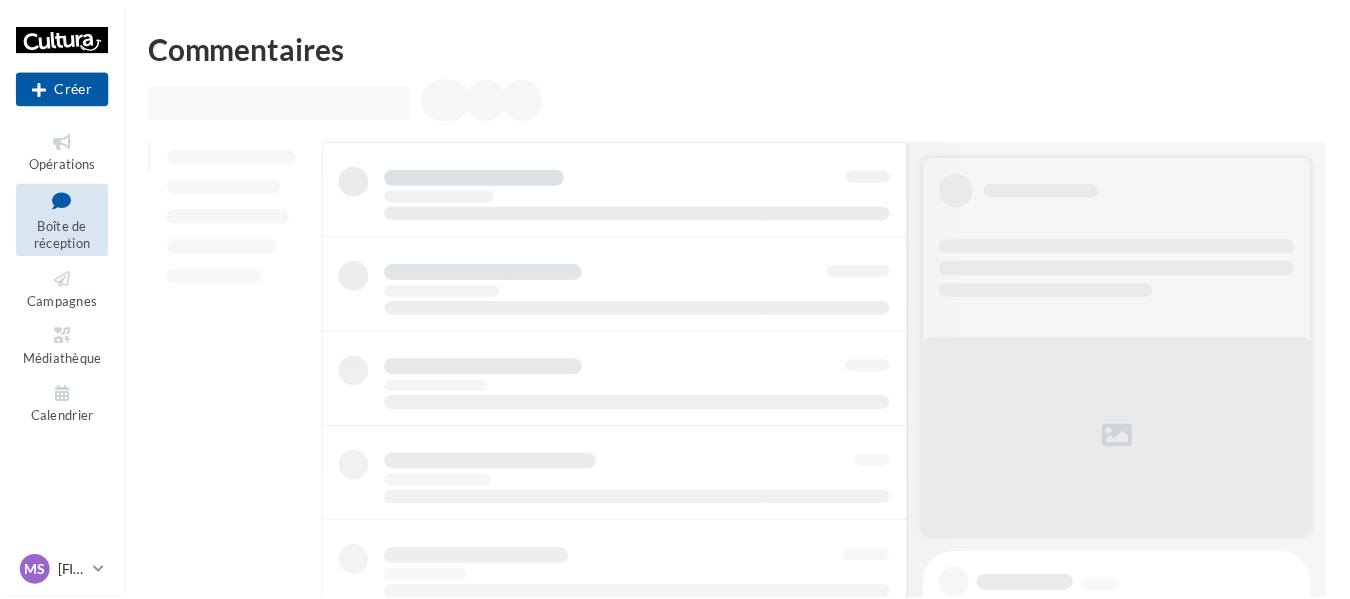 scroll, scrollTop: 0, scrollLeft: 0, axis: both 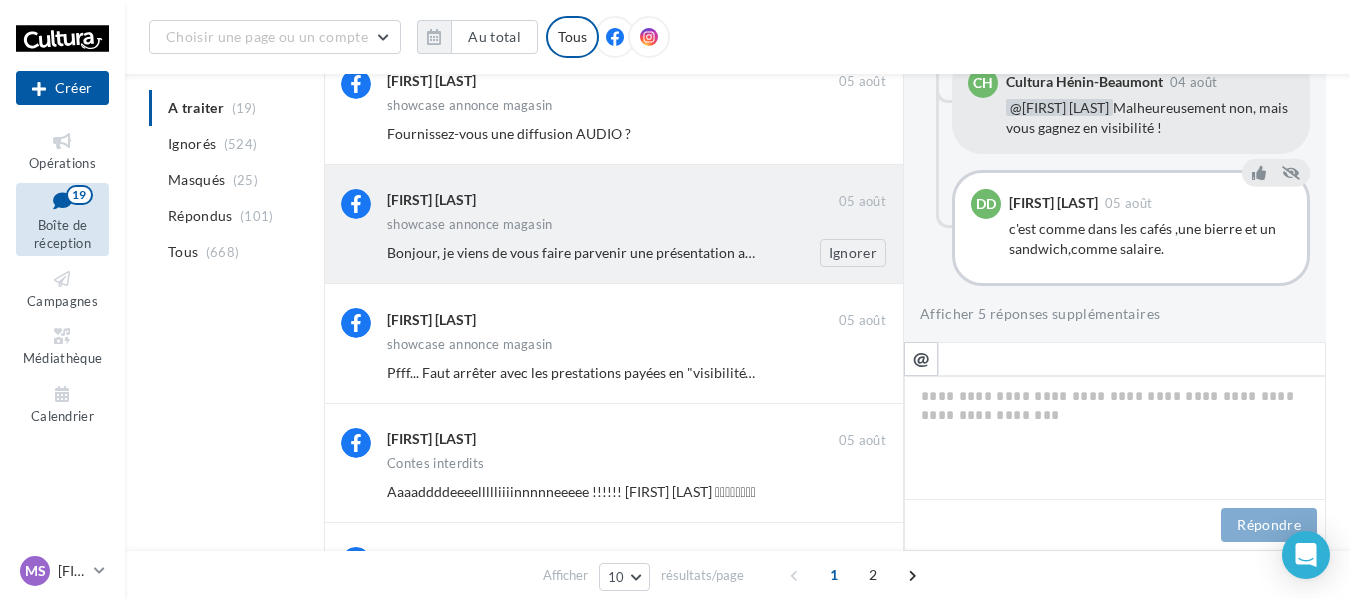 click on "Bonjour, je viens de vous faire parvenir une présentation avec une explication de notre groupe. Est-il possible de jouer le soir avec une surface disponible de six par cinq de profondeur ?" at bounding box center (954, 252) 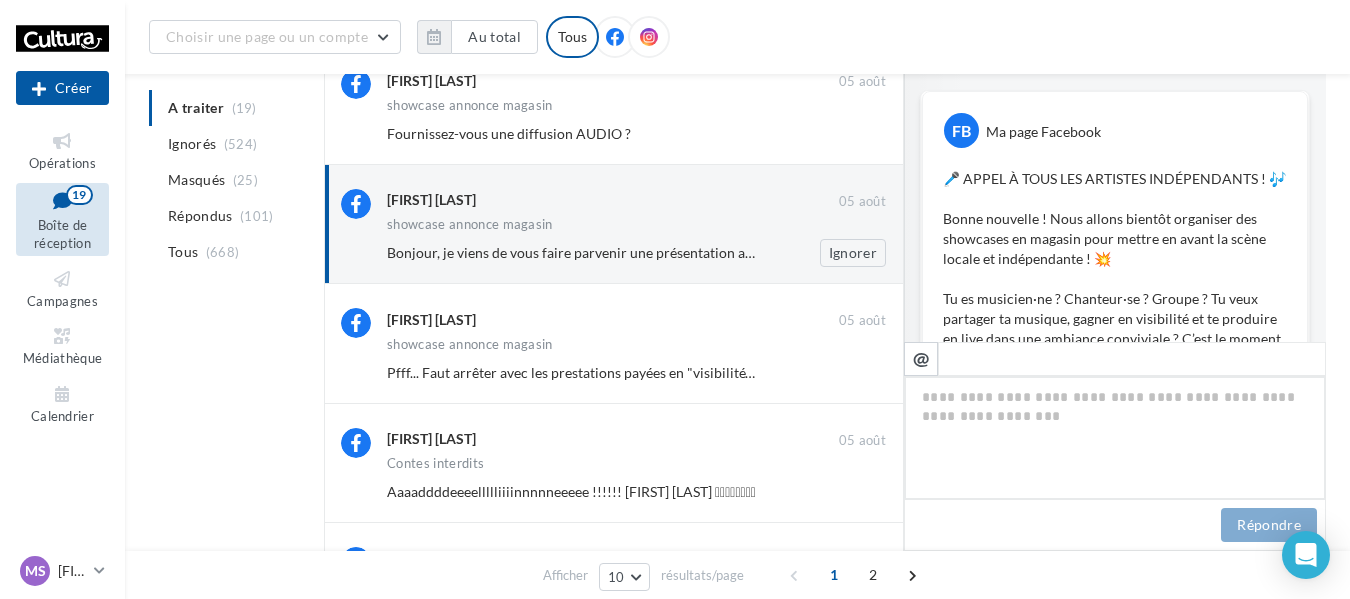 scroll, scrollTop: 1565, scrollLeft: 0, axis: vertical 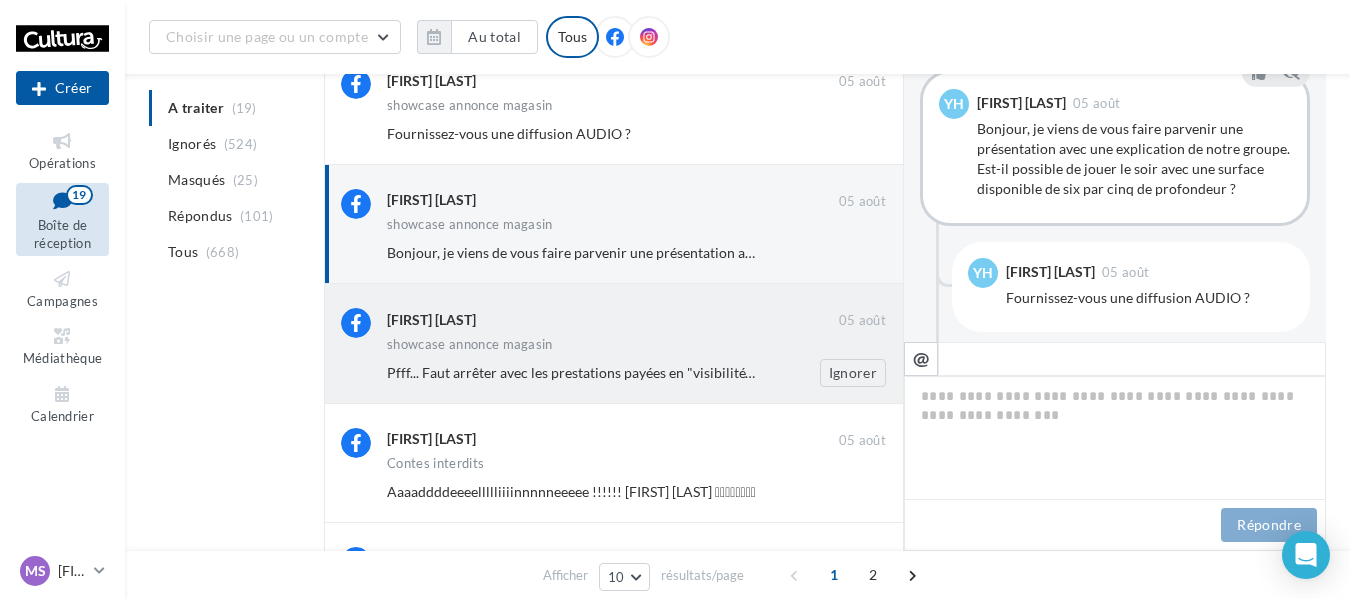 click on "Pfff... Faut arrêter avec les prestations payées en "visibilité" 😕 l'achat de nos instruments, les heures passées en répète, les heures passées à pratiquer nos instruments, l'entretien de nos instruments, le carburant dépensé pour aller aux répètes/concerts et j'en passe... Si tout le monde accepte de jouer gratos comment on s'en sort? Ami musiciens ne répondez pas à cette annonce 🙏 payé en visibilité? Vous allez jouer gratos alors pourquoi si quelqu'un viens vous voir là bas vous engagerait pour un concert payé ?" at bounding box center (1957, 372) 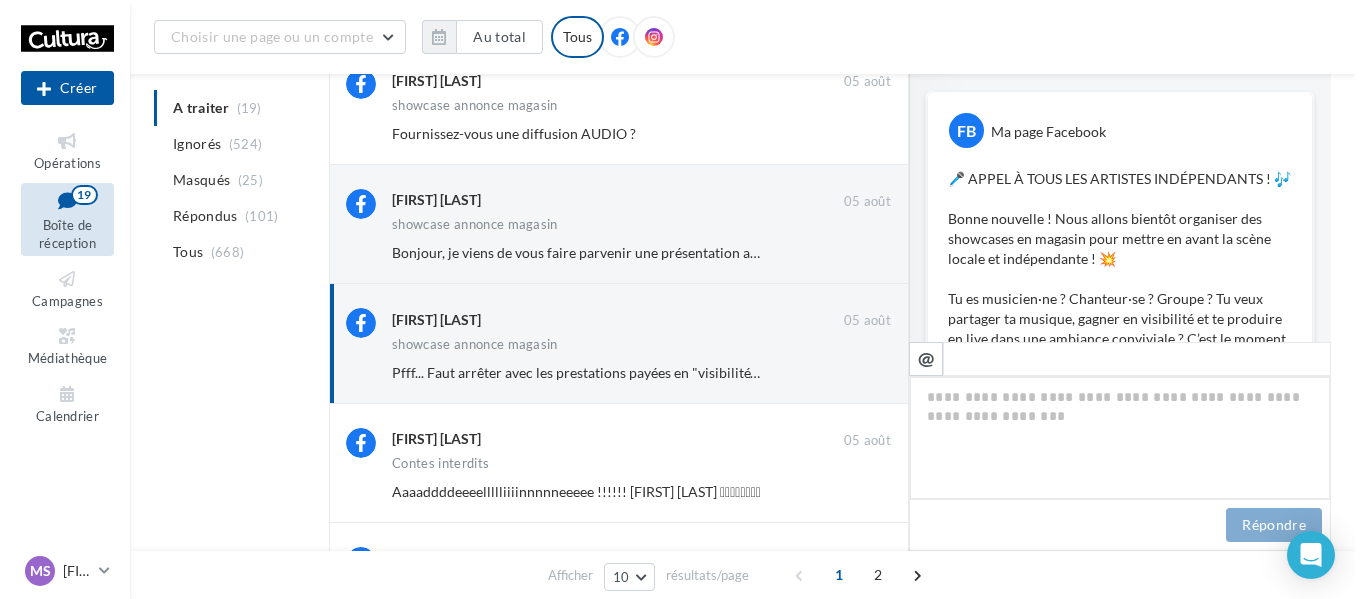 scroll, scrollTop: 1365, scrollLeft: 0, axis: vertical 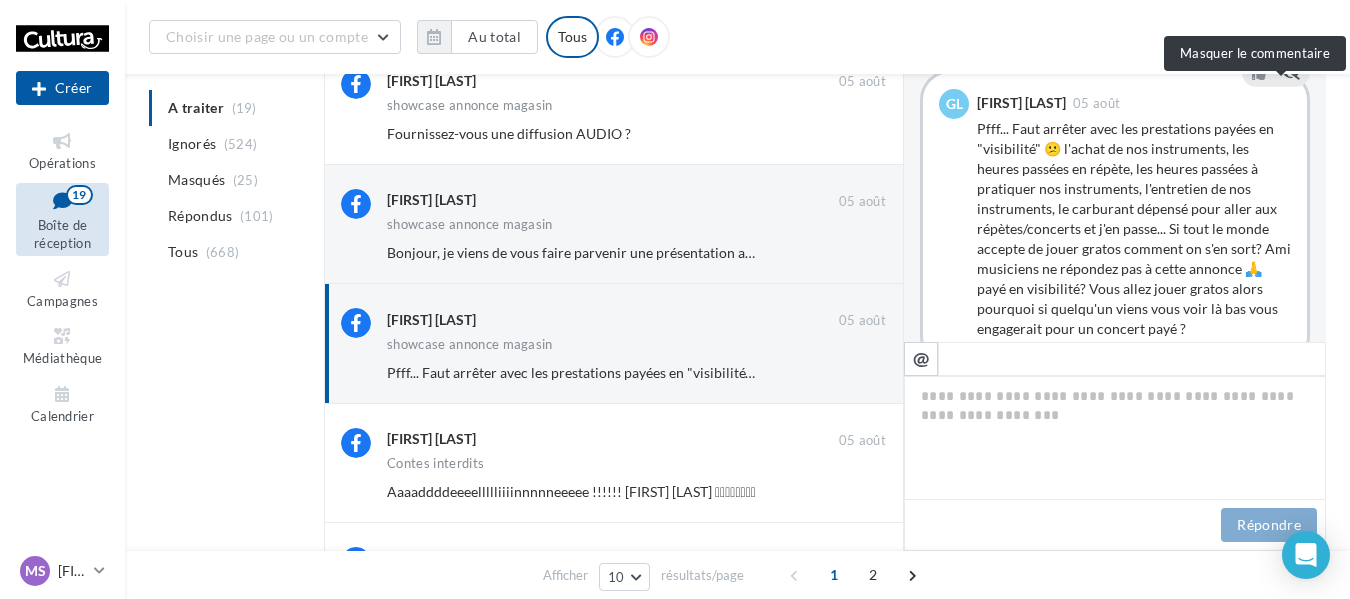 click at bounding box center (1291, 73) 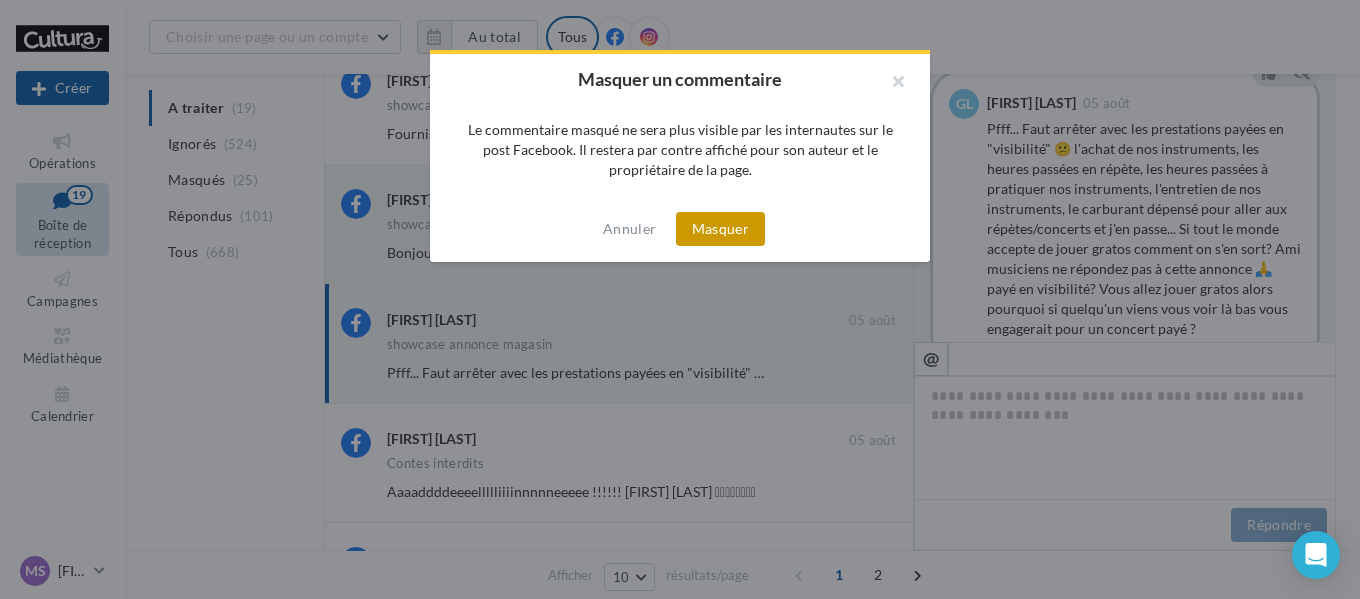 click on "Masquer" at bounding box center (720, 229) 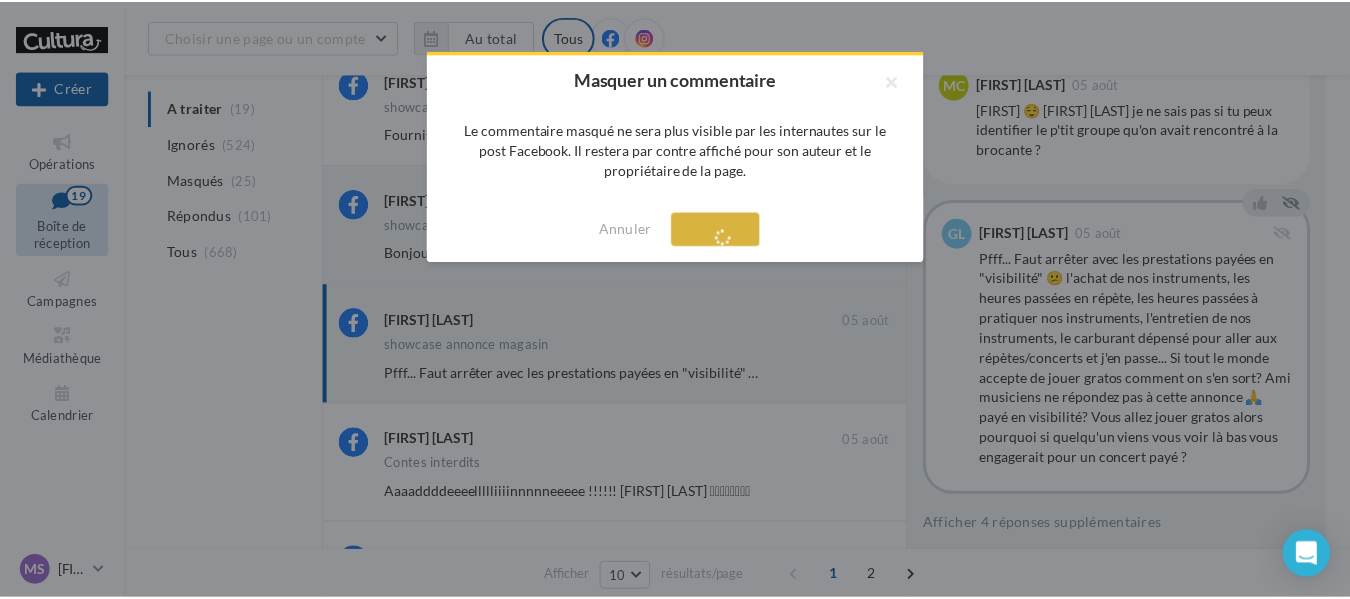 scroll, scrollTop: 1256, scrollLeft: 0, axis: vertical 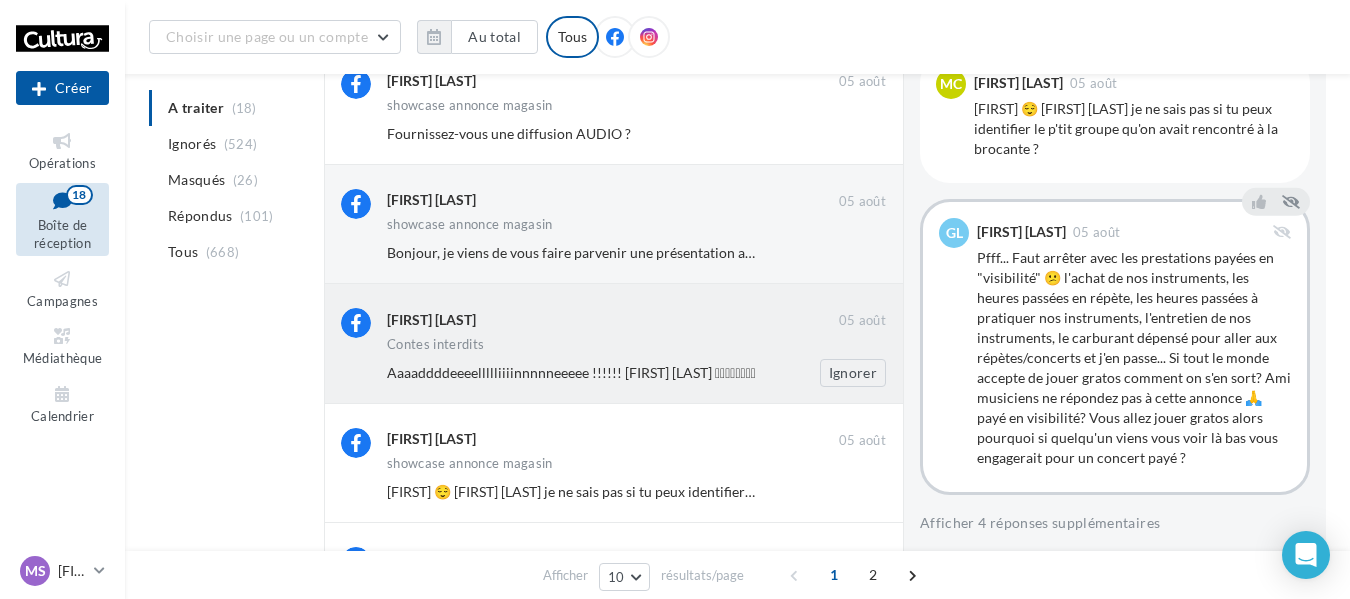 click on "Johanne Plieagtreaknd
05 août
Contes interdits
Aaaaddddeeeellllliiiinnnnneeeee !!!!!! Adeline Wascat Guiot  🫶🏼🫶🏼🫶🏼🫶🏼
Ignorer" at bounding box center (636, 347) 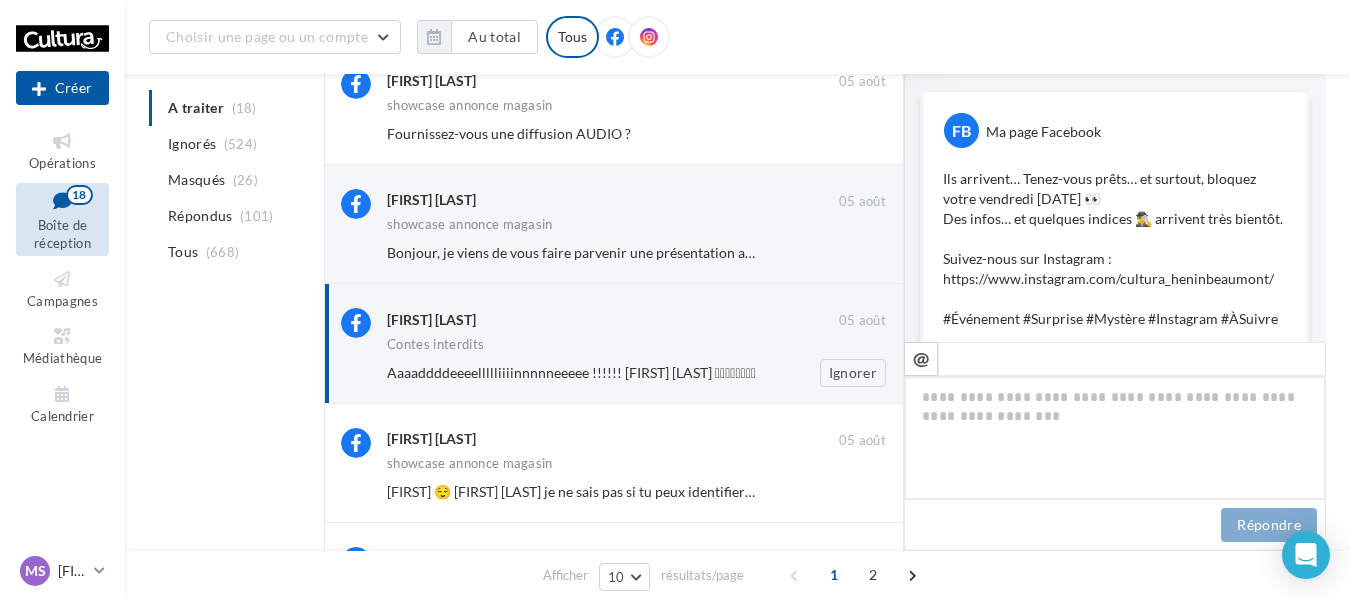 scroll, scrollTop: 825, scrollLeft: 0, axis: vertical 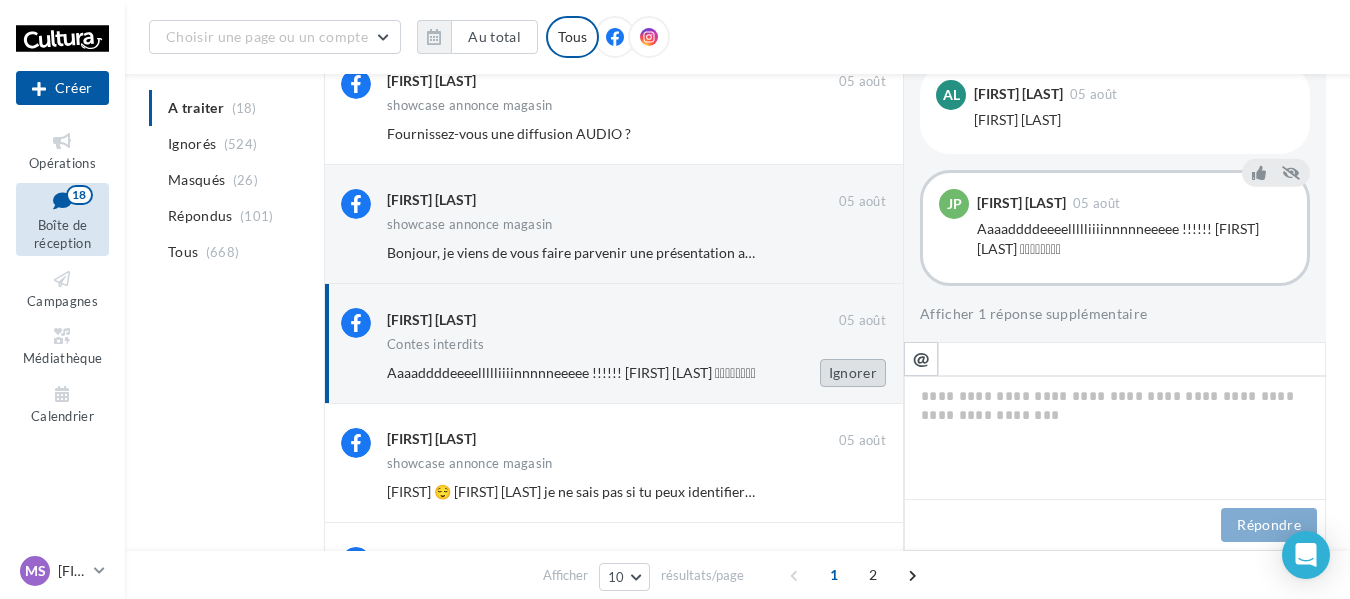 click on "Ignorer" at bounding box center [853, 373] 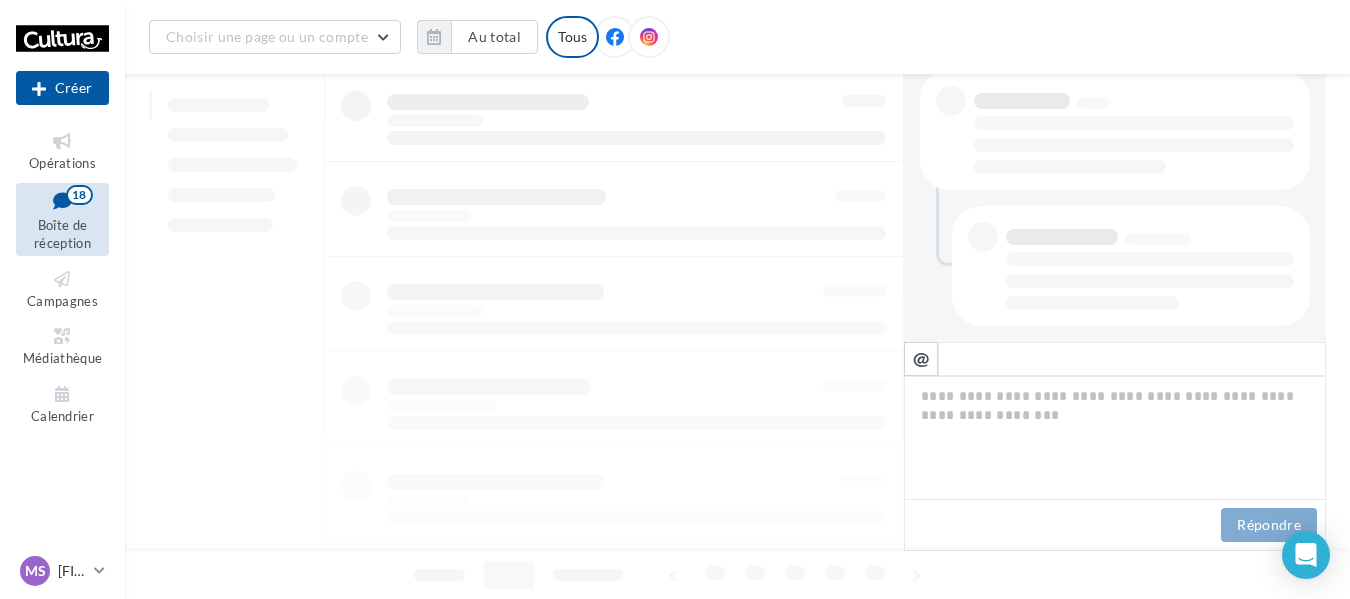 scroll, scrollTop: 416, scrollLeft: 0, axis: vertical 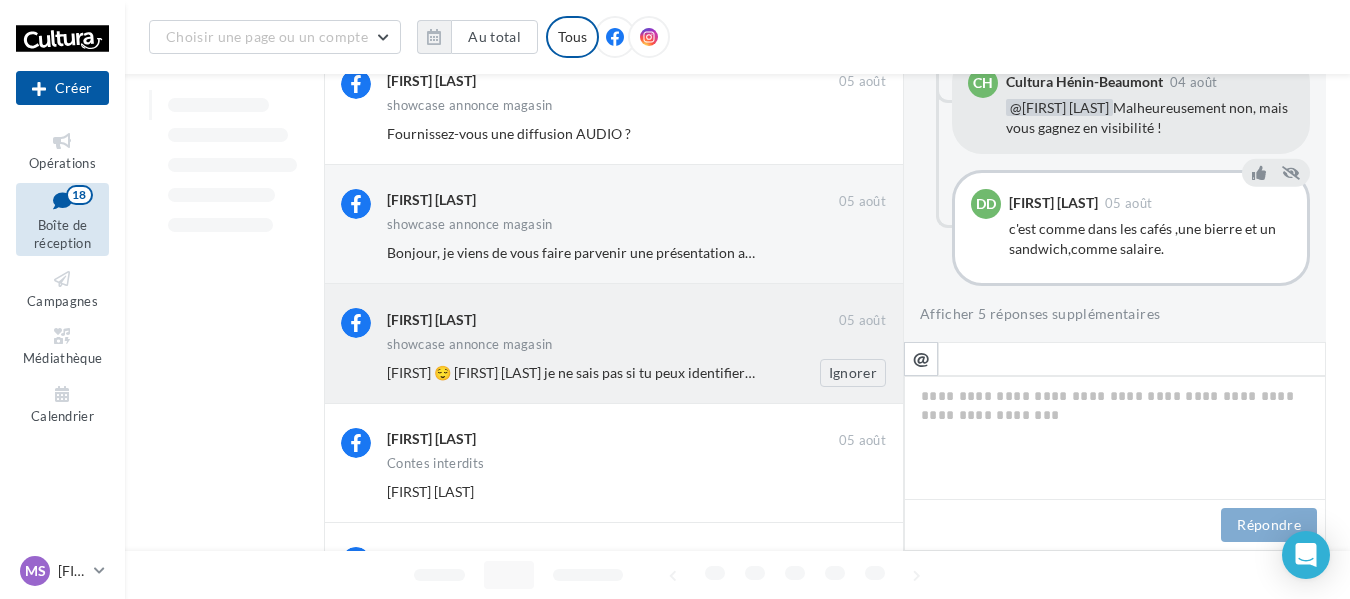 click on "JORIS 😌
Kevin Vano je ne sais pas si tu peux identifier le p'tit groupe qu'on avait rencontré à la brocante ?
Ignorer" at bounding box center (644, 373) 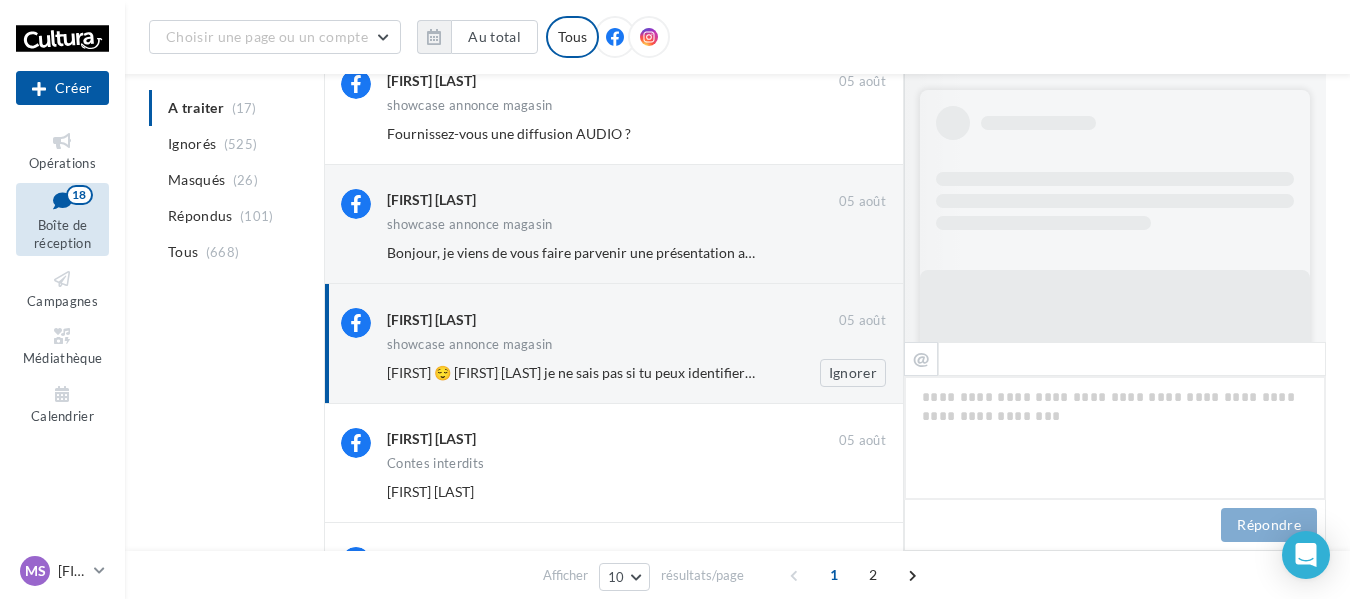 scroll, scrollTop: 1305, scrollLeft: 0, axis: vertical 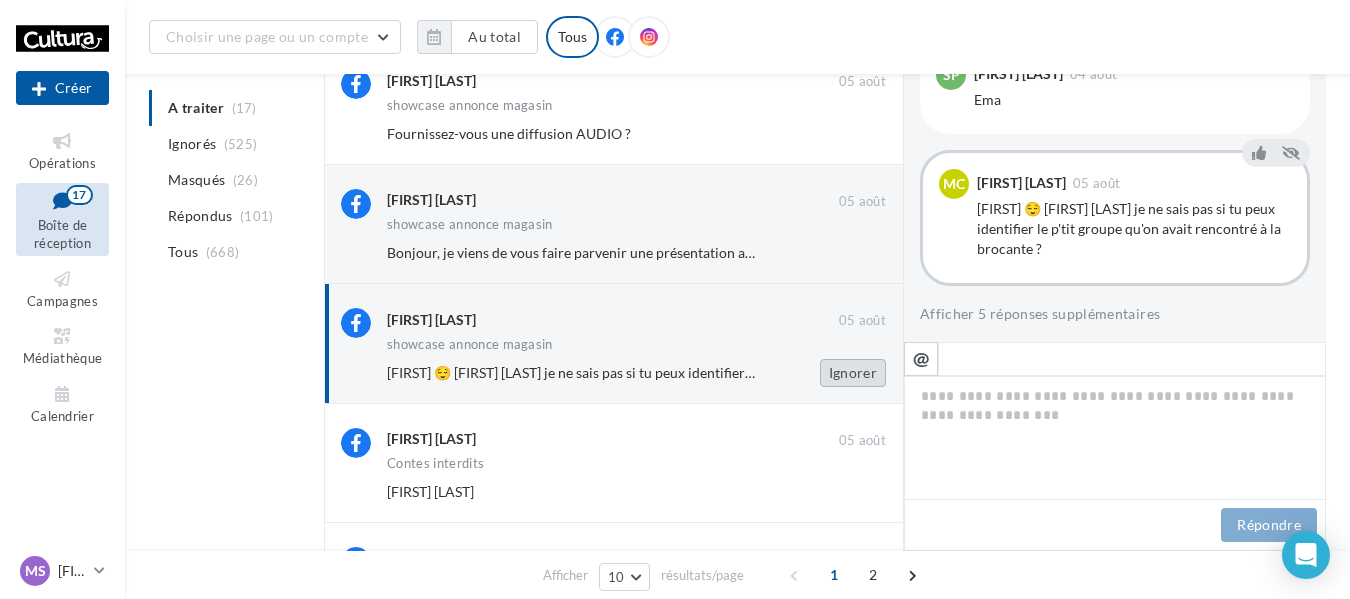click on "Ignorer" at bounding box center [853, 373] 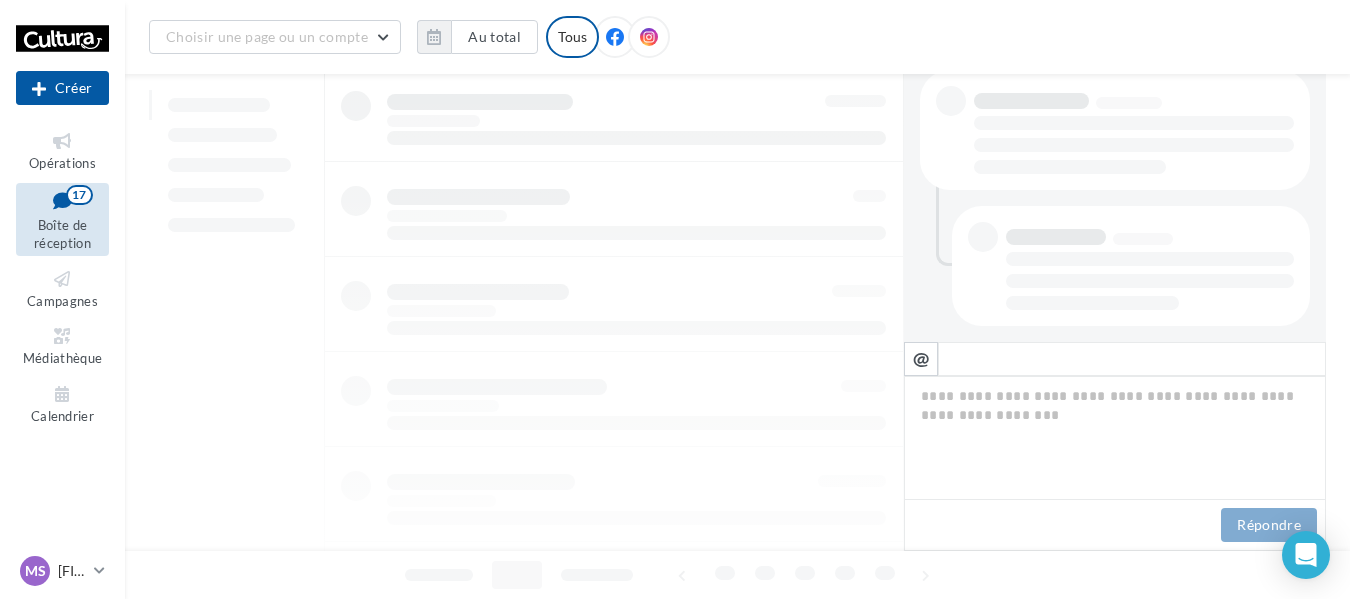 scroll, scrollTop: 416, scrollLeft: 0, axis: vertical 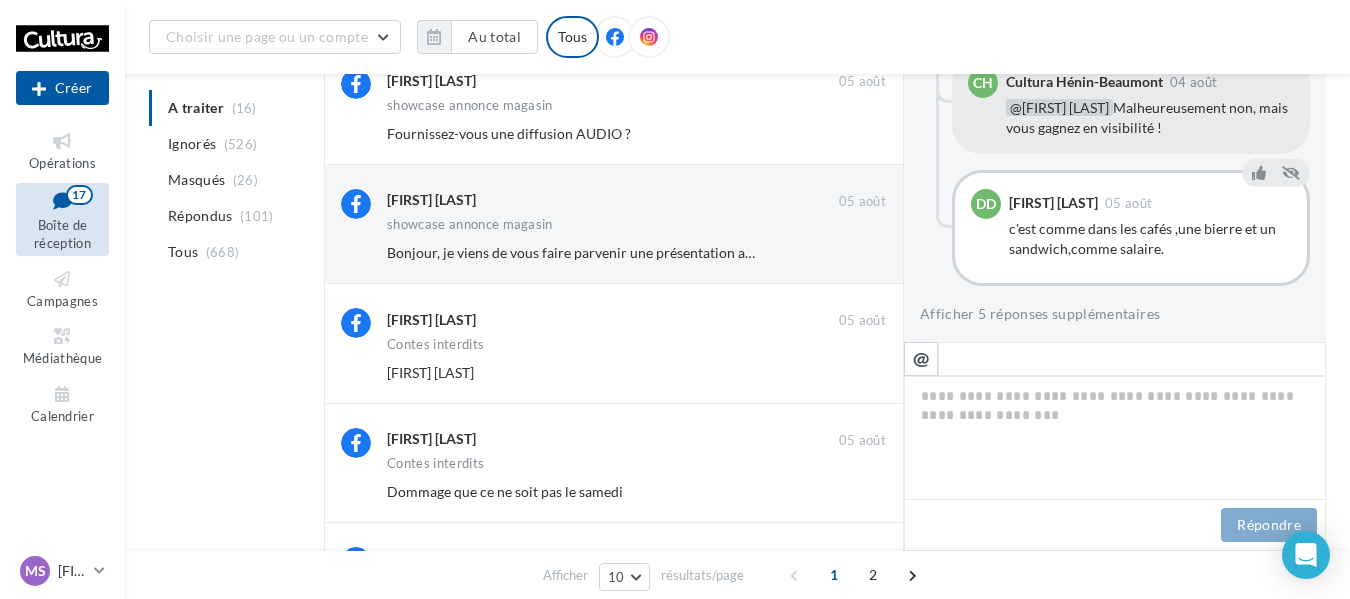 click on "Ignorer" at bounding box center [853, 373] 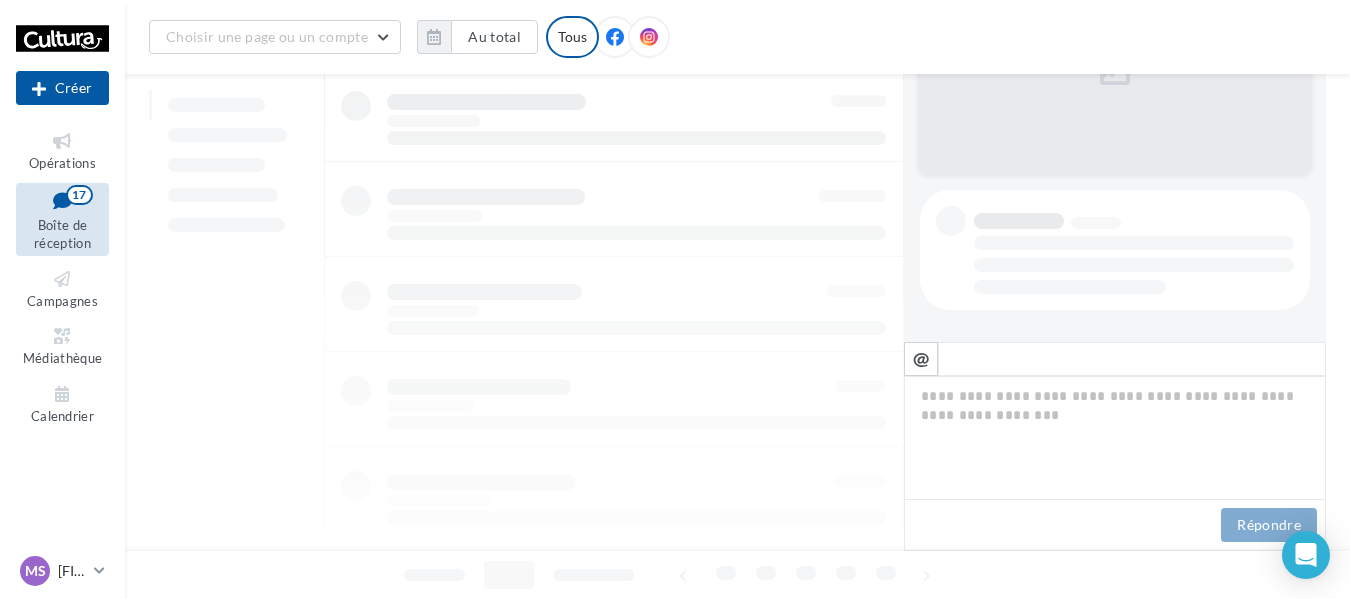 scroll, scrollTop: 296, scrollLeft: 0, axis: vertical 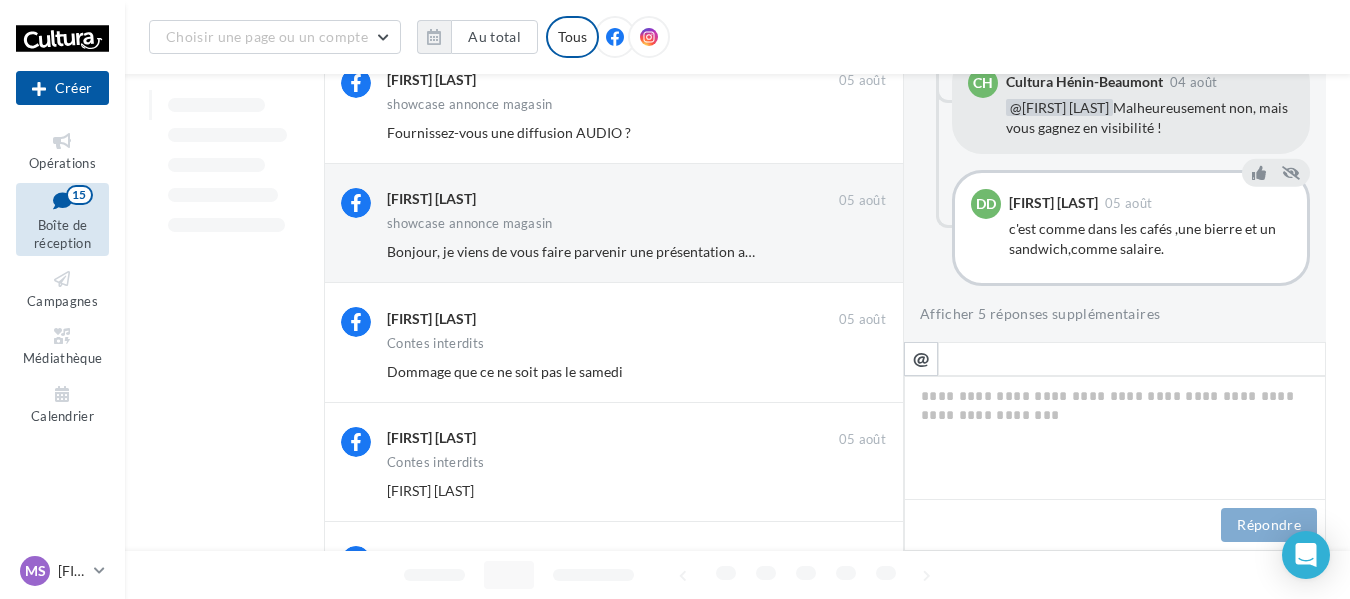 click on "Ignorer" at bounding box center [853, 372] 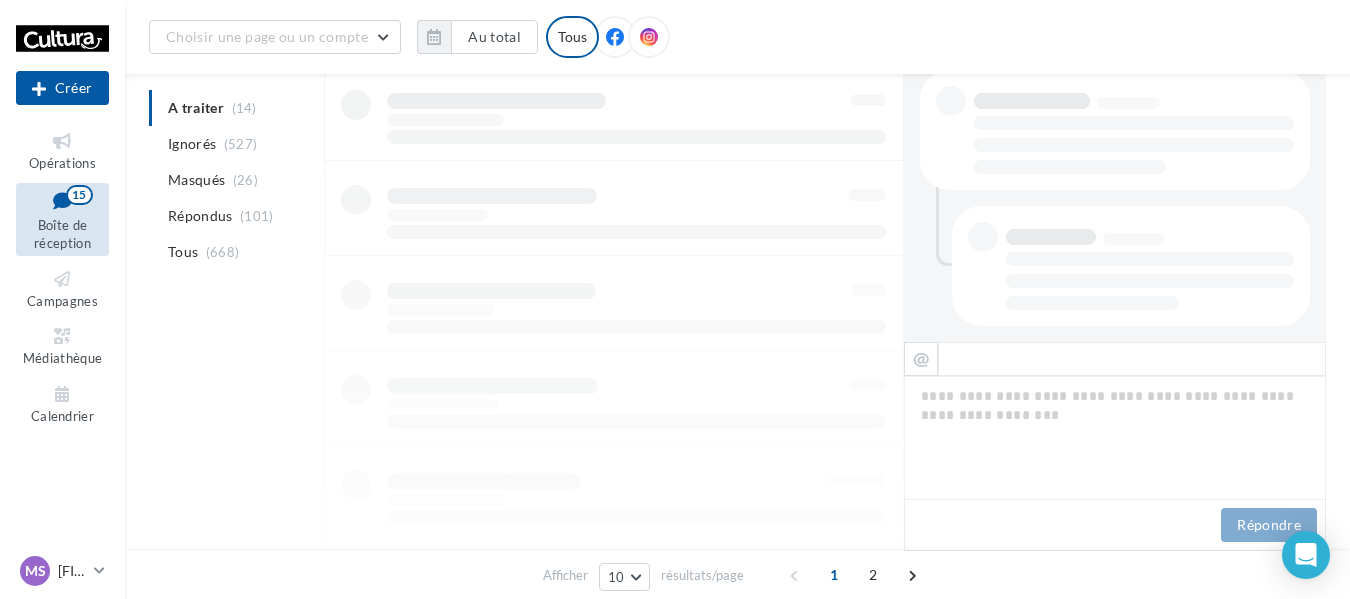 scroll, scrollTop: 502, scrollLeft: 0, axis: vertical 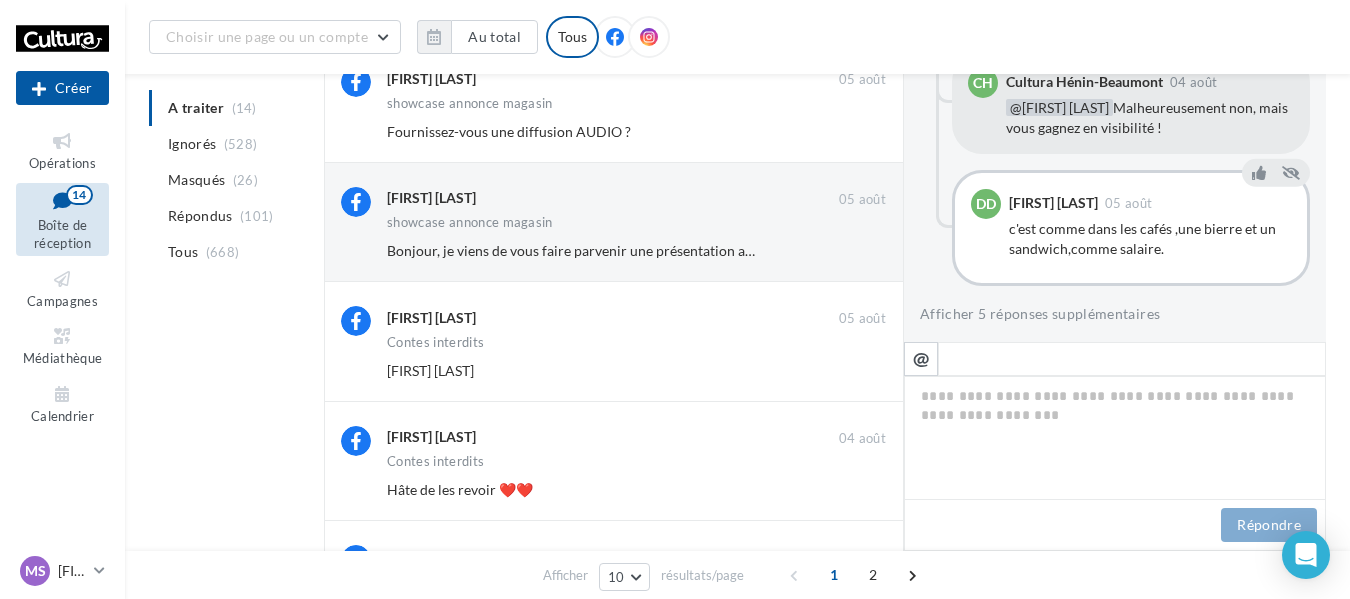 click on "Ignorer" at bounding box center (853, 371) 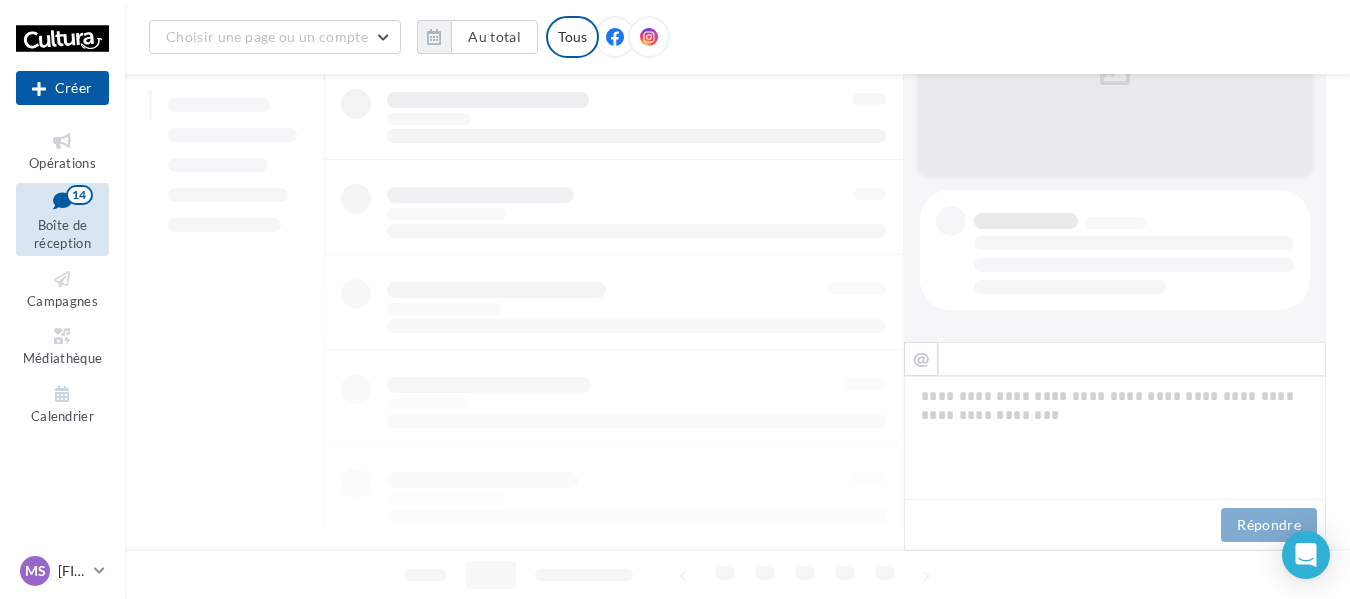 scroll, scrollTop: 503, scrollLeft: 0, axis: vertical 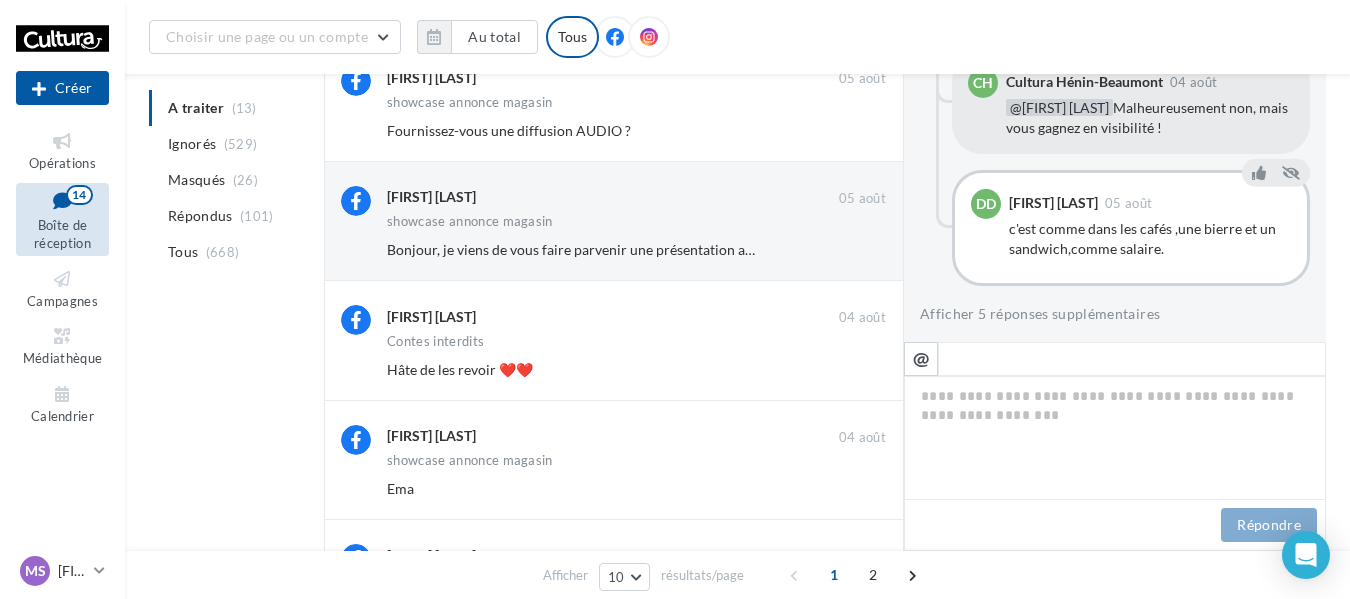 click on "Ignorer" at bounding box center [853, 370] 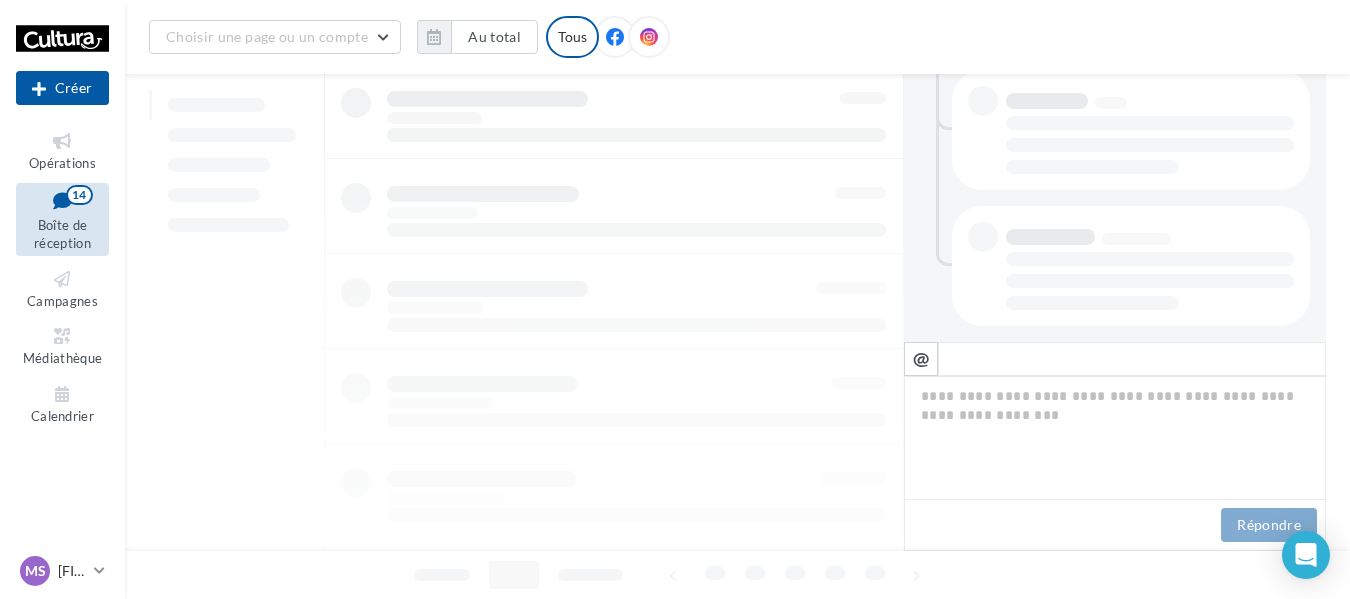 scroll, scrollTop: 552, scrollLeft: 0, axis: vertical 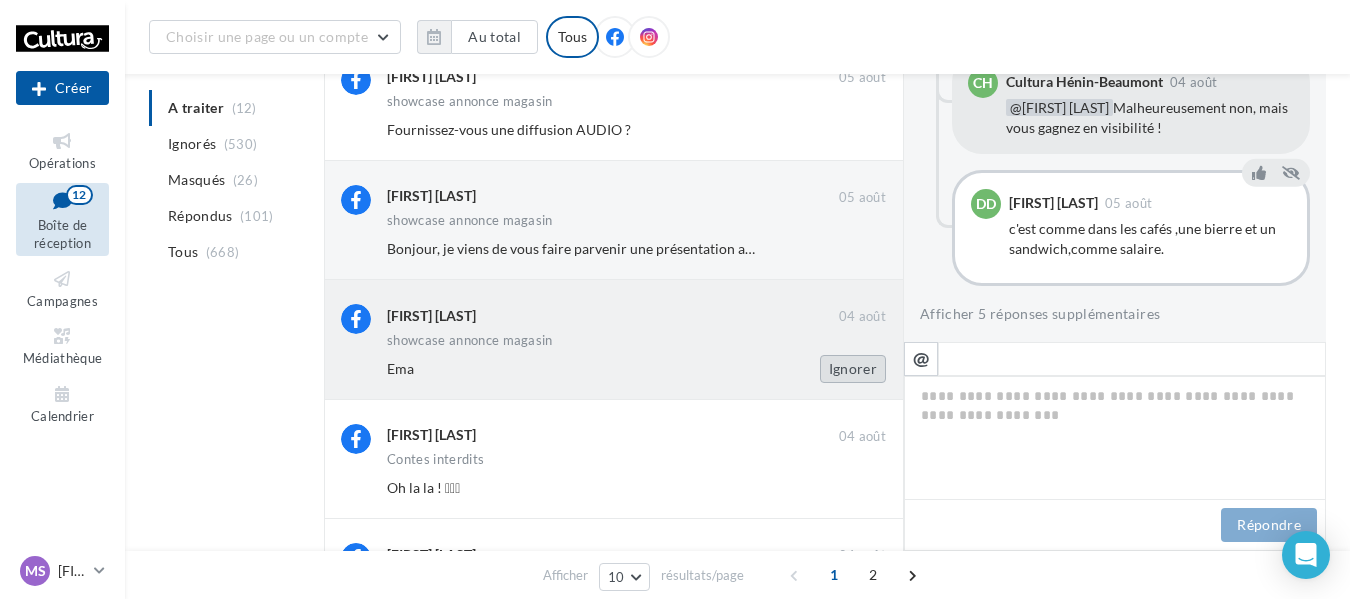 click on "Ignorer" at bounding box center (853, 369) 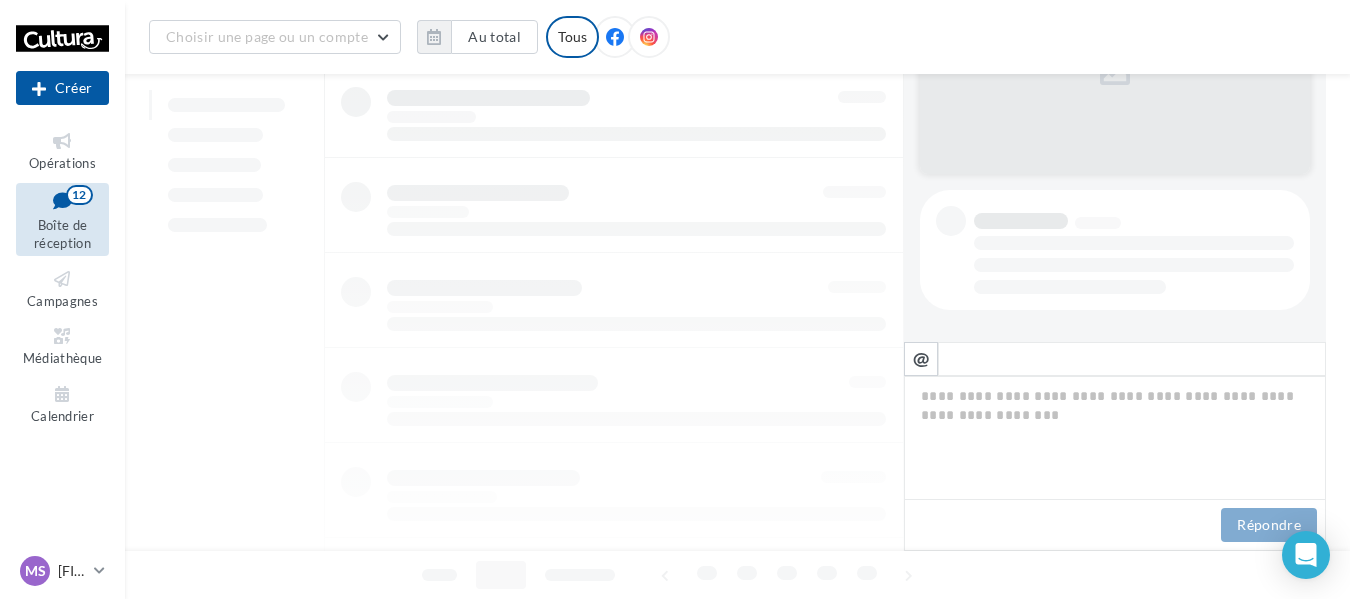 scroll, scrollTop: 296, scrollLeft: 0, axis: vertical 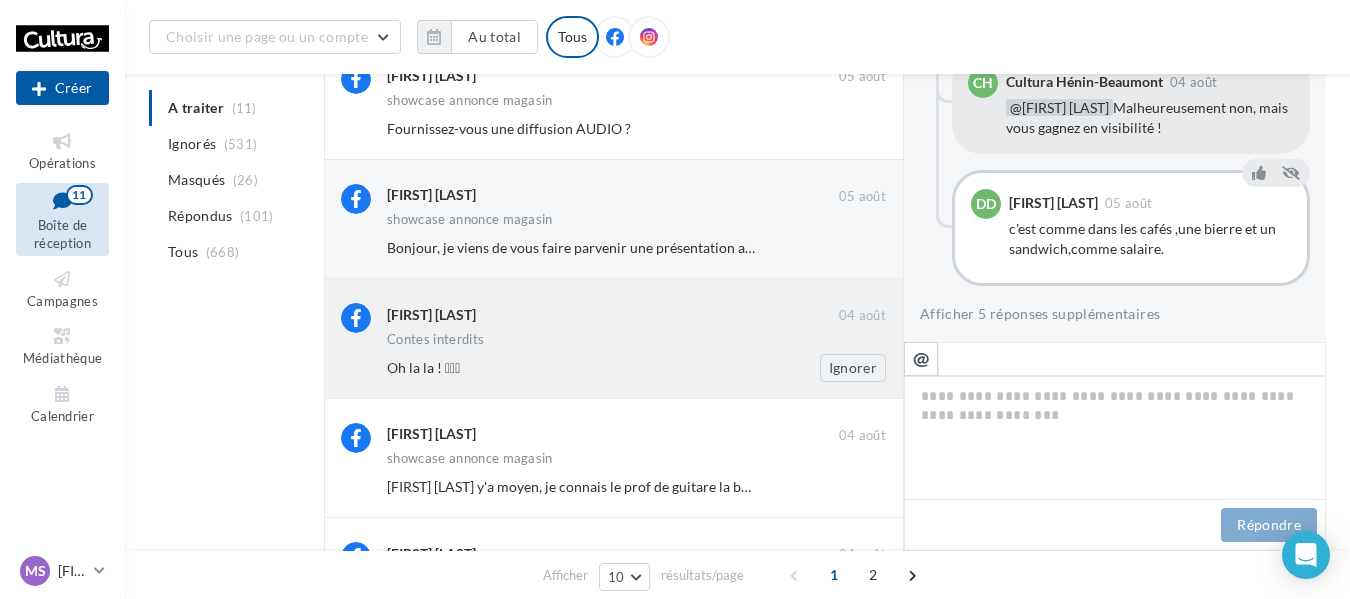 click on "Contes interdits" at bounding box center [636, 341] 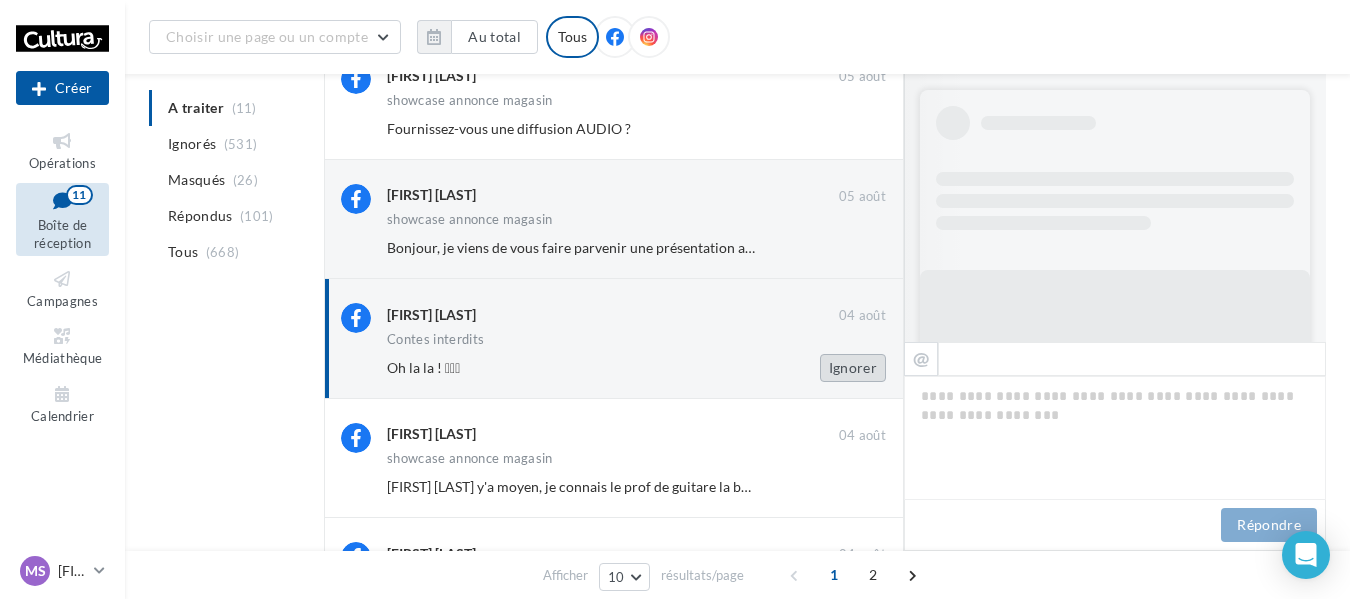 click on "Ignorer" at bounding box center (853, 368) 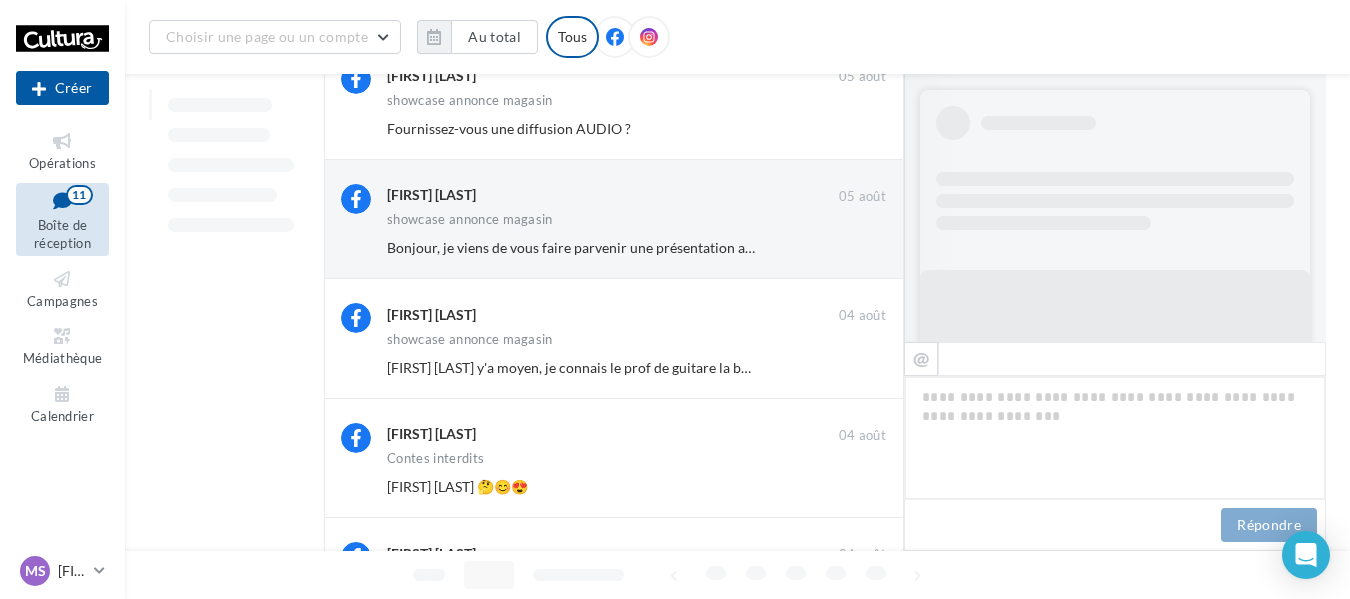 scroll, scrollTop: 1469, scrollLeft: 0, axis: vertical 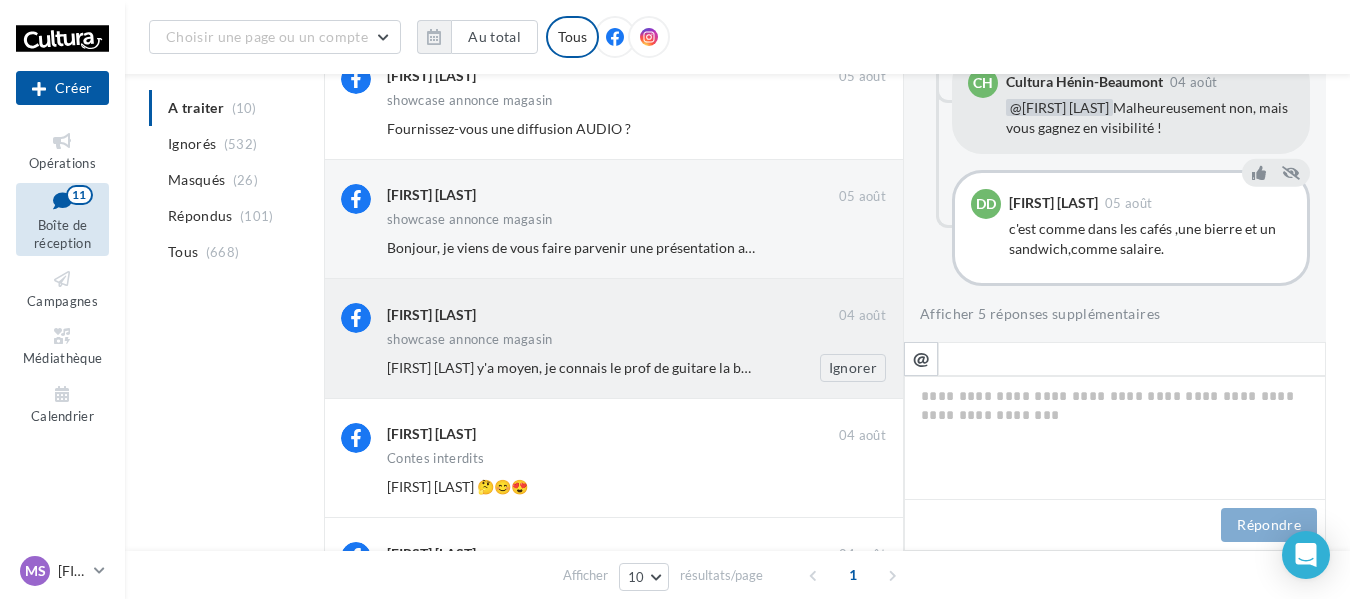 click on "Valentin Maudoux y'a moyen, je connais le prof de guitare la bas 😁" at bounding box center [580, 367] 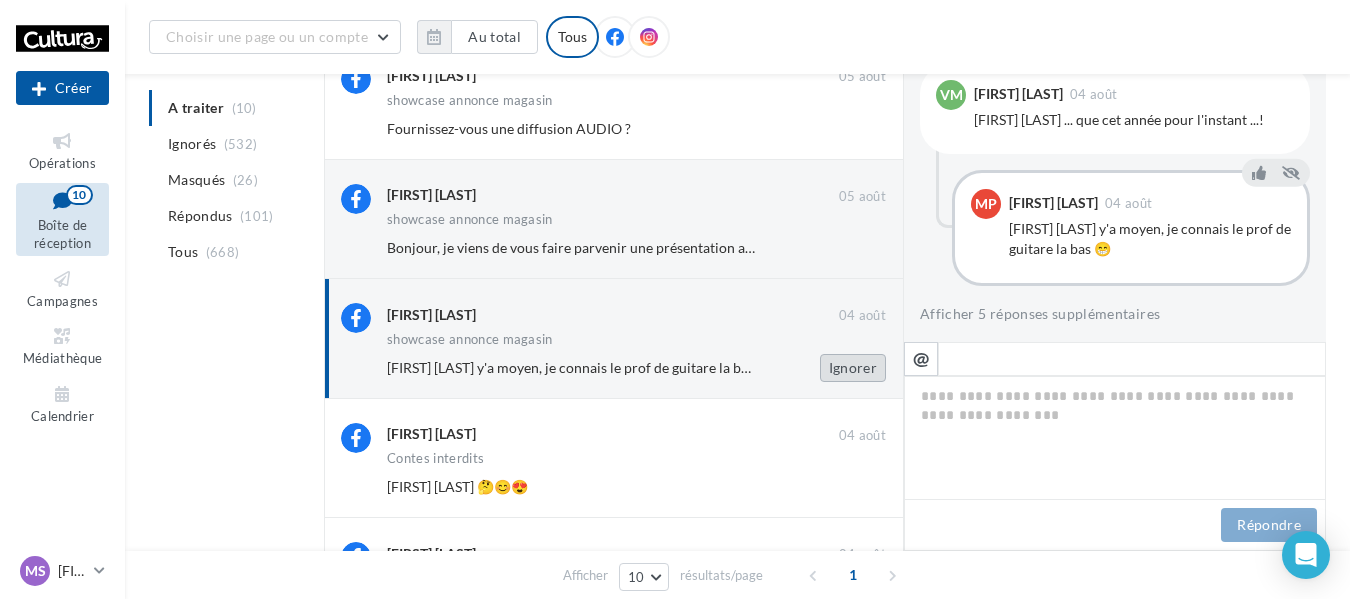 click on "Ignorer" at bounding box center [853, 368] 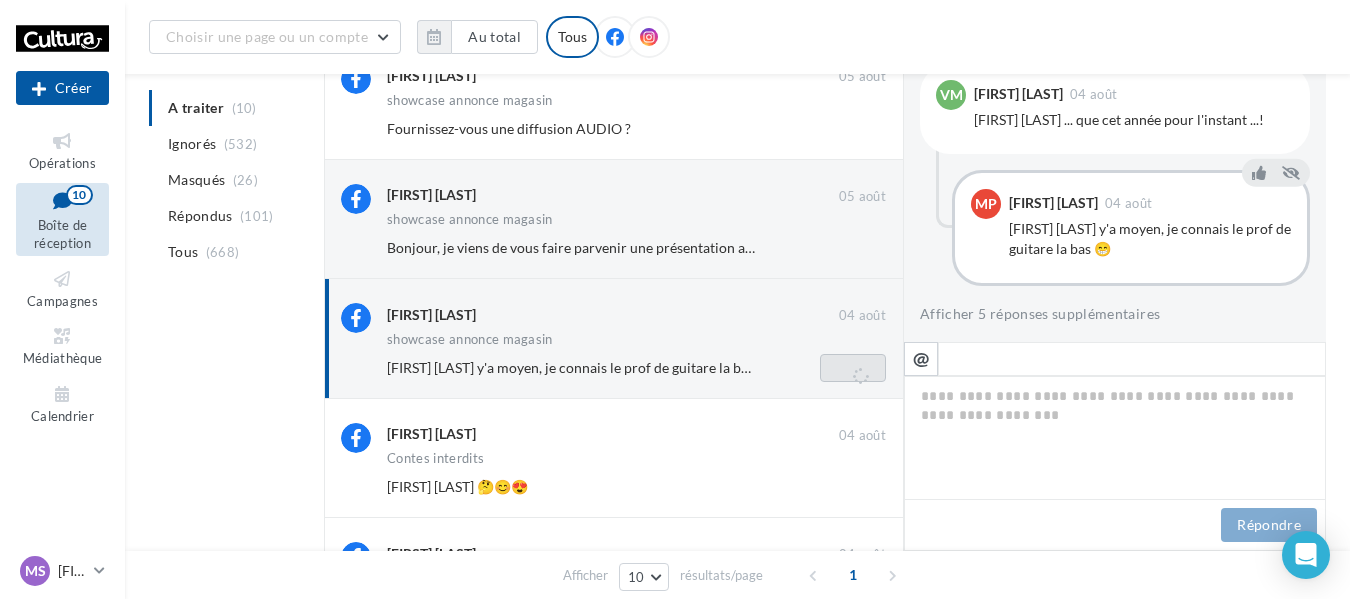 scroll 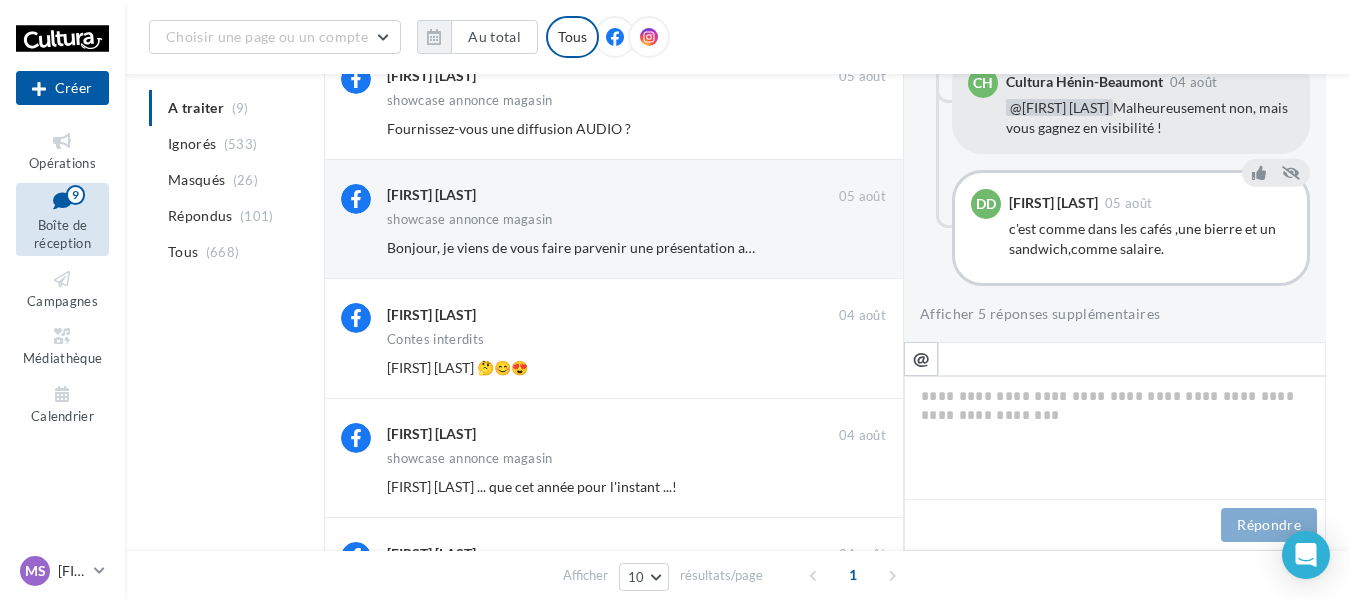 click on "Ignorer" at bounding box center [853, 368] 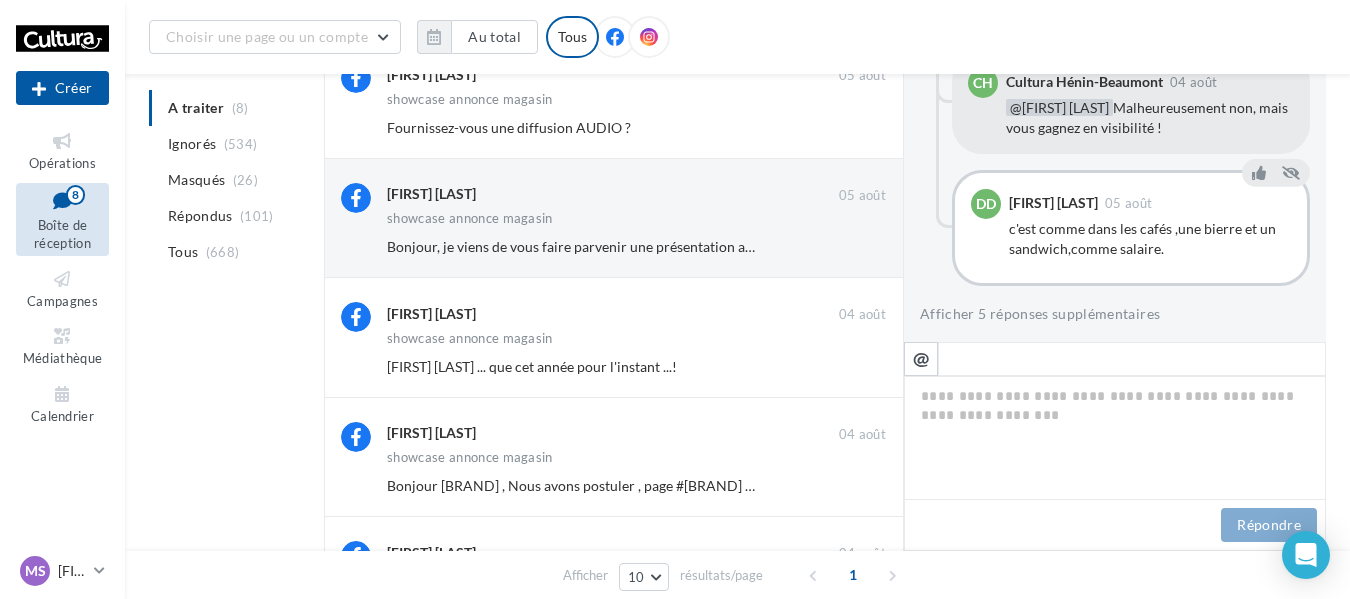 click on "Ignorer" at bounding box center [853, 367] 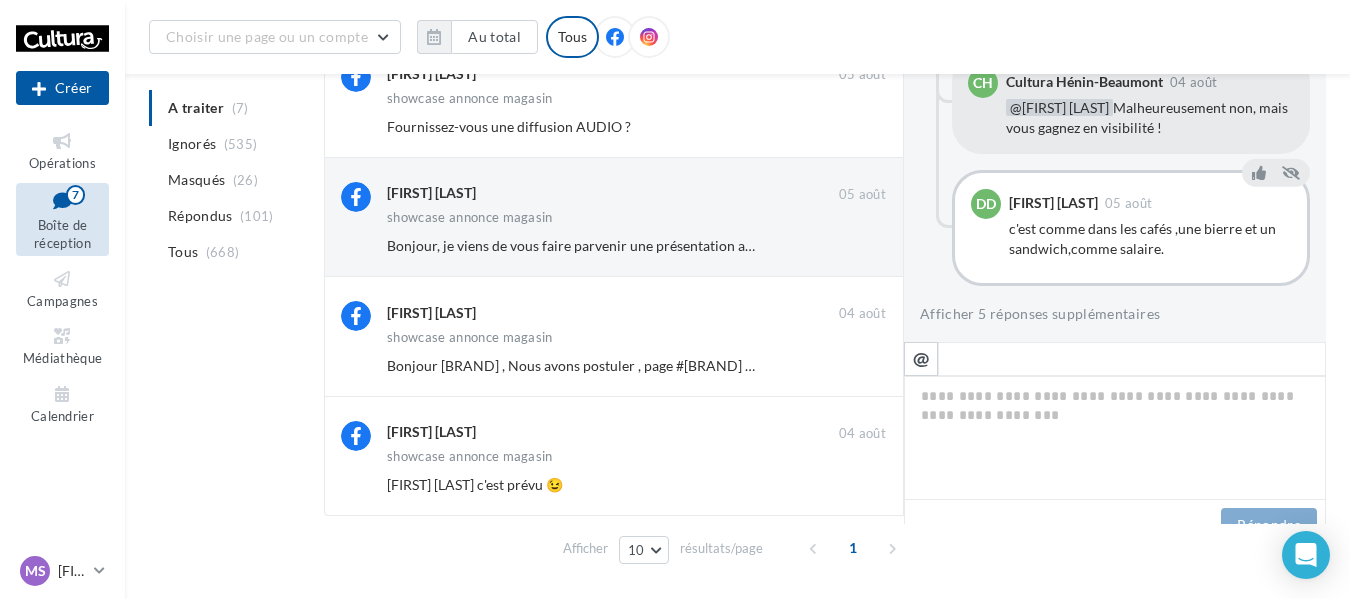 click on "Ignorer" at bounding box center [853, 366] 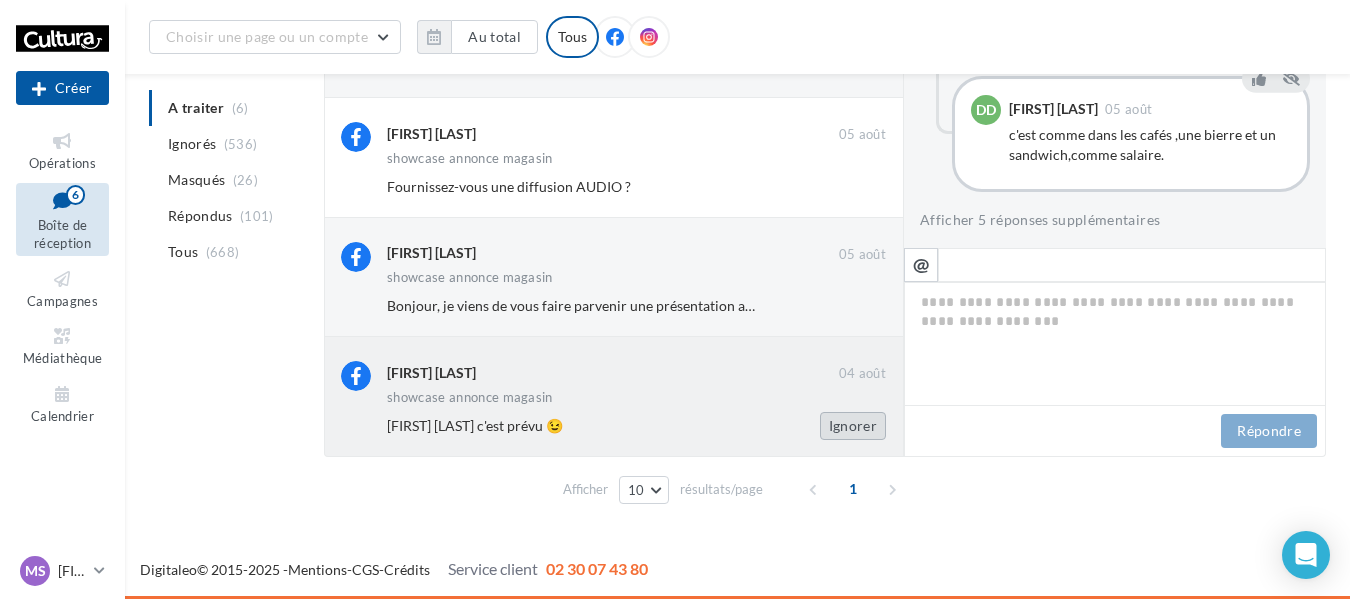 click on "Ignorer" at bounding box center [853, 426] 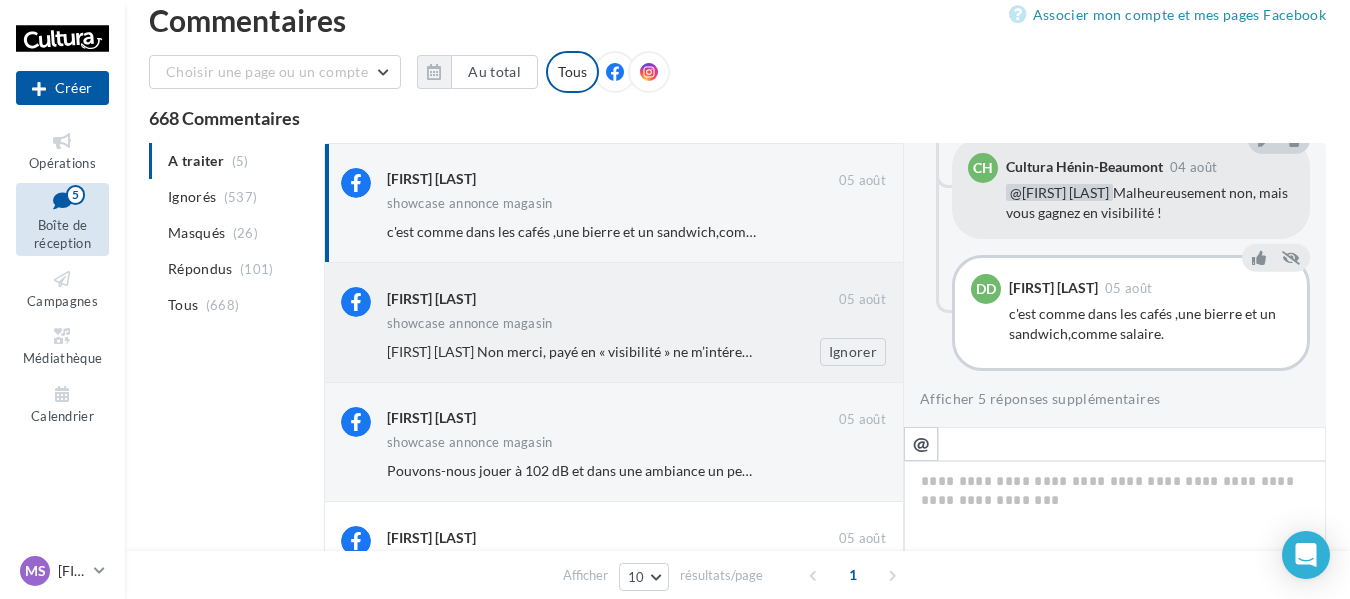 click on "MaKs Díaz
05 août
showcase annonce magasin
Lili RC Non merci, payé en « visibilité » ne m’intéresse personnellement pas :)
Faire la route jusqu’à Hénin Beaumont, taffer, montage démontage, pour de la « visibilité » monnaie inutilisable en grande surface, je passe mon tour 😁
Je laisse ça aux amateurs qui veulent se faire plaisir et se faire connaître, et ce n’est absolument pas péjoratif ☺️
Chacun son métier 🫶
Ignorer" at bounding box center (636, 326) 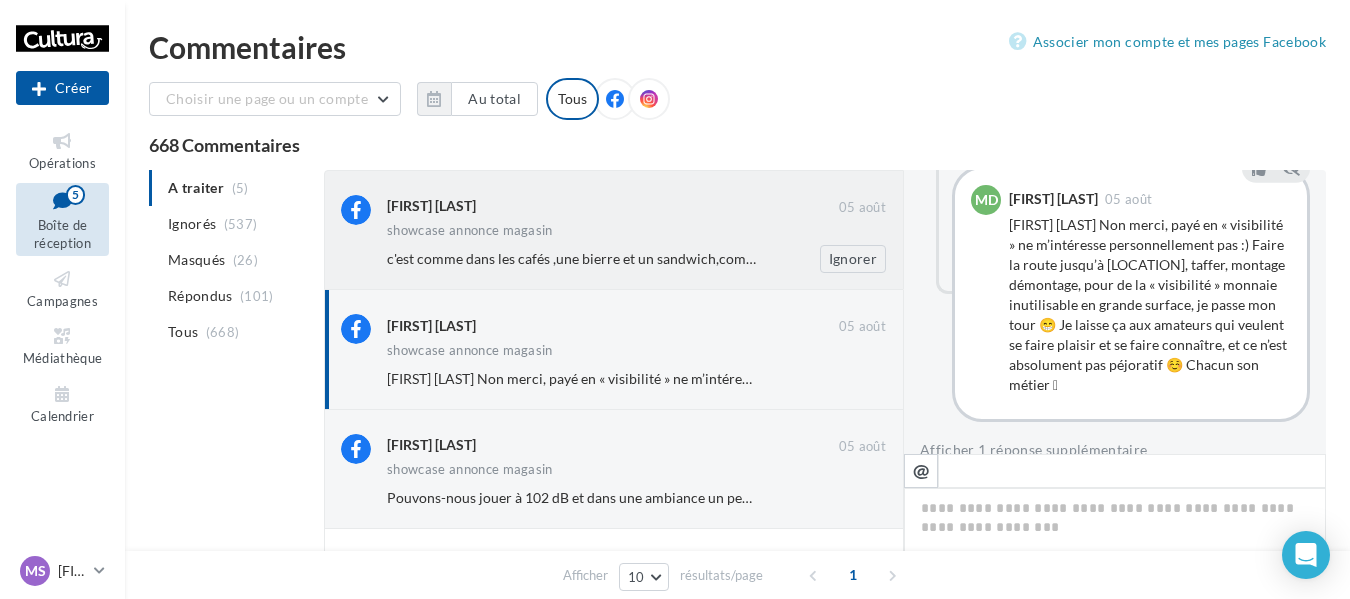 click on "c'est comme dans les cafés ,une bierre et un sandwich,comme salaire." at bounding box center (599, 258) 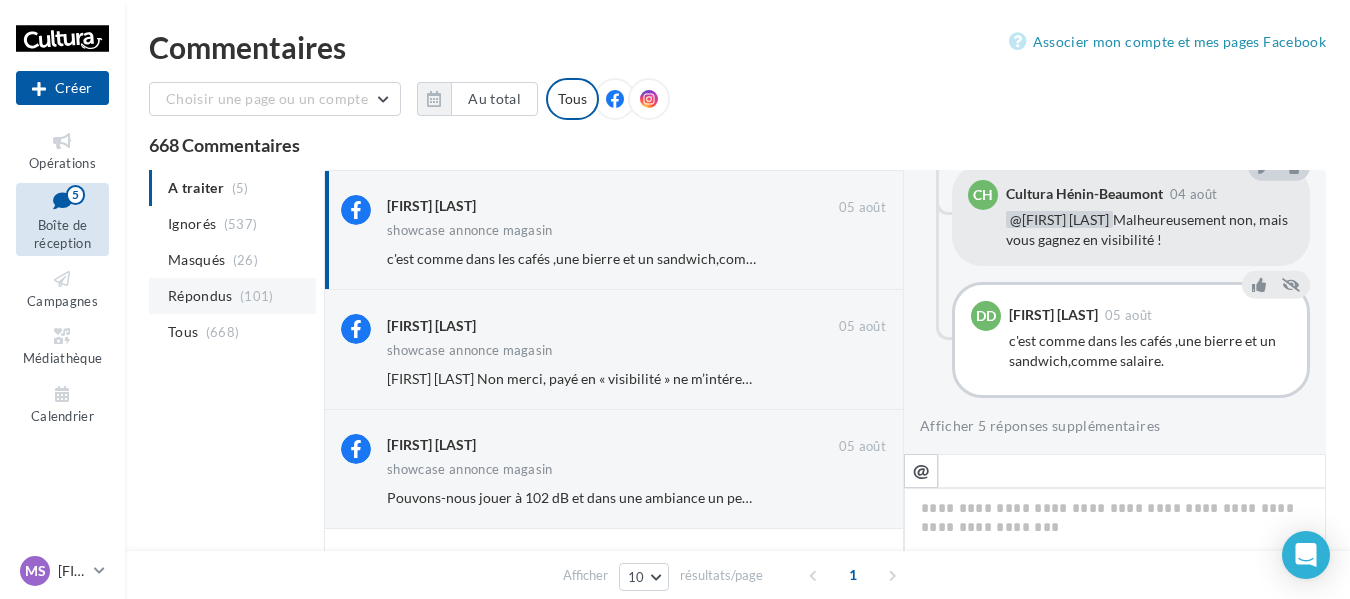 click on "Répondus
(101)" at bounding box center (232, 296) 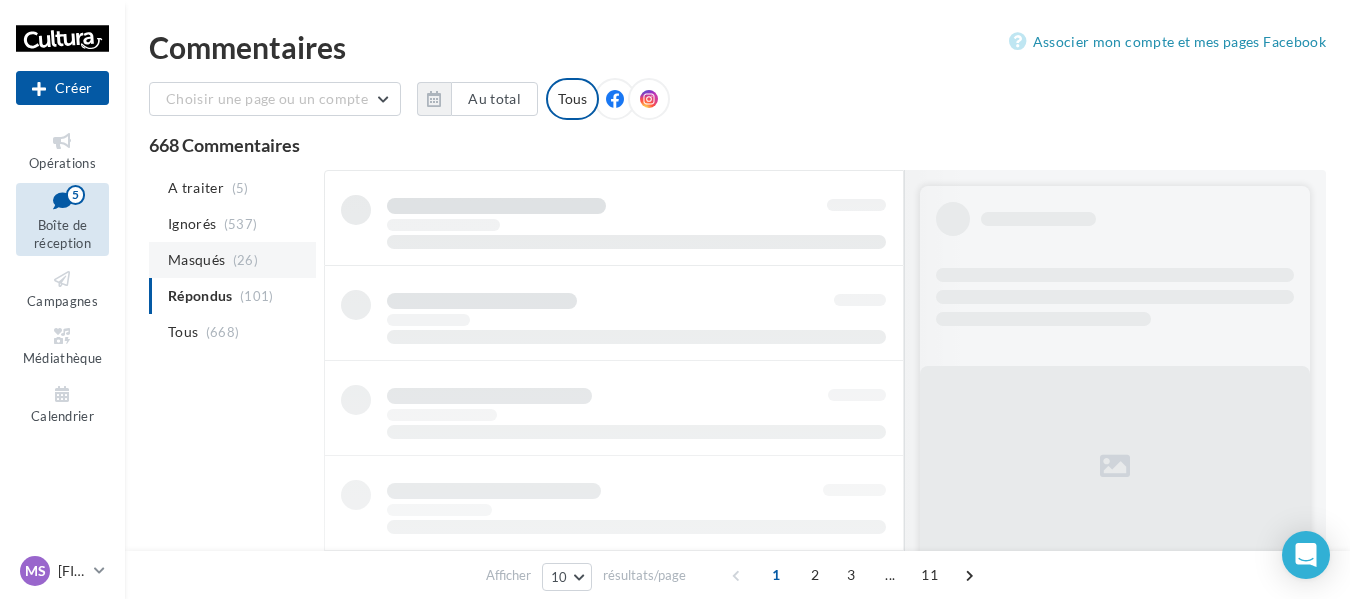 click on "Masqués
(26)" at bounding box center (232, 260) 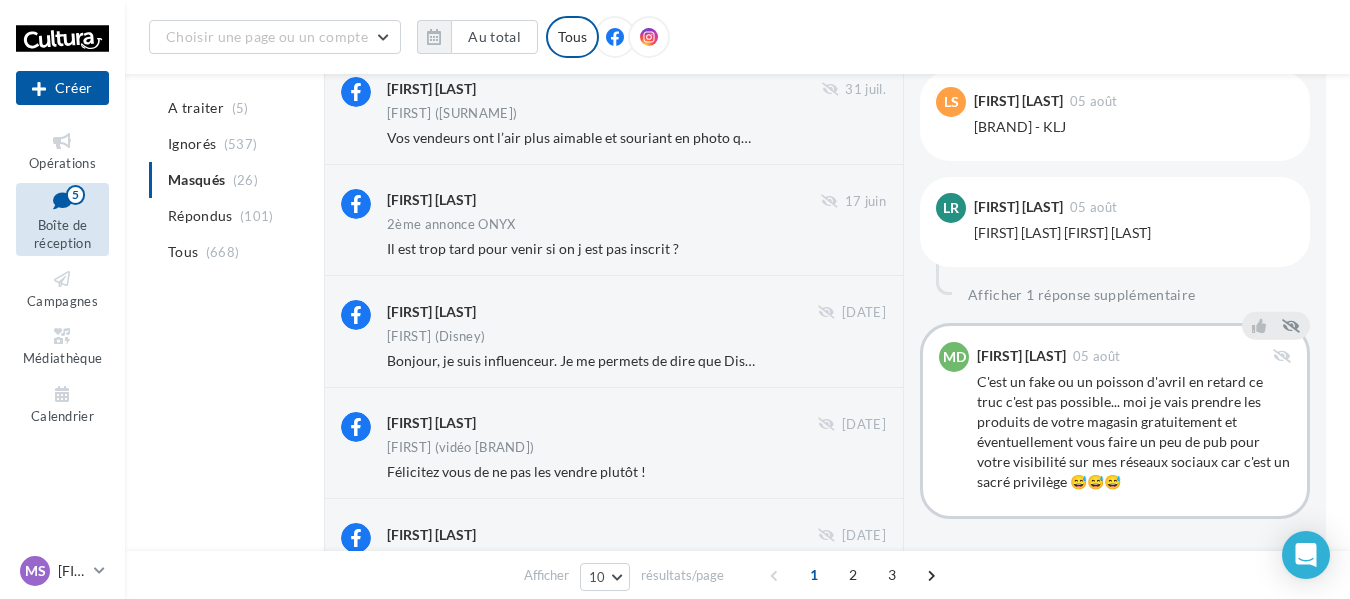 scroll, scrollTop: 702, scrollLeft: 0, axis: vertical 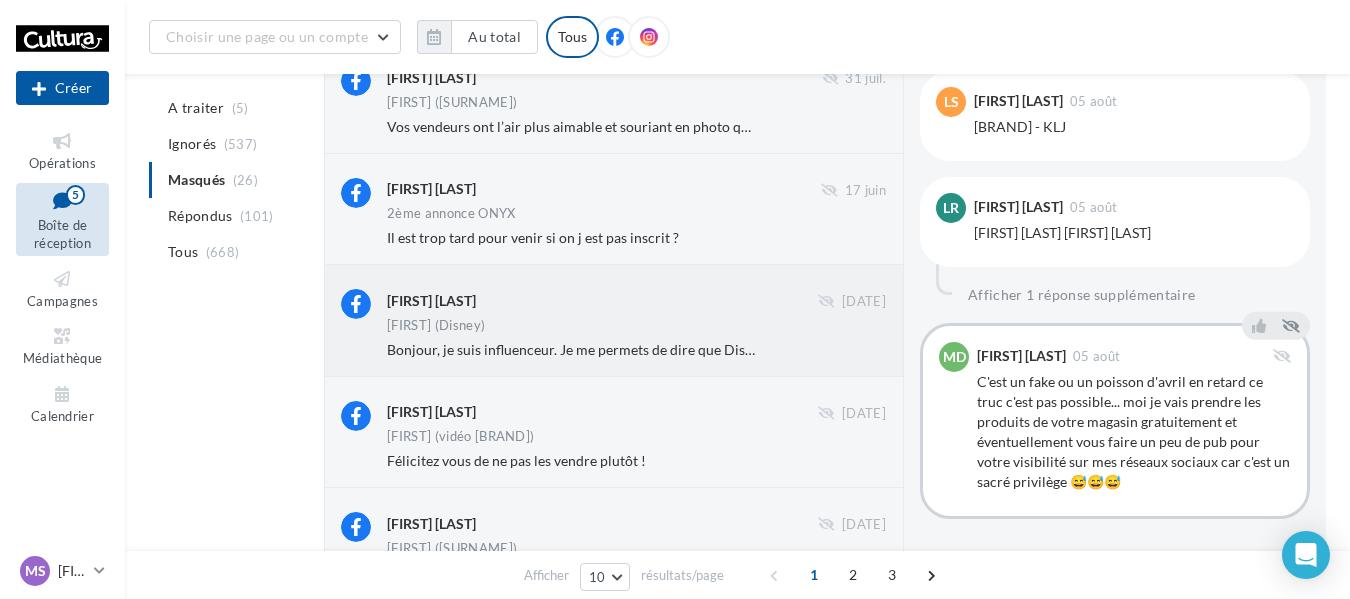 click on "Greg Krulak" at bounding box center (602, 299) 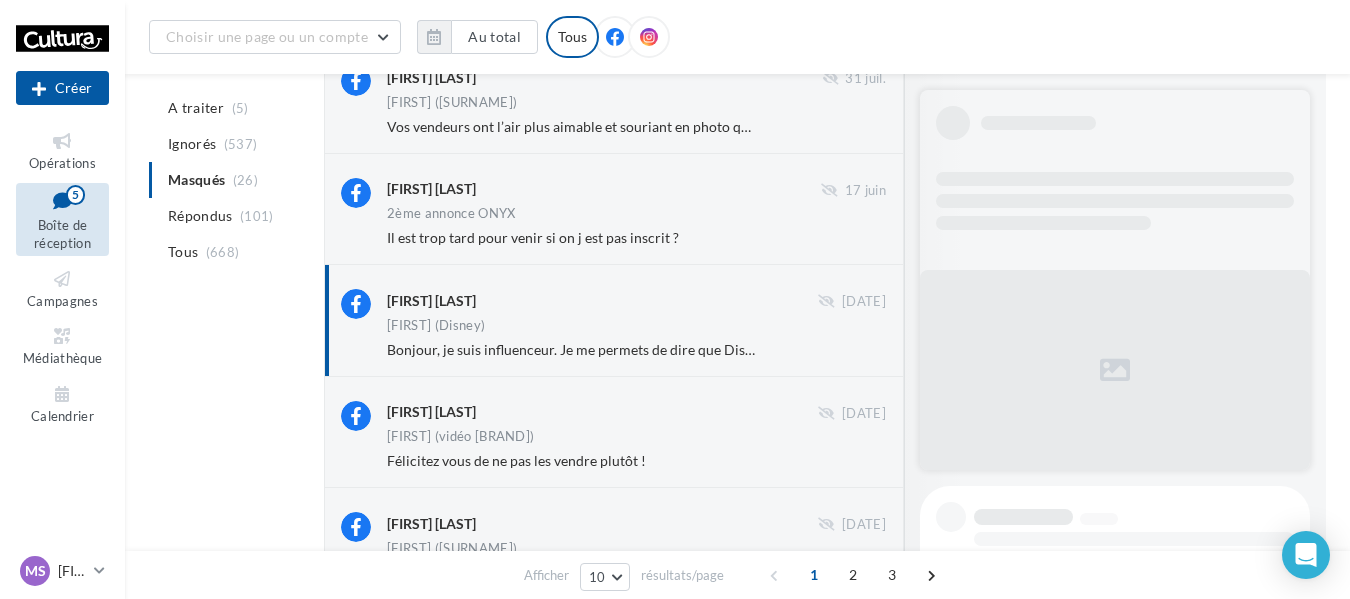 scroll, scrollTop: 520, scrollLeft: 0, axis: vertical 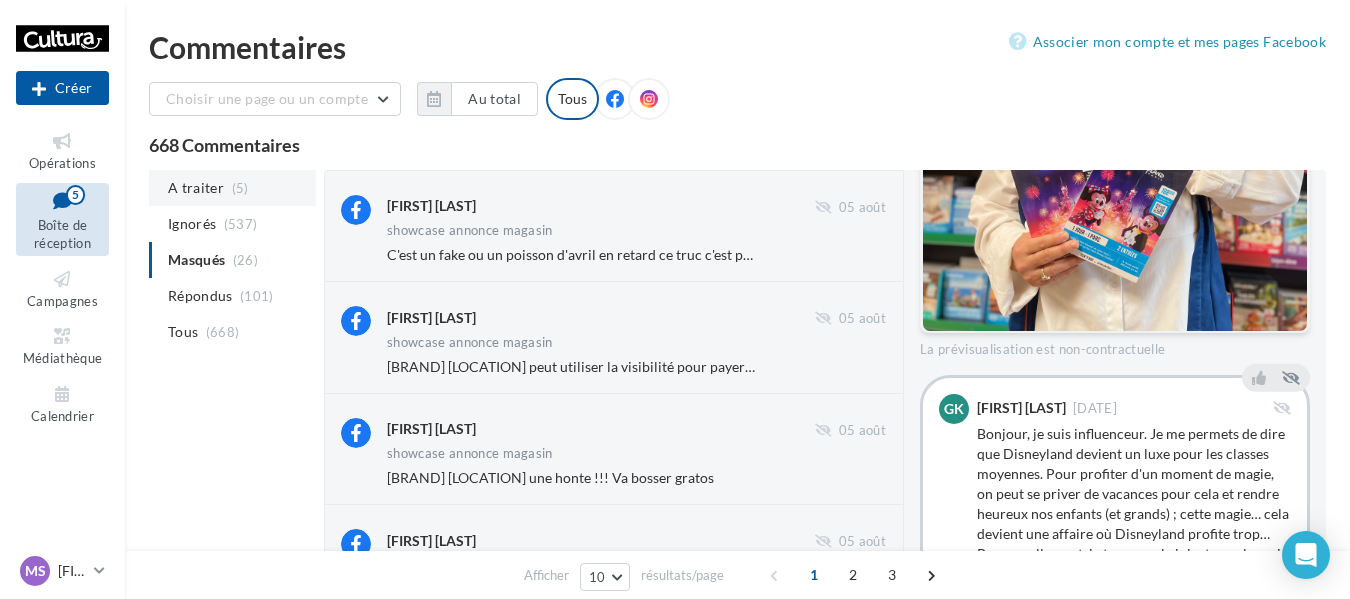 click on "A traiter" at bounding box center [196, 188] 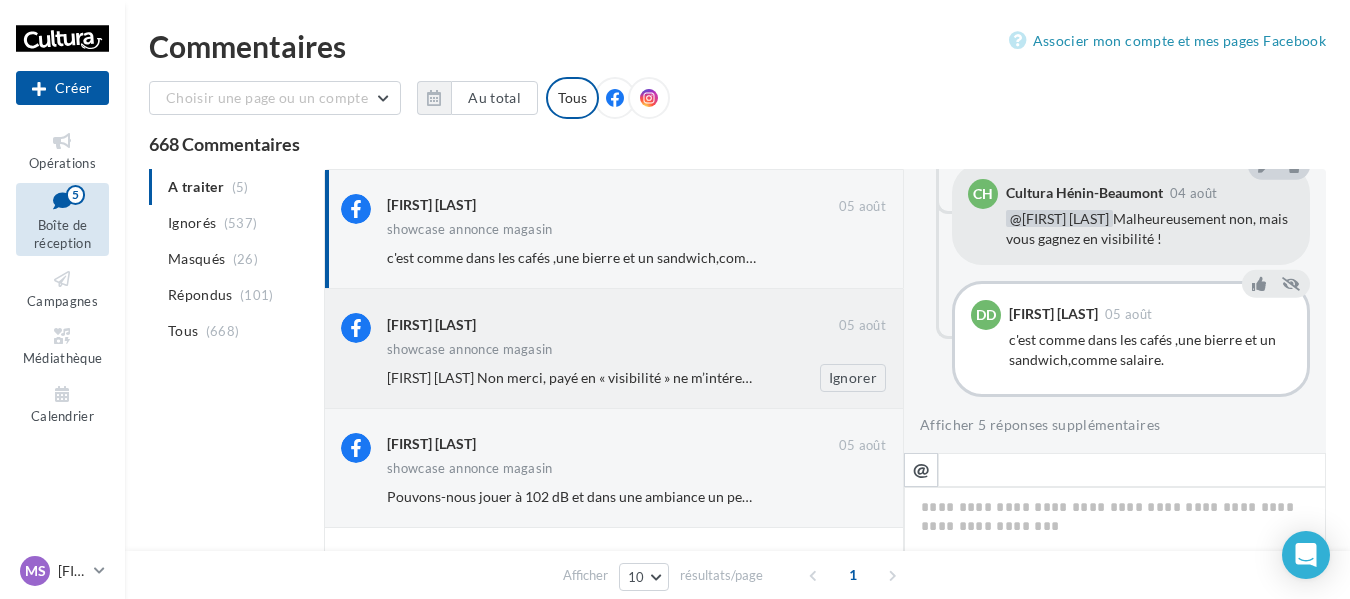 click on "Lili RC Non merci, payé en « visibilité » ne m’intéresse personnellement pas :)
Faire la route jusqu’à Hénin Beaumont, taffer, montage démontage, pour de la « visibilité » monnaie inutilisable en grande surface, je passe mon tour 😁
Je laisse ça aux amateurs qui veulent se faire plaisir et se faire connaître, et ce n’est absolument pas péjoratif ☺️
Chacun son métier 🫶
Ignorer" at bounding box center (644, 378) 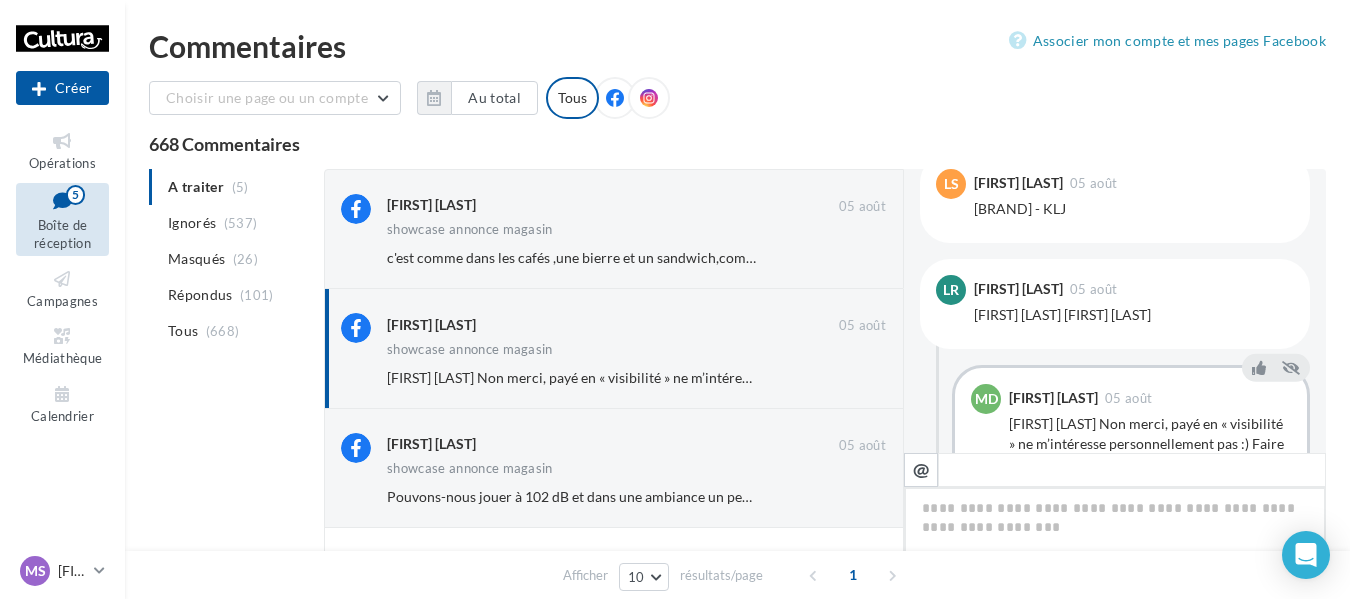 scroll, scrollTop: 1531, scrollLeft: 0, axis: vertical 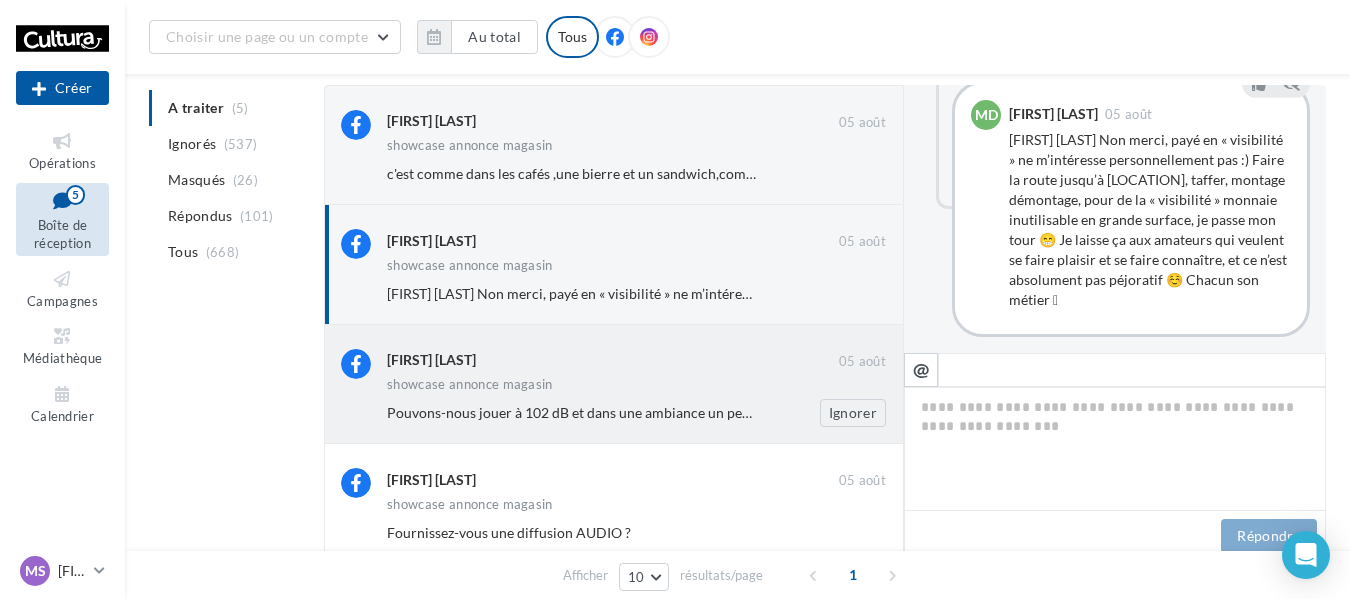 click on "Pouvons-nous jouer à 102 dB et dans une ambiance un peu plus sombre
Ignorer" at bounding box center (644, 413) 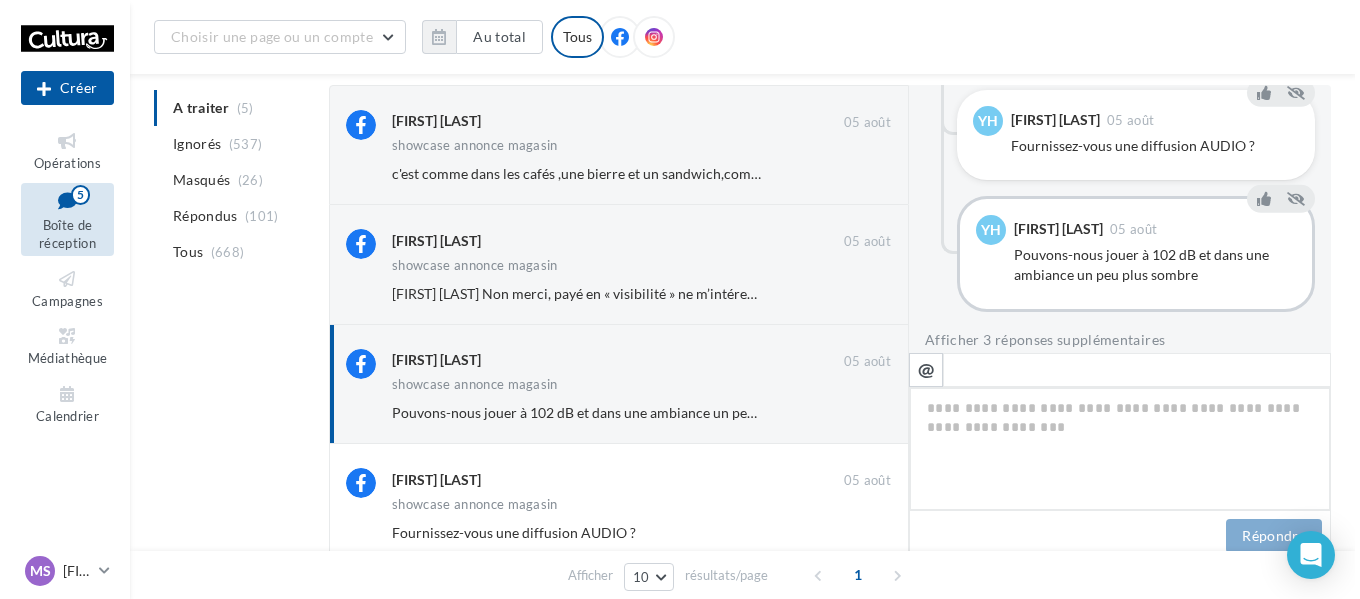 scroll, scrollTop: 1757, scrollLeft: 0, axis: vertical 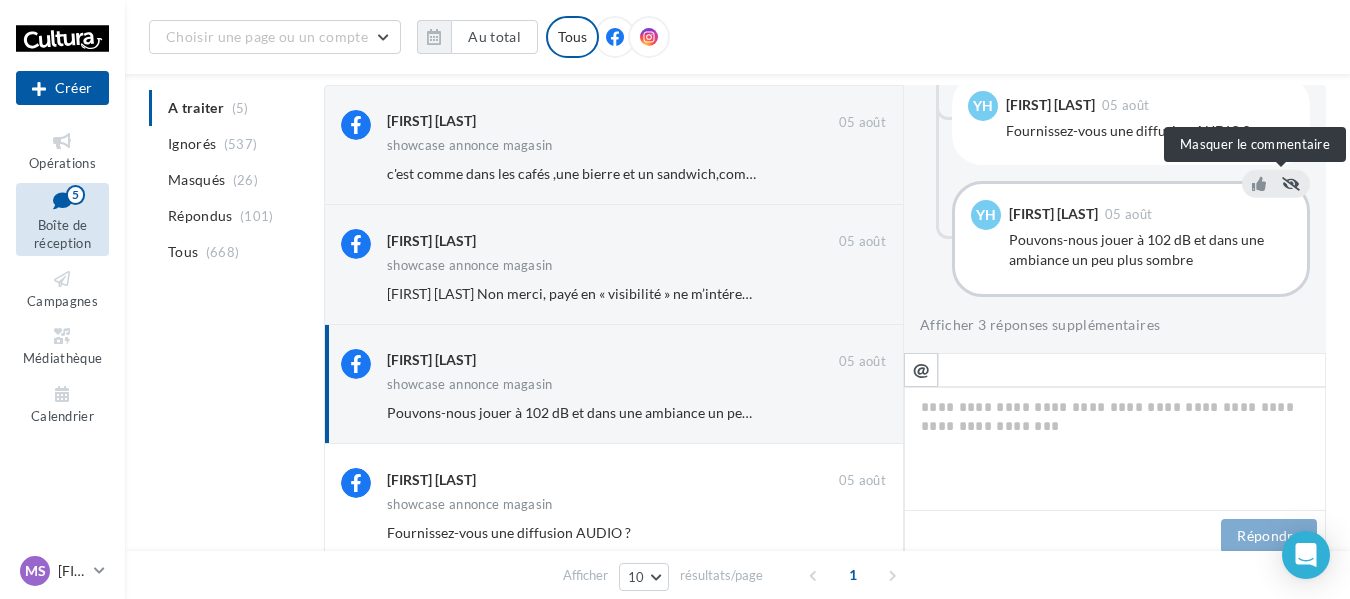 click at bounding box center [1291, 184] 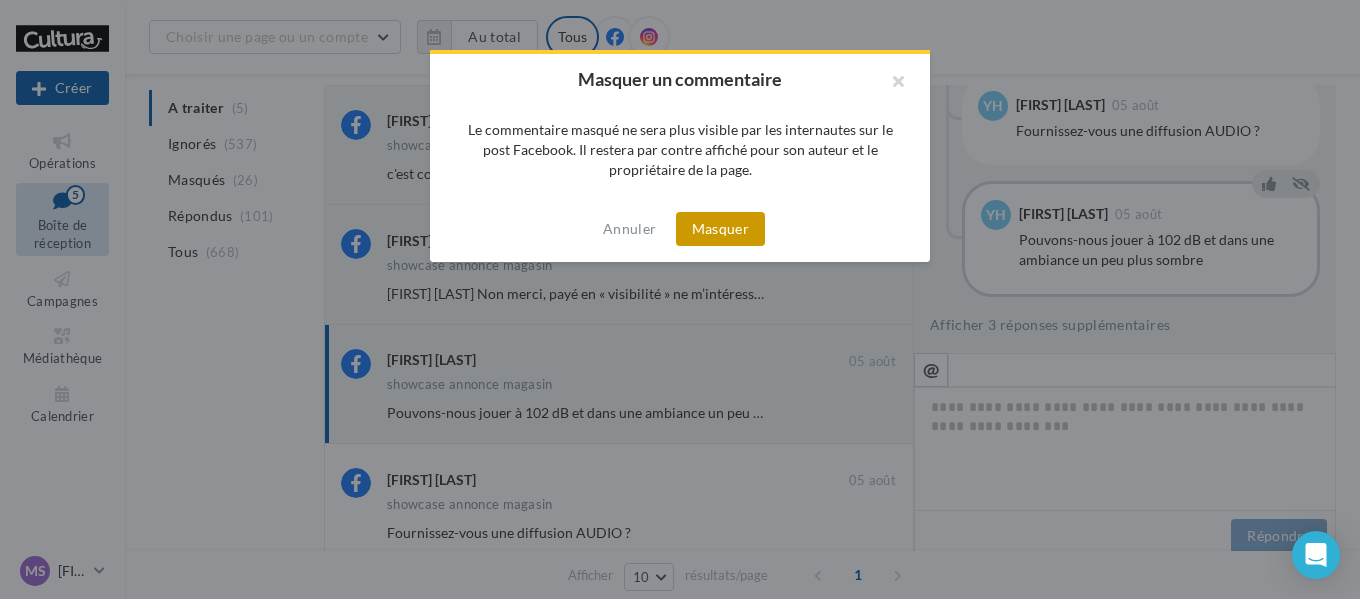 click on "Masquer" at bounding box center (720, 229) 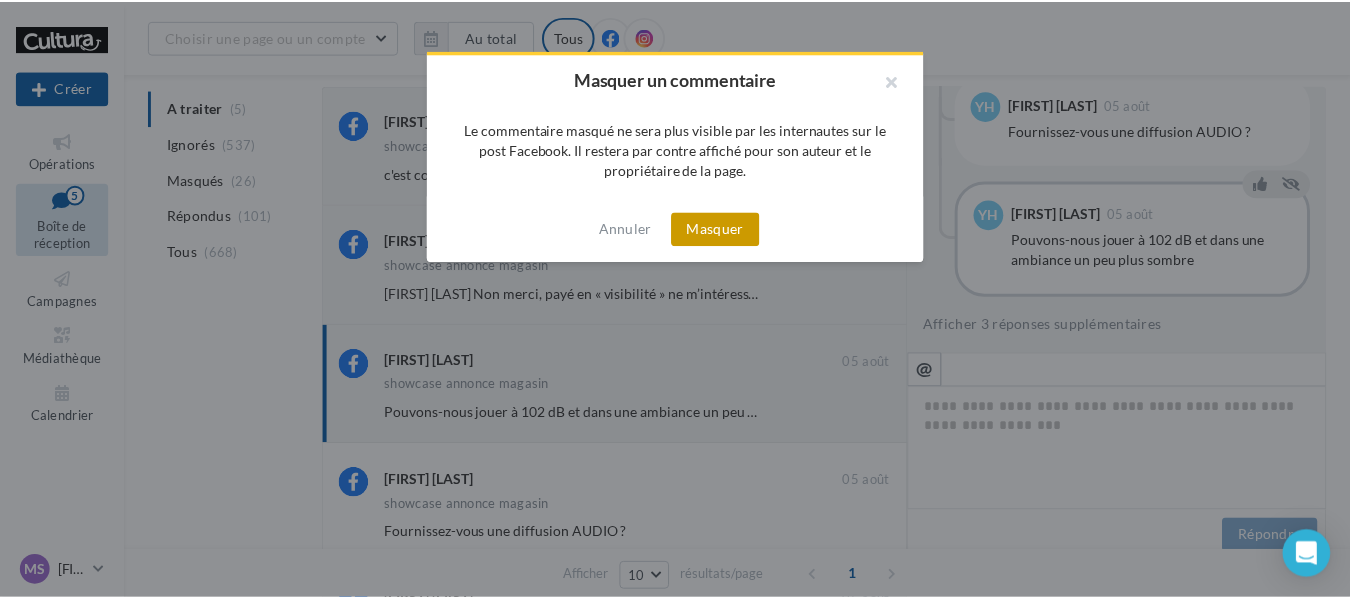 scroll, scrollTop: 1548, scrollLeft: 0, axis: vertical 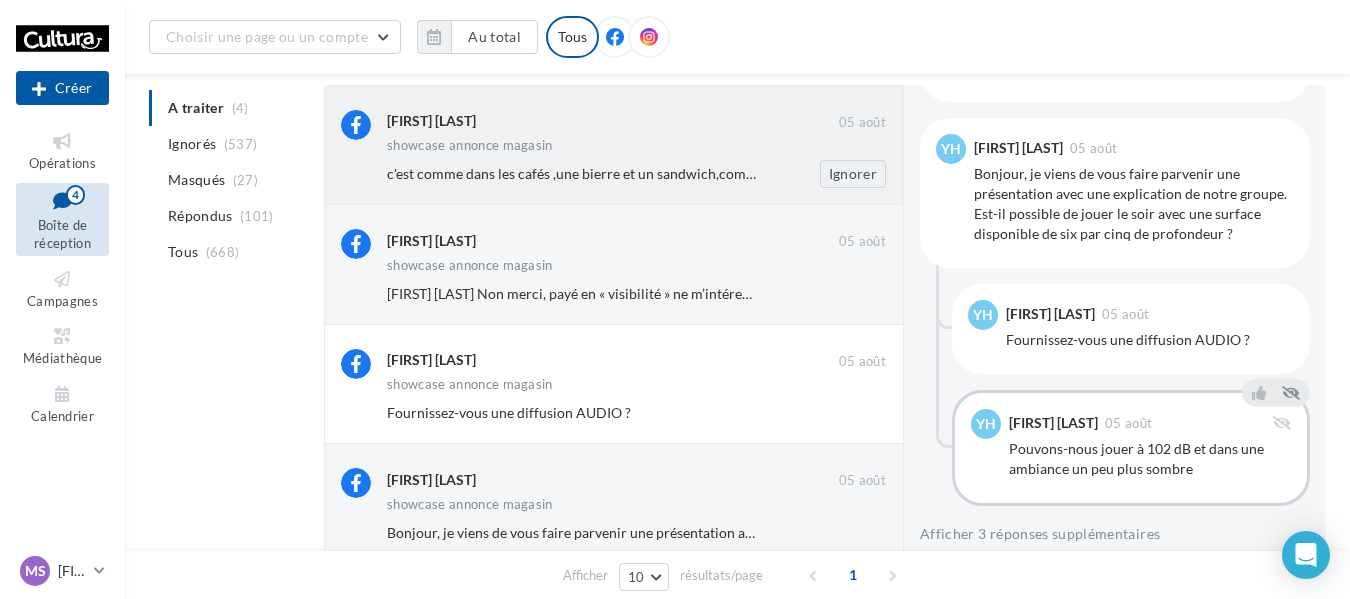 click on "c'est comme dans les cafés ,une bierre et un sandwich,comme salaire." at bounding box center (599, 173) 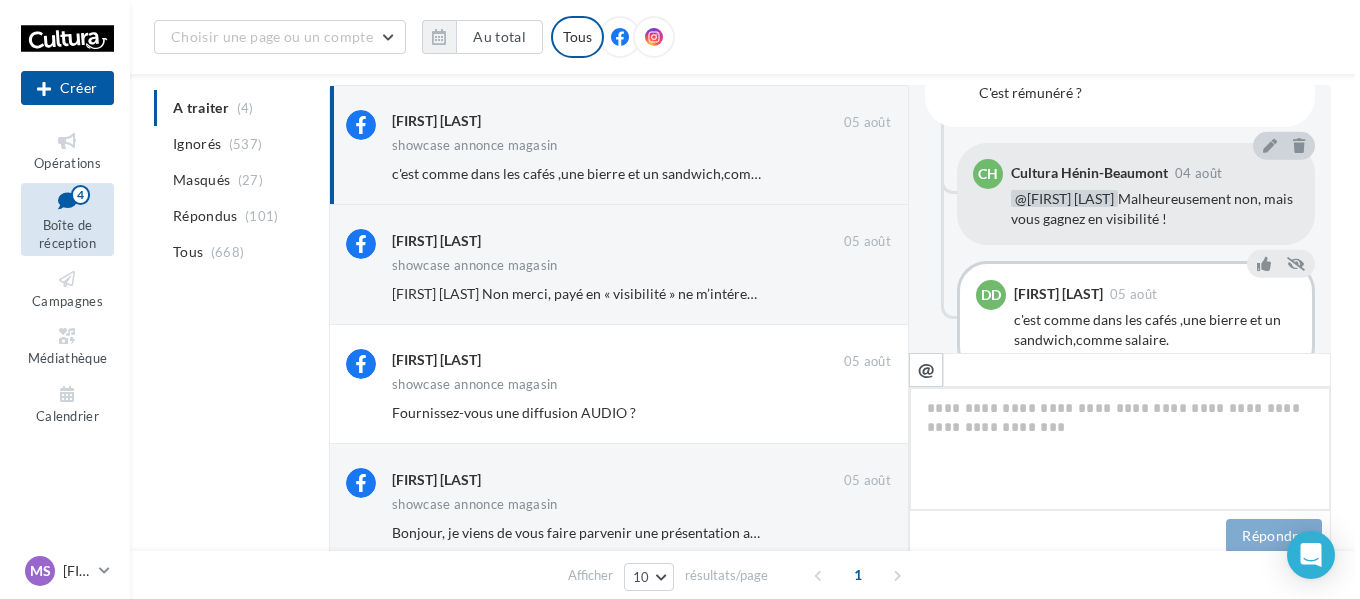 scroll, scrollTop: 1469, scrollLeft: 0, axis: vertical 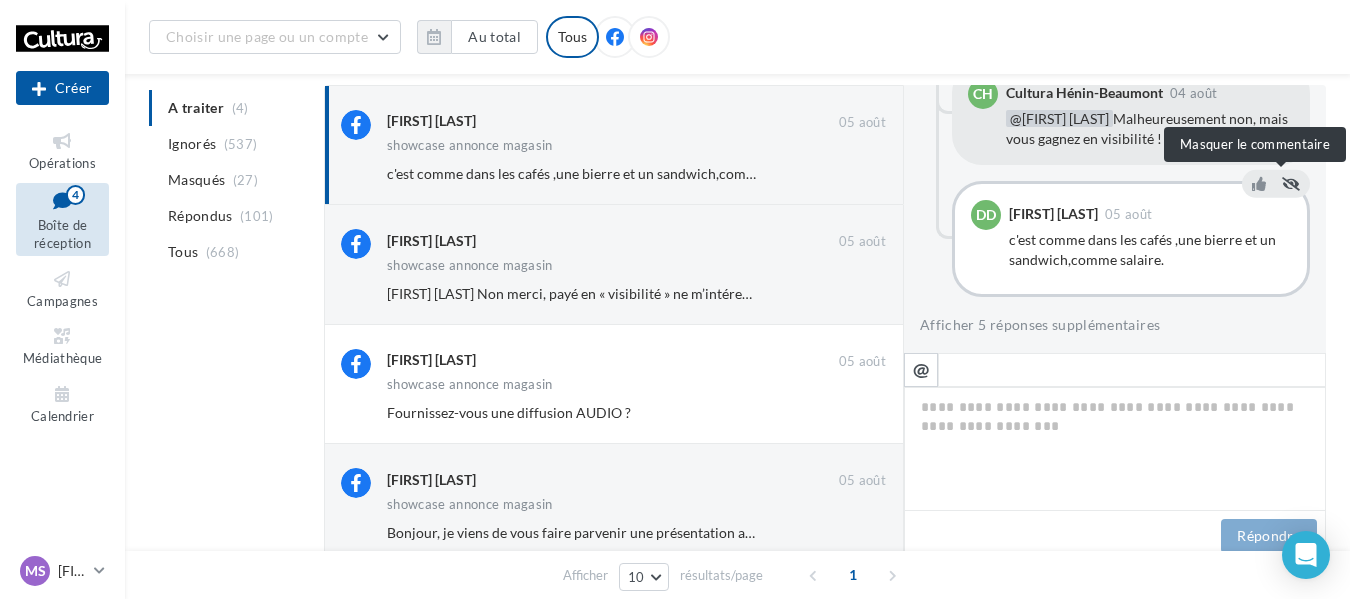 click at bounding box center (1291, 184) 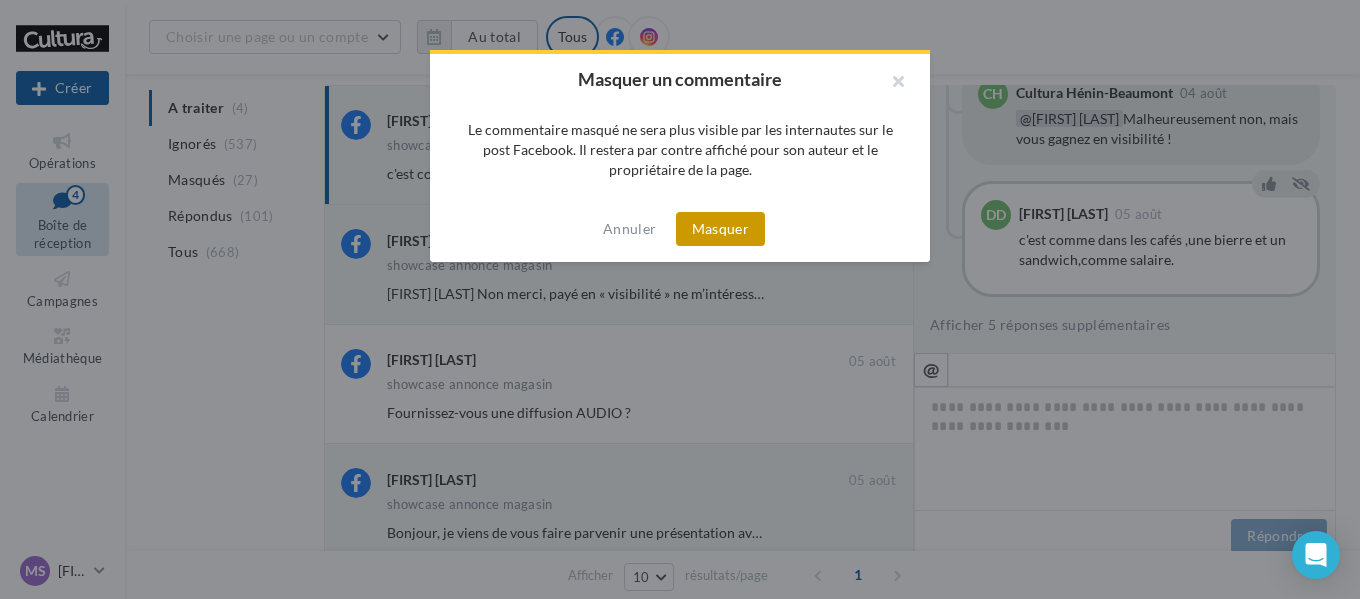 click on "Masquer" at bounding box center (720, 229) 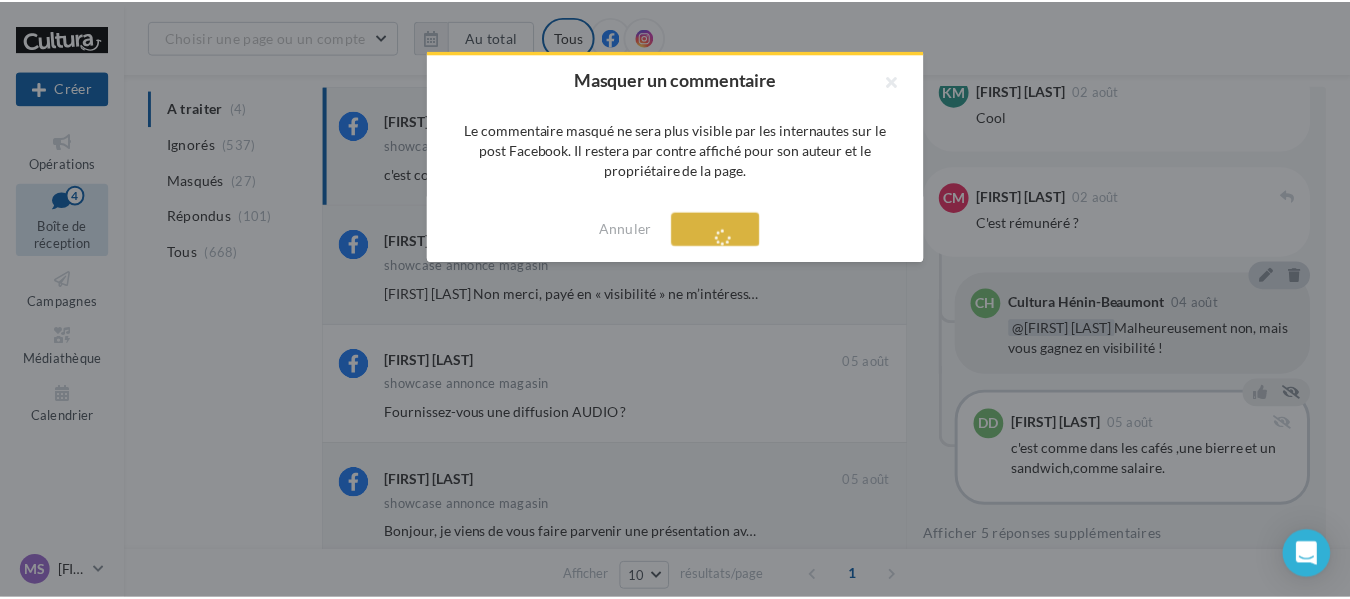 scroll, scrollTop: 1260, scrollLeft: 0, axis: vertical 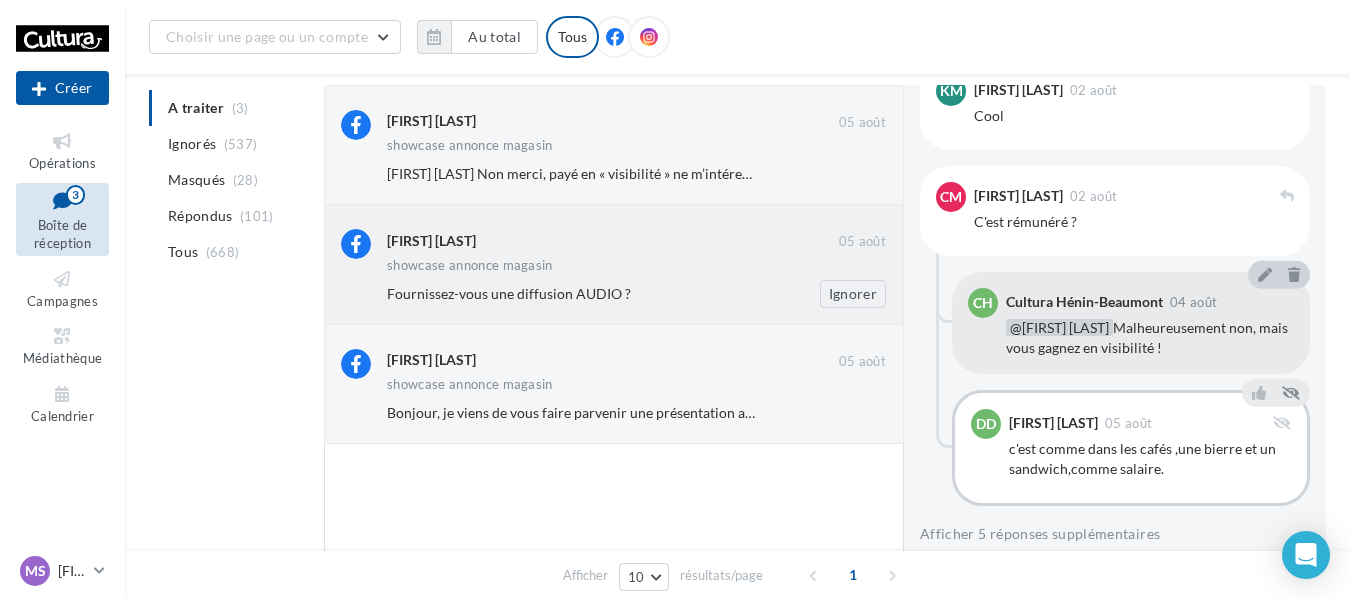 click on "showcase annonce magasin" at bounding box center (636, 267) 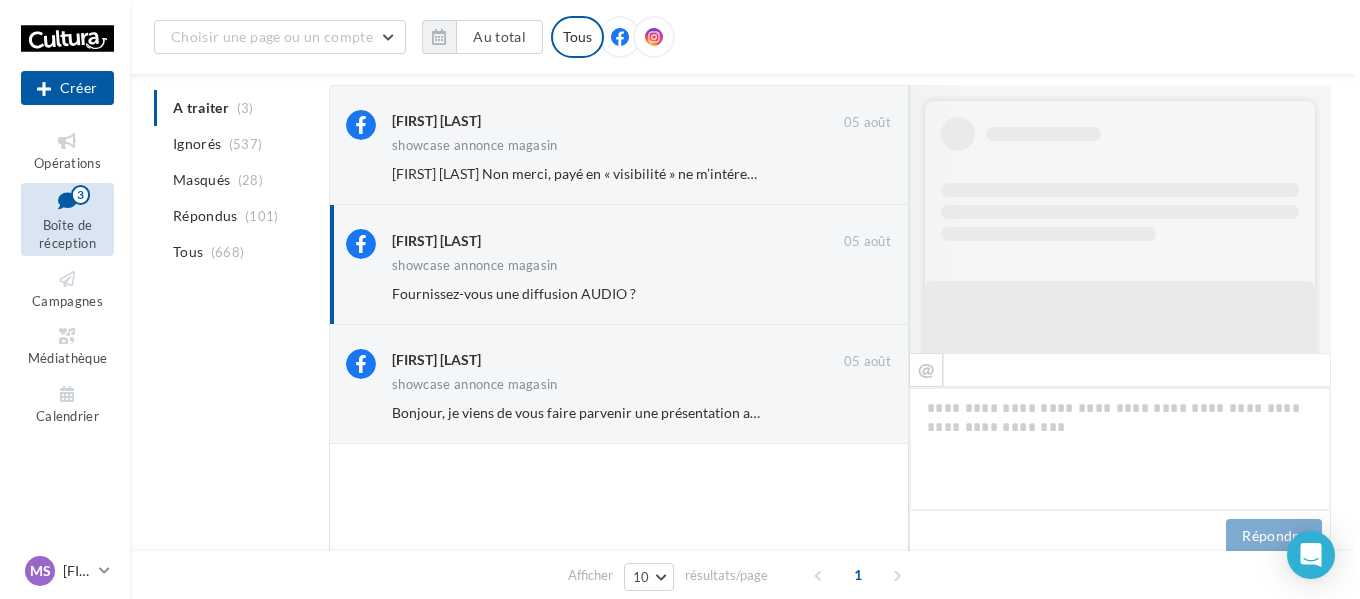 scroll, scrollTop: 1731, scrollLeft: 0, axis: vertical 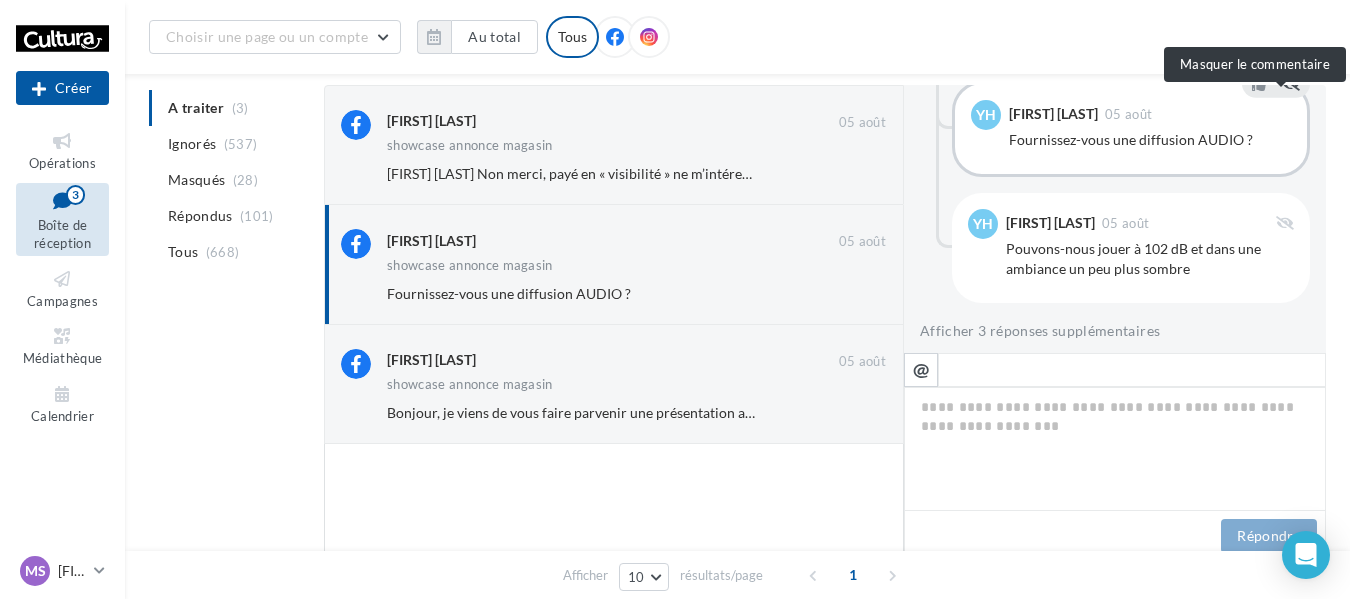 click at bounding box center [1291, 84] 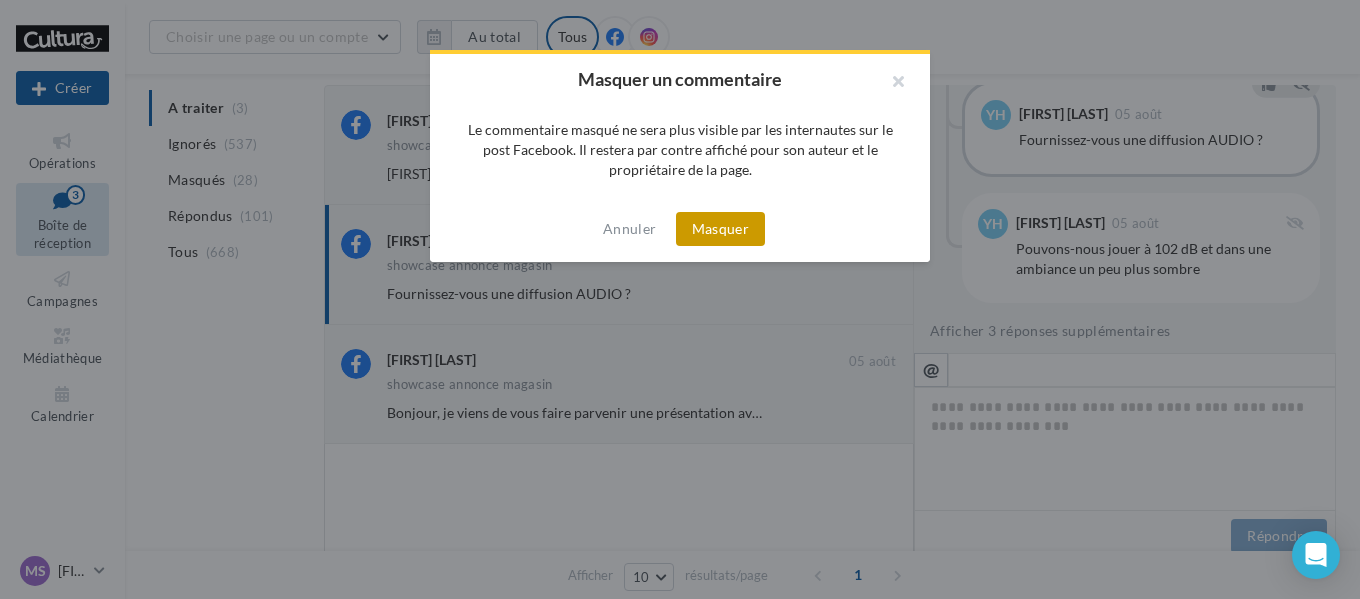 click on "Masquer" at bounding box center (720, 229) 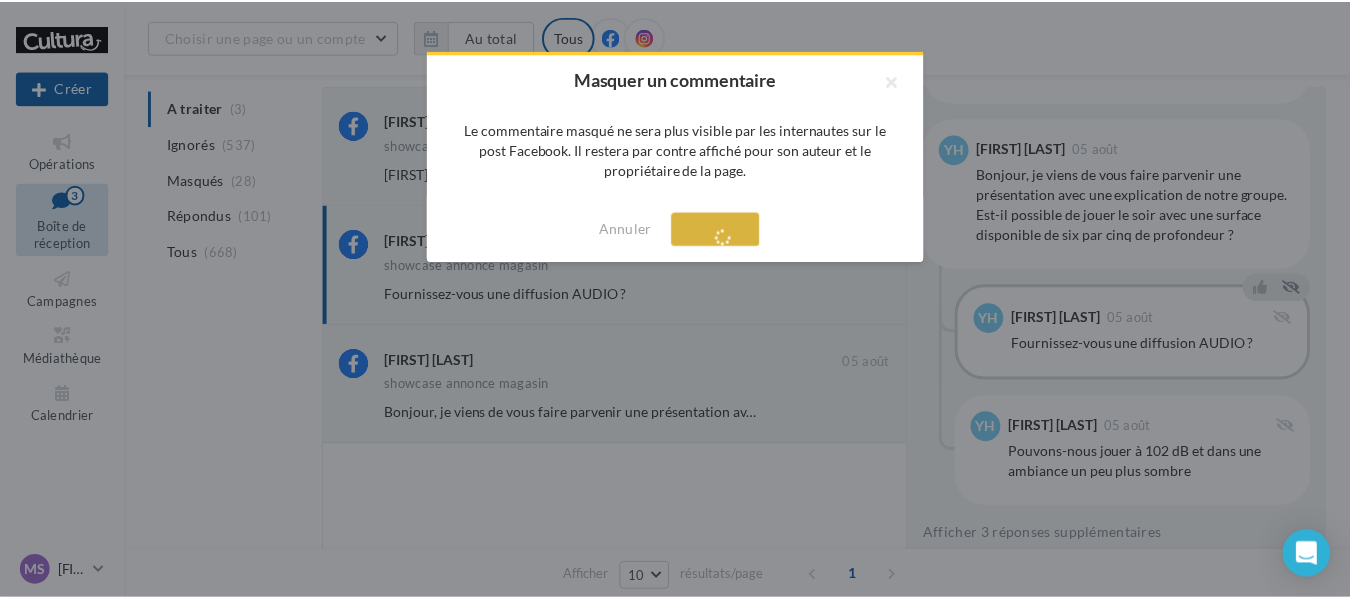 scroll, scrollTop: 1548, scrollLeft: 0, axis: vertical 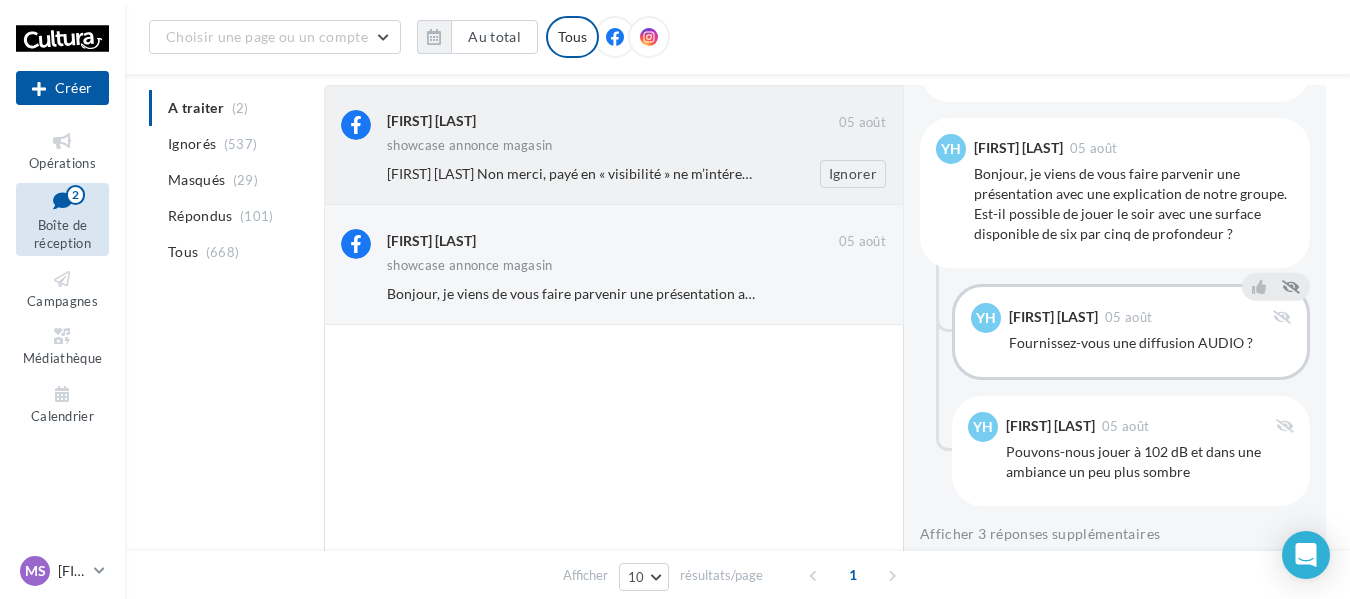 click on "showcase annonce magasin" at bounding box center [636, 147] 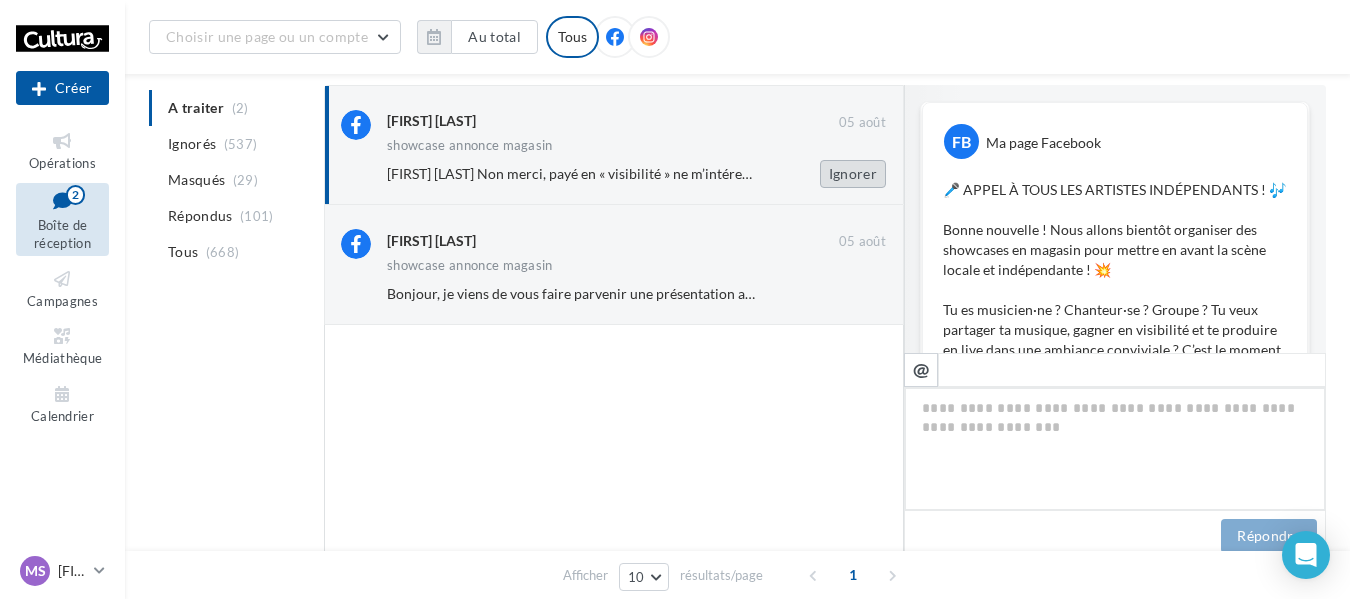 scroll, scrollTop: 1531, scrollLeft: 0, axis: vertical 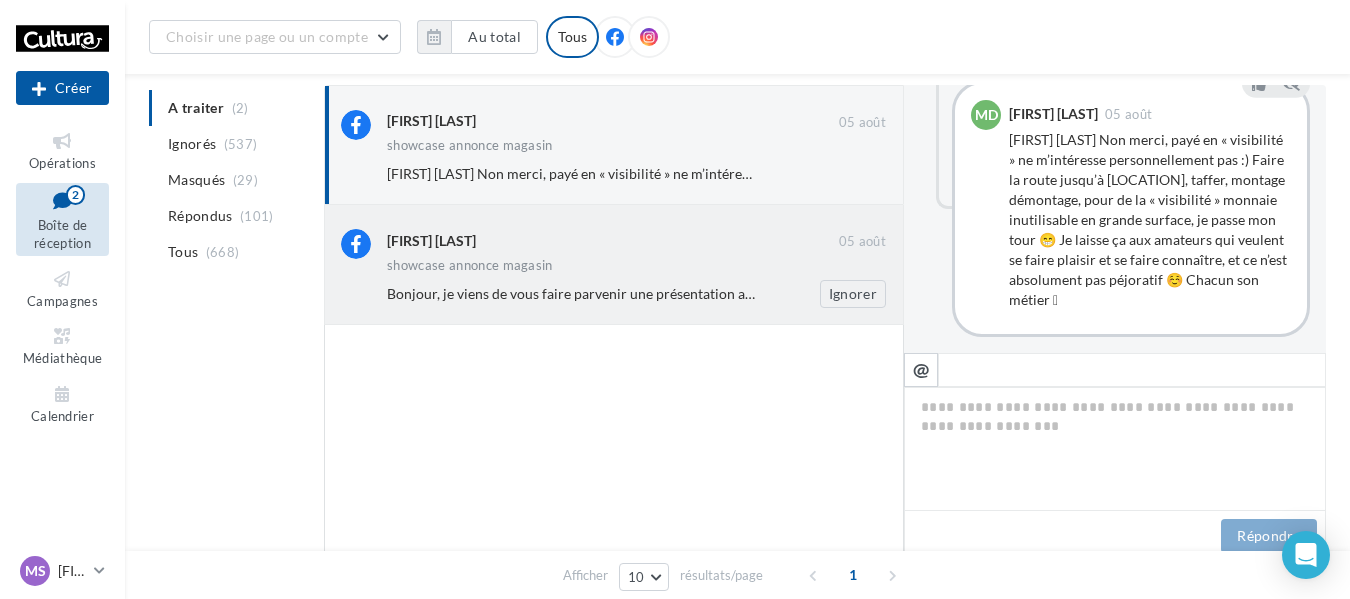 click on "Bonjour, je viens de vous faire parvenir une présentation avec une explication de notre groupe. Est-il possible de jouer le soir avec une surface disponible de six par cinq de profondeur ?
Ignorer" at bounding box center (644, 294) 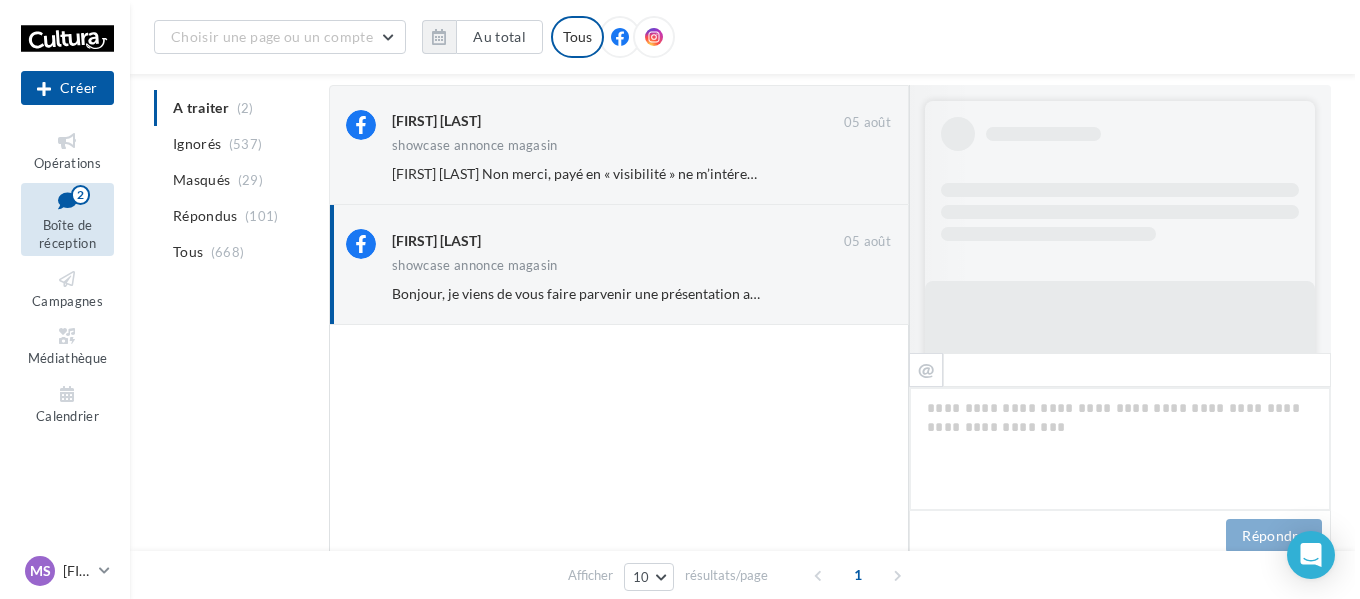scroll, scrollTop: 1565, scrollLeft: 0, axis: vertical 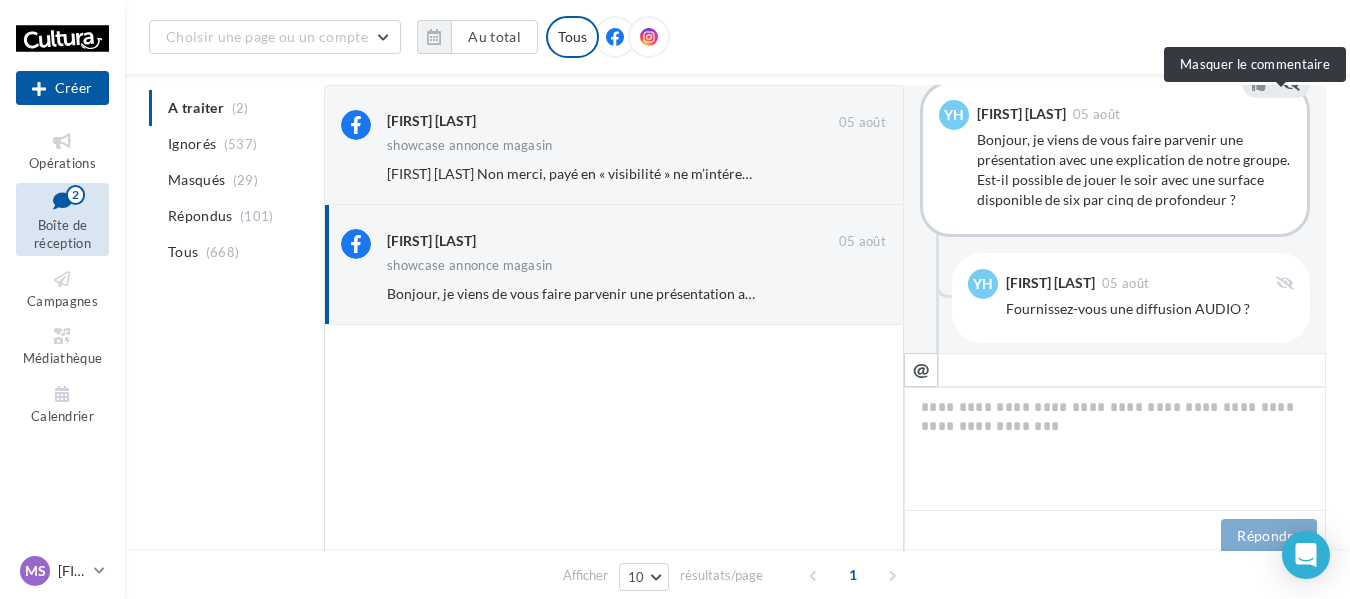 click at bounding box center [1291, 84] 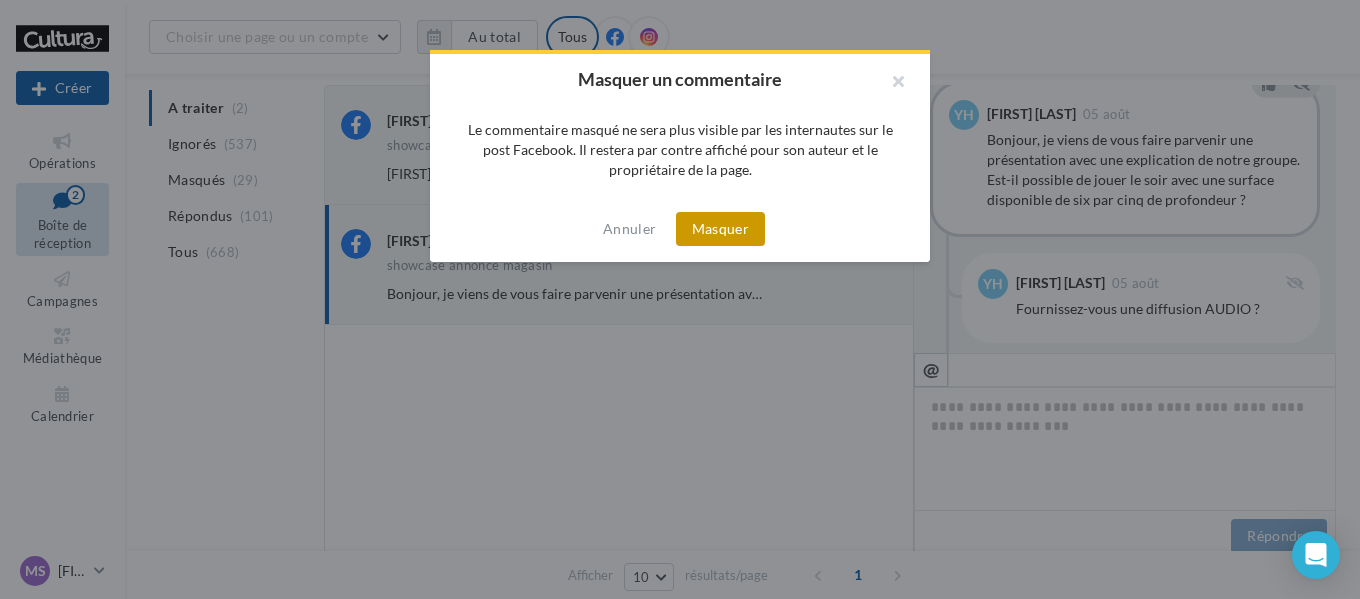 click on "Masquer" at bounding box center (720, 229) 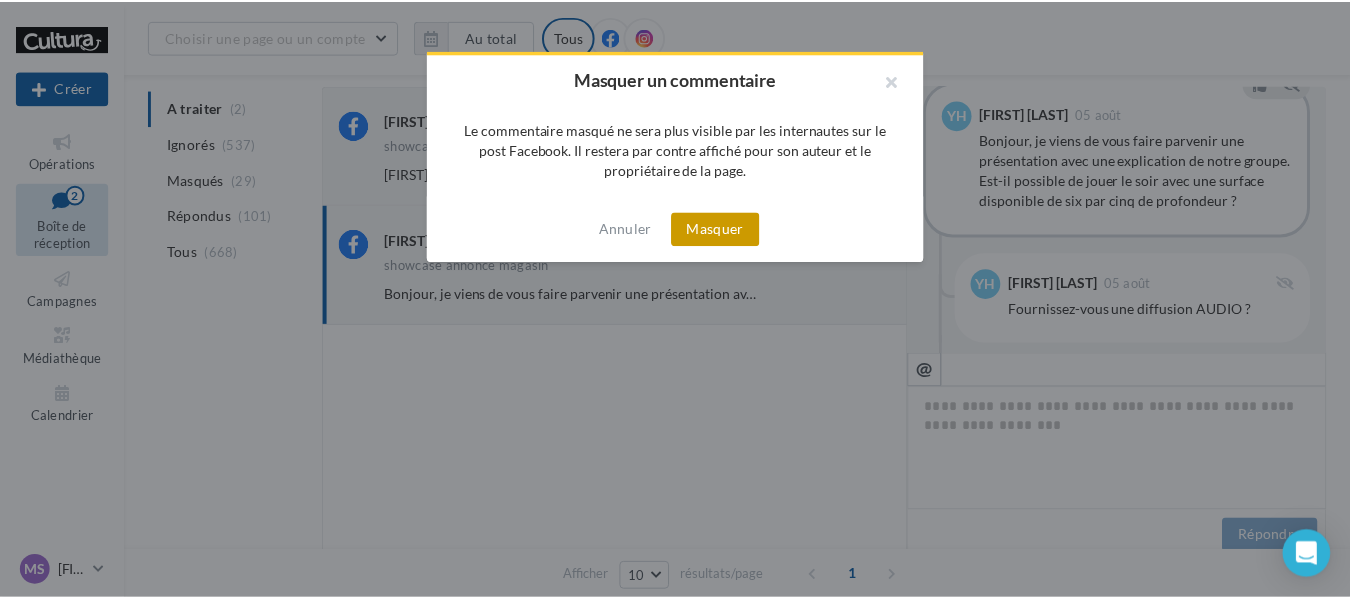 scroll, scrollTop: 1548, scrollLeft: 0, axis: vertical 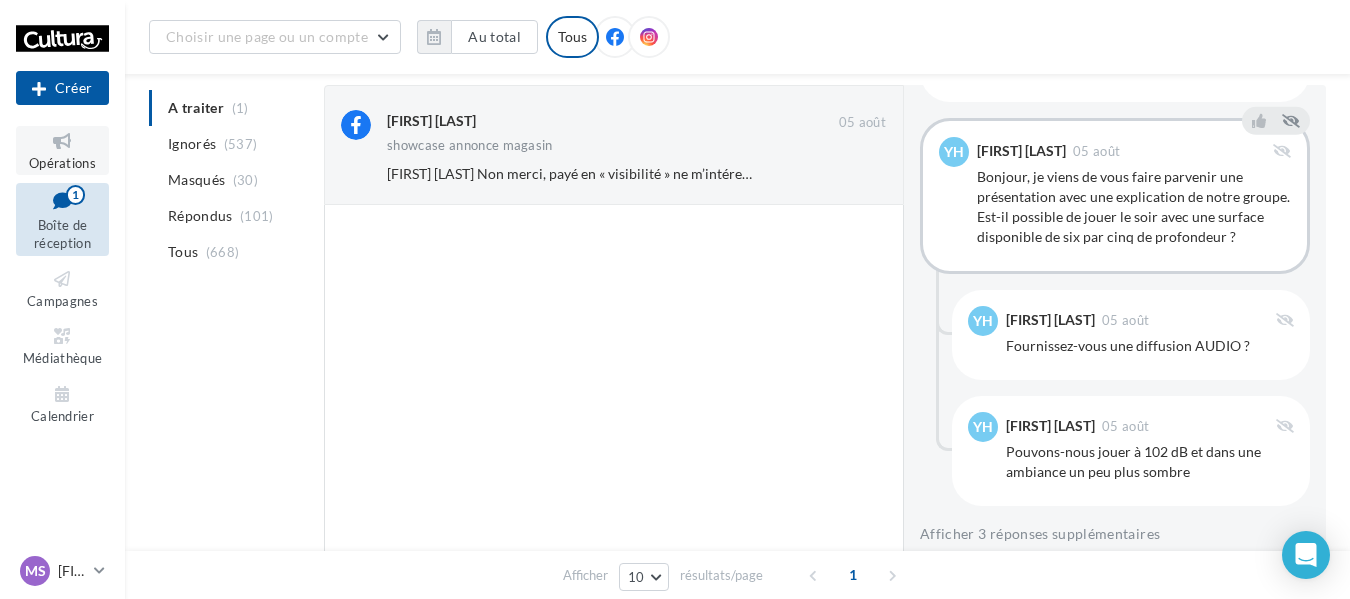 click on "Opérations" at bounding box center [62, 150] 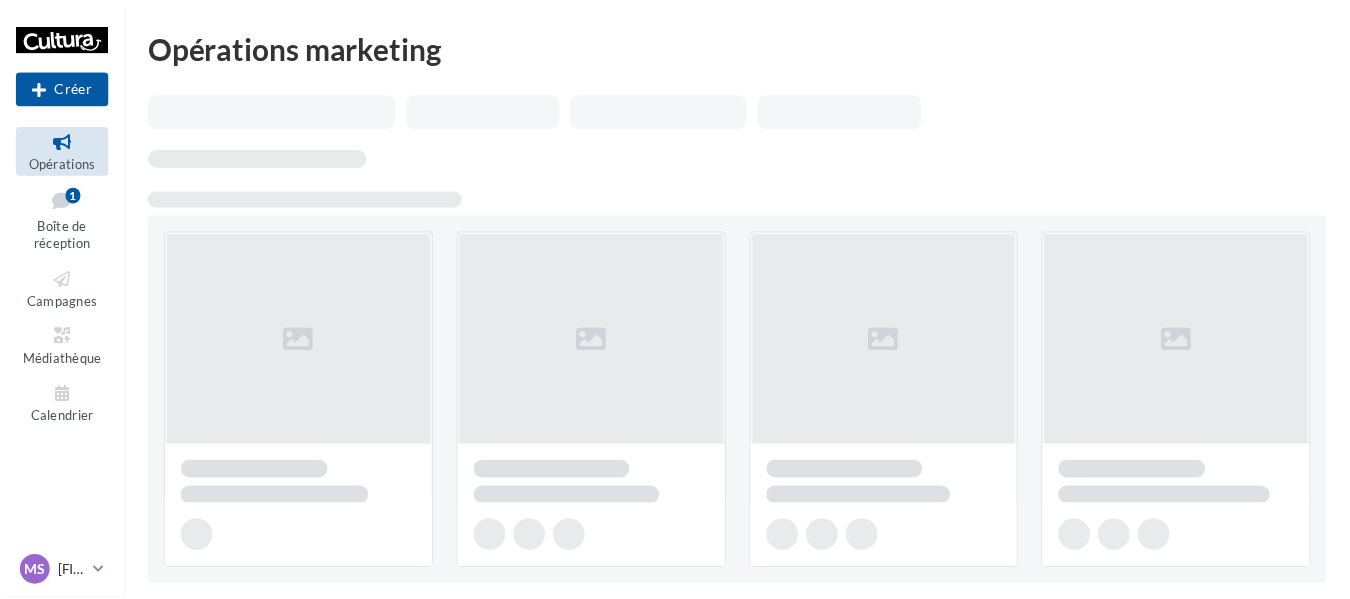scroll, scrollTop: 0, scrollLeft: 0, axis: both 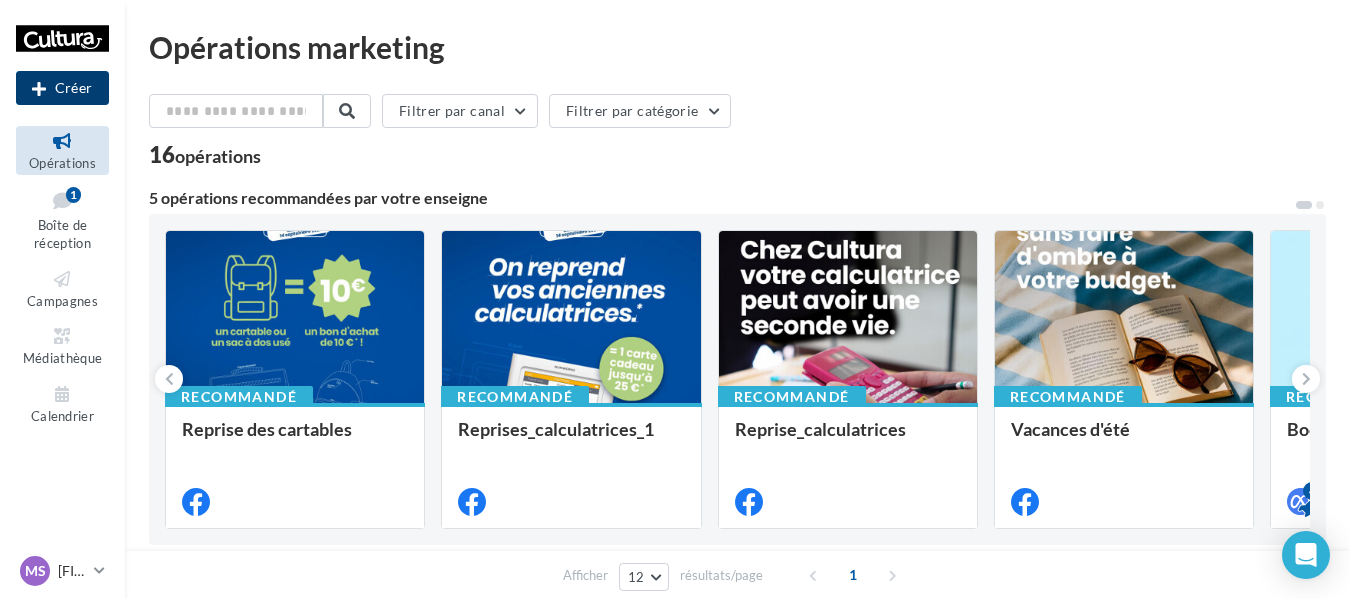 click on "Créer" at bounding box center (62, 88) 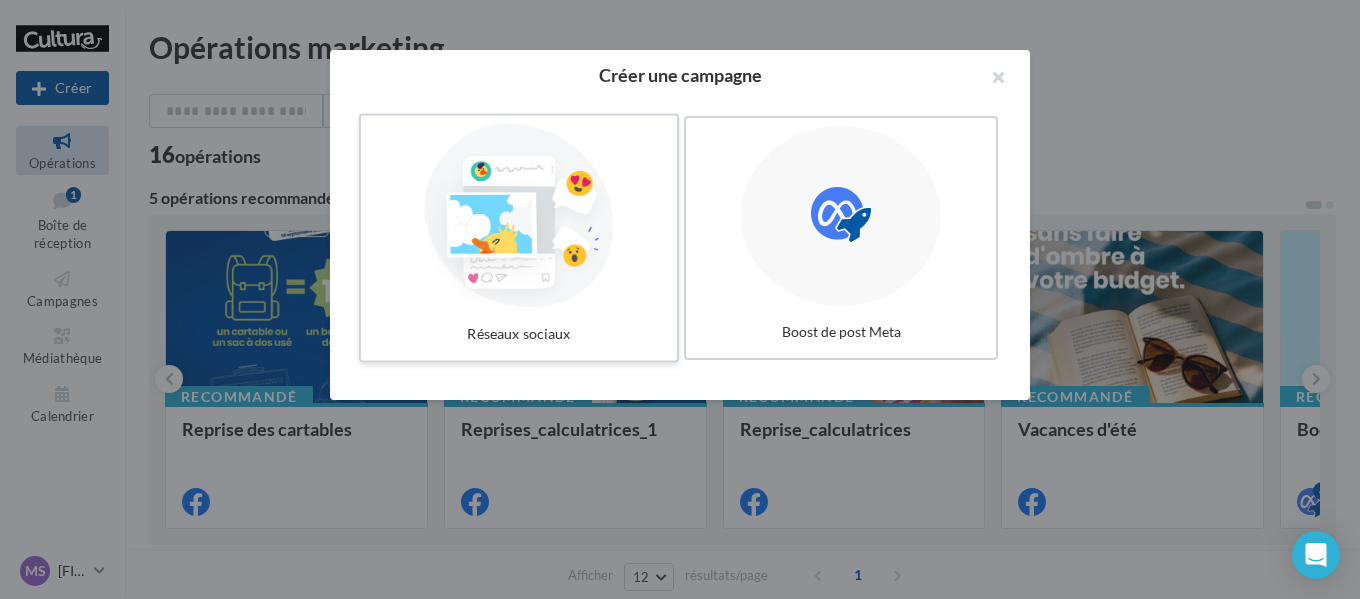 click at bounding box center [519, 216] 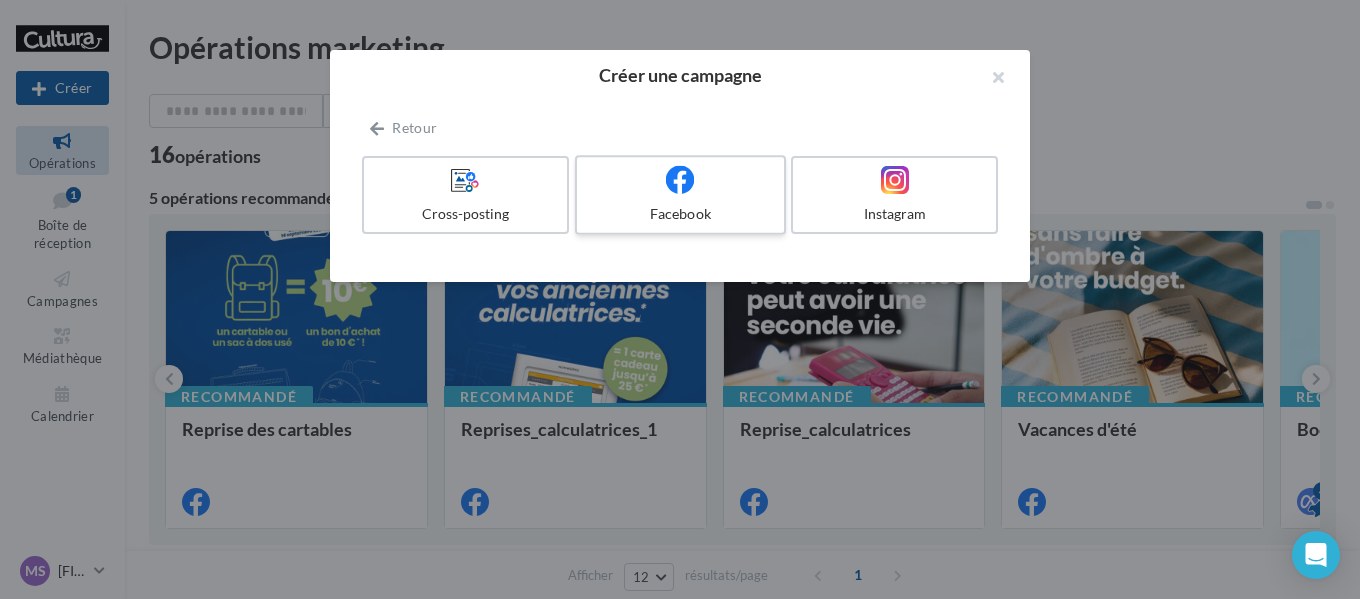 click on "Facebook" at bounding box center [680, 214] 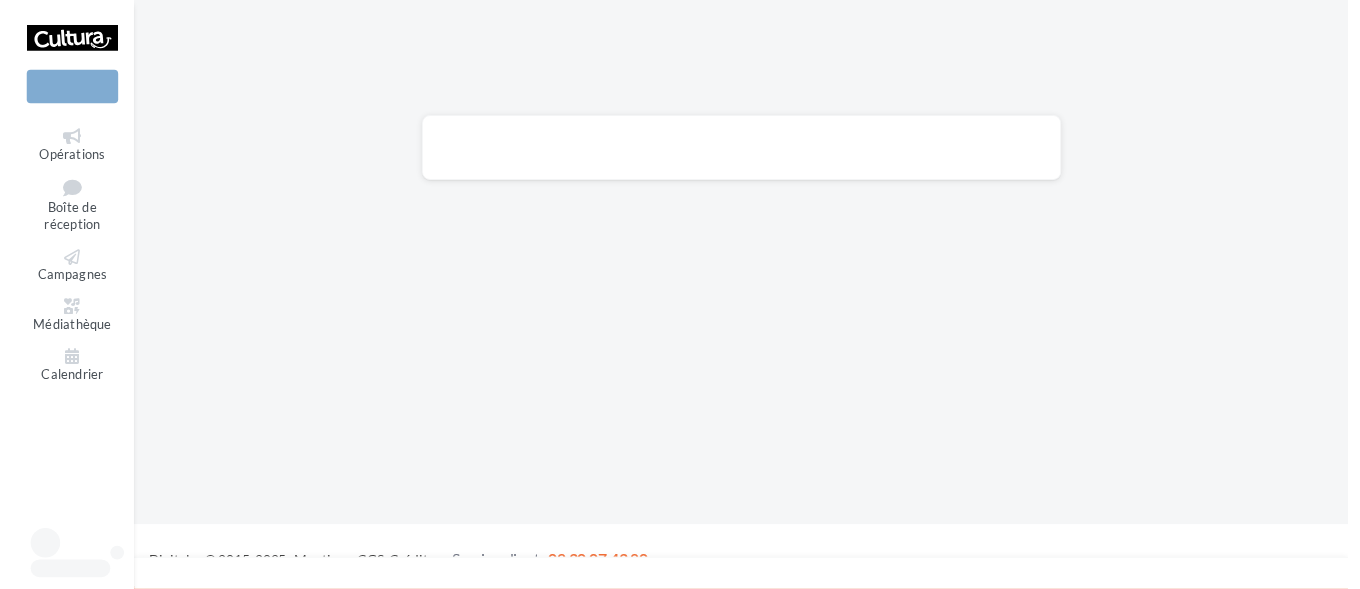 scroll, scrollTop: 0, scrollLeft: 0, axis: both 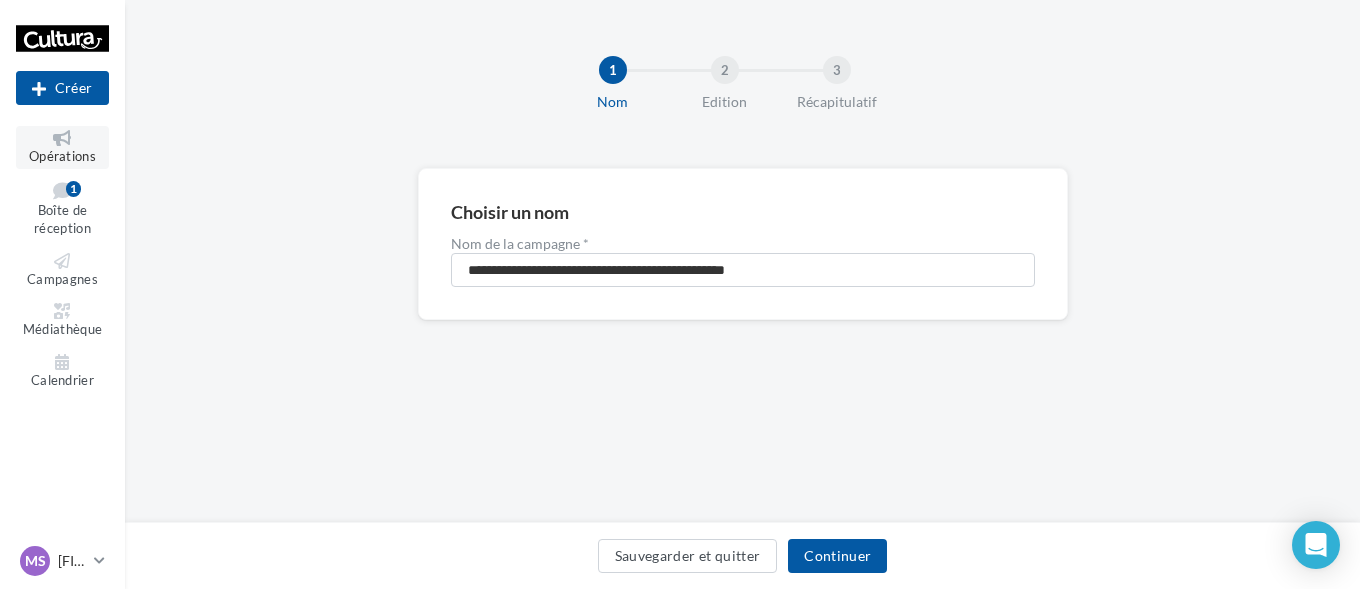 click at bounding box center [62, 138] 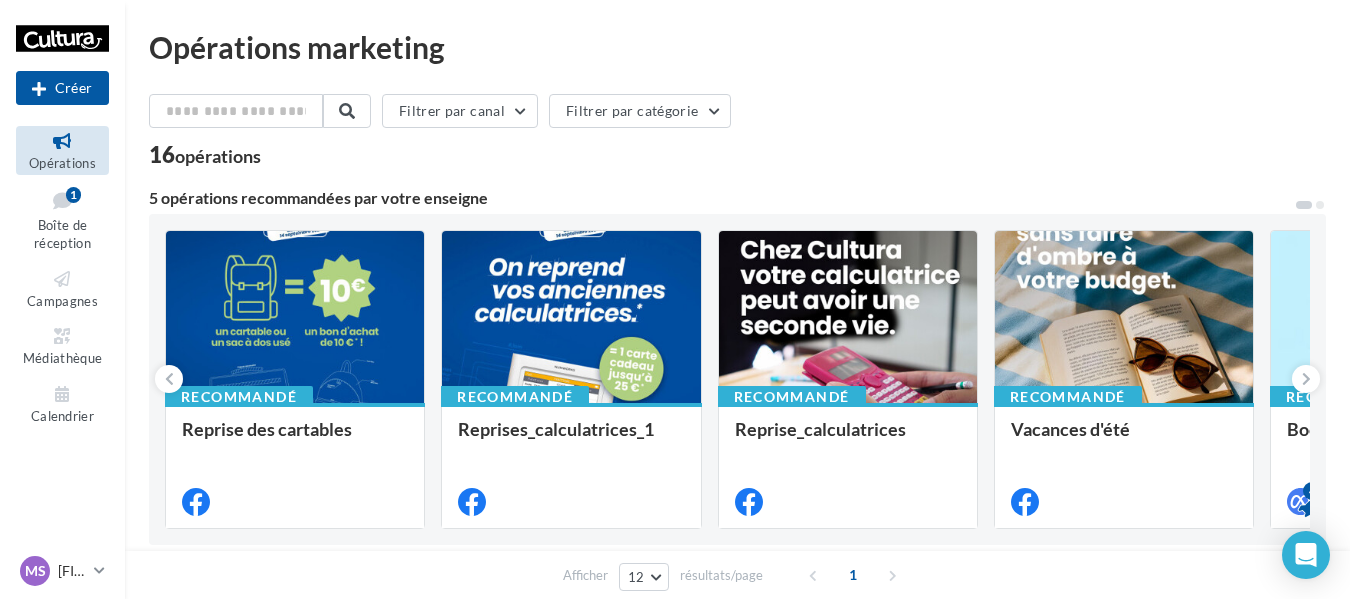 scroll, scrollTop: 0, scrollLeft: 0, axis: both 